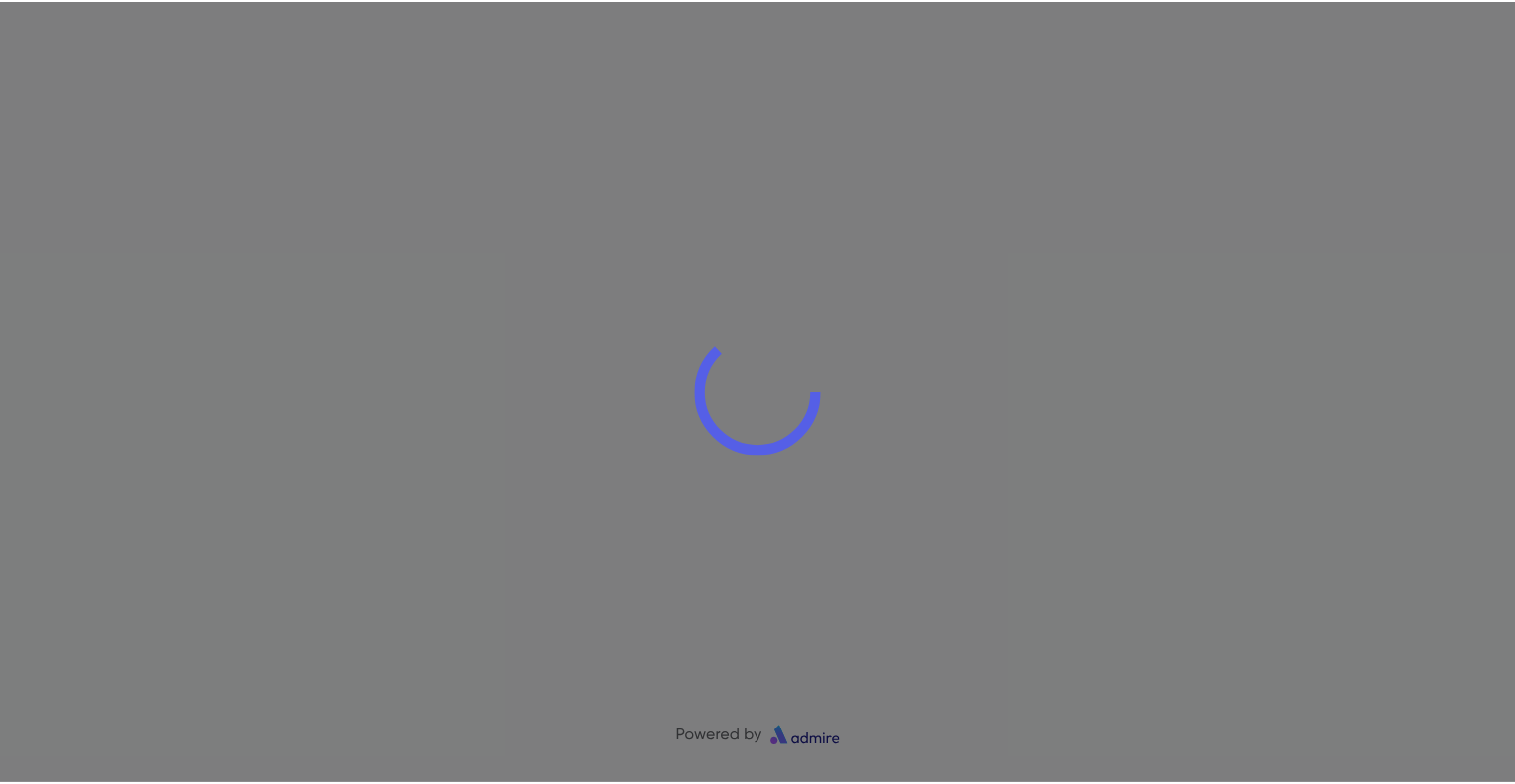scroll, scrollTop: 0, scrollLeft: 0, axis: both 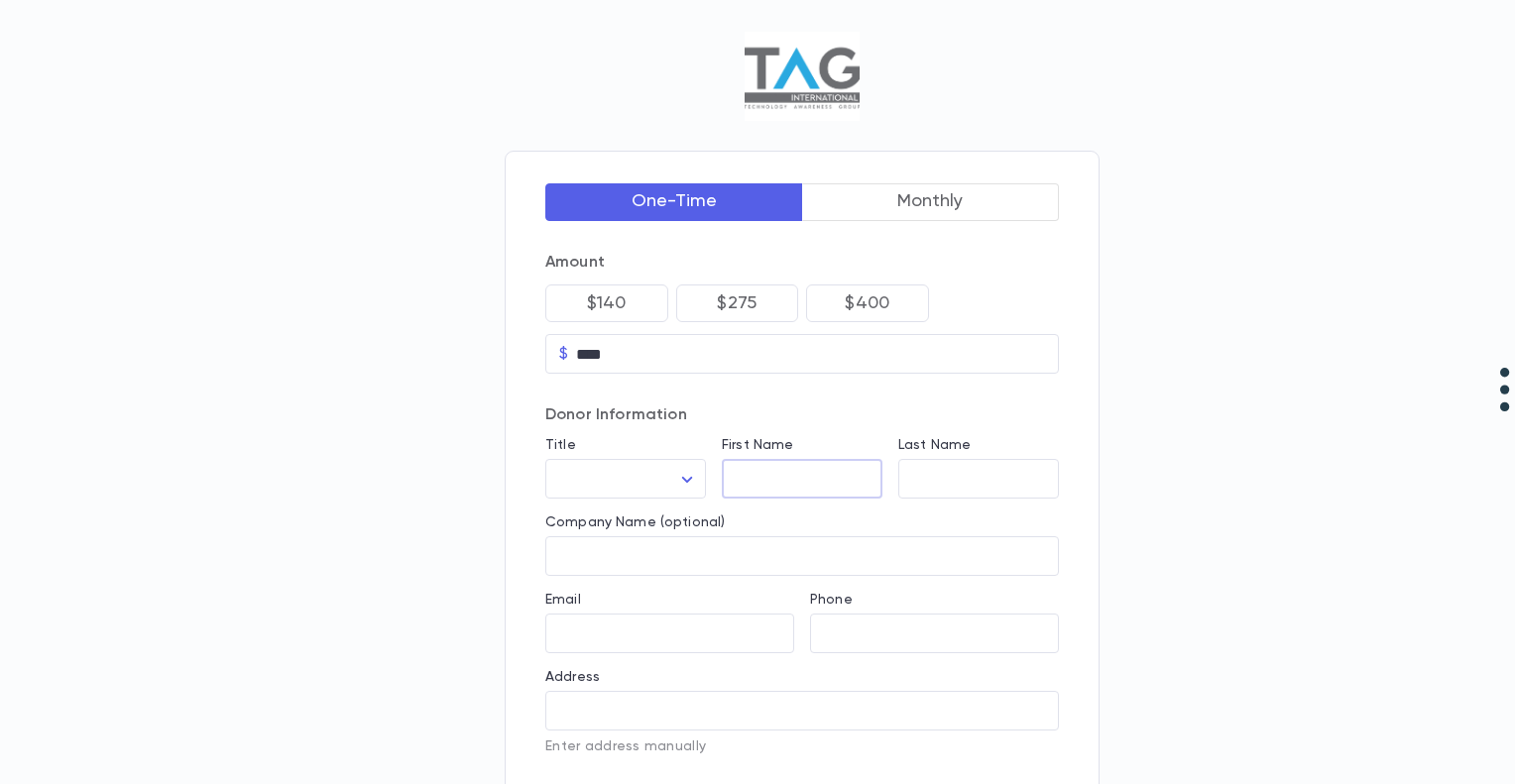 click on "First Name" at bounding box center (802, 479) 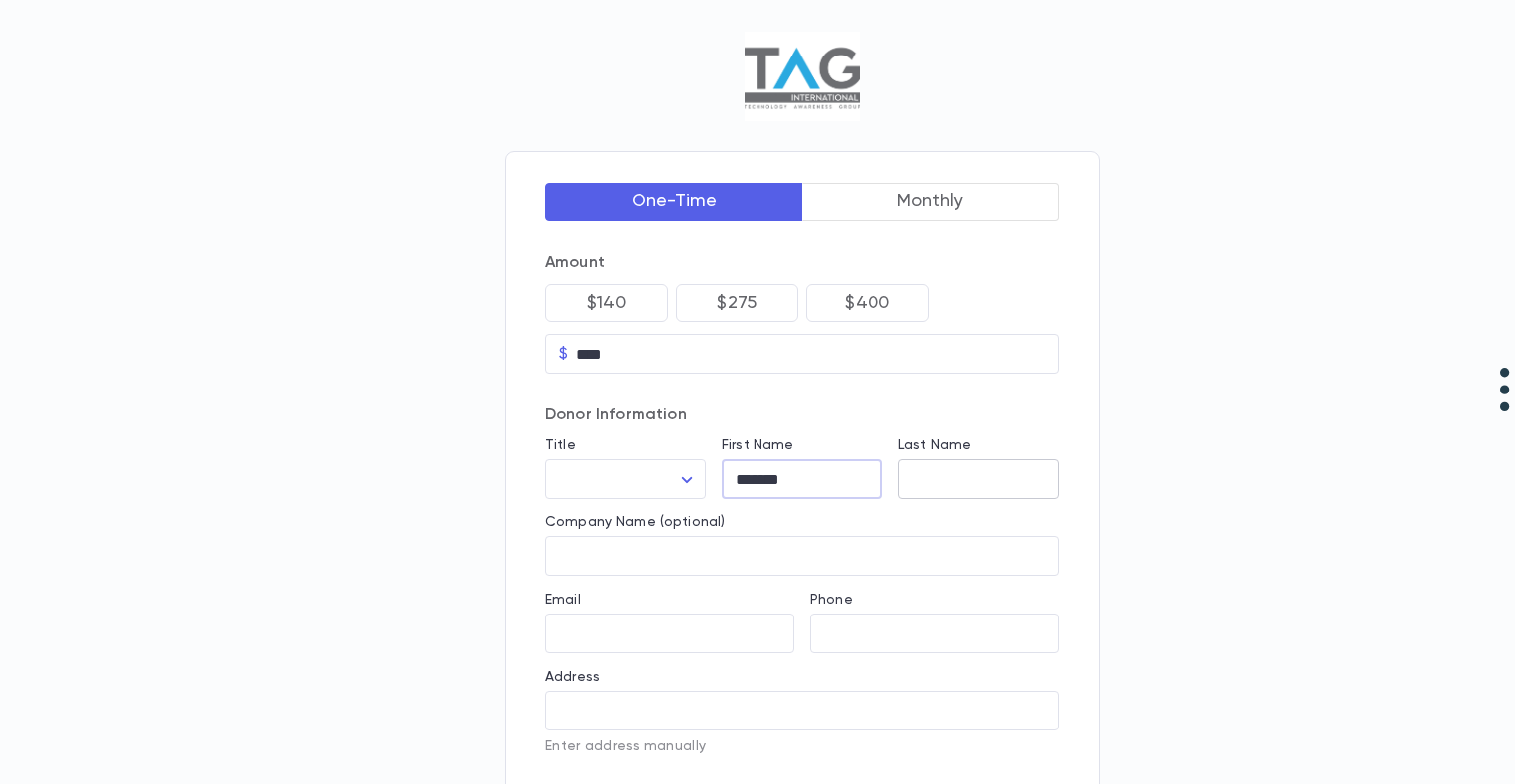 type on "******" 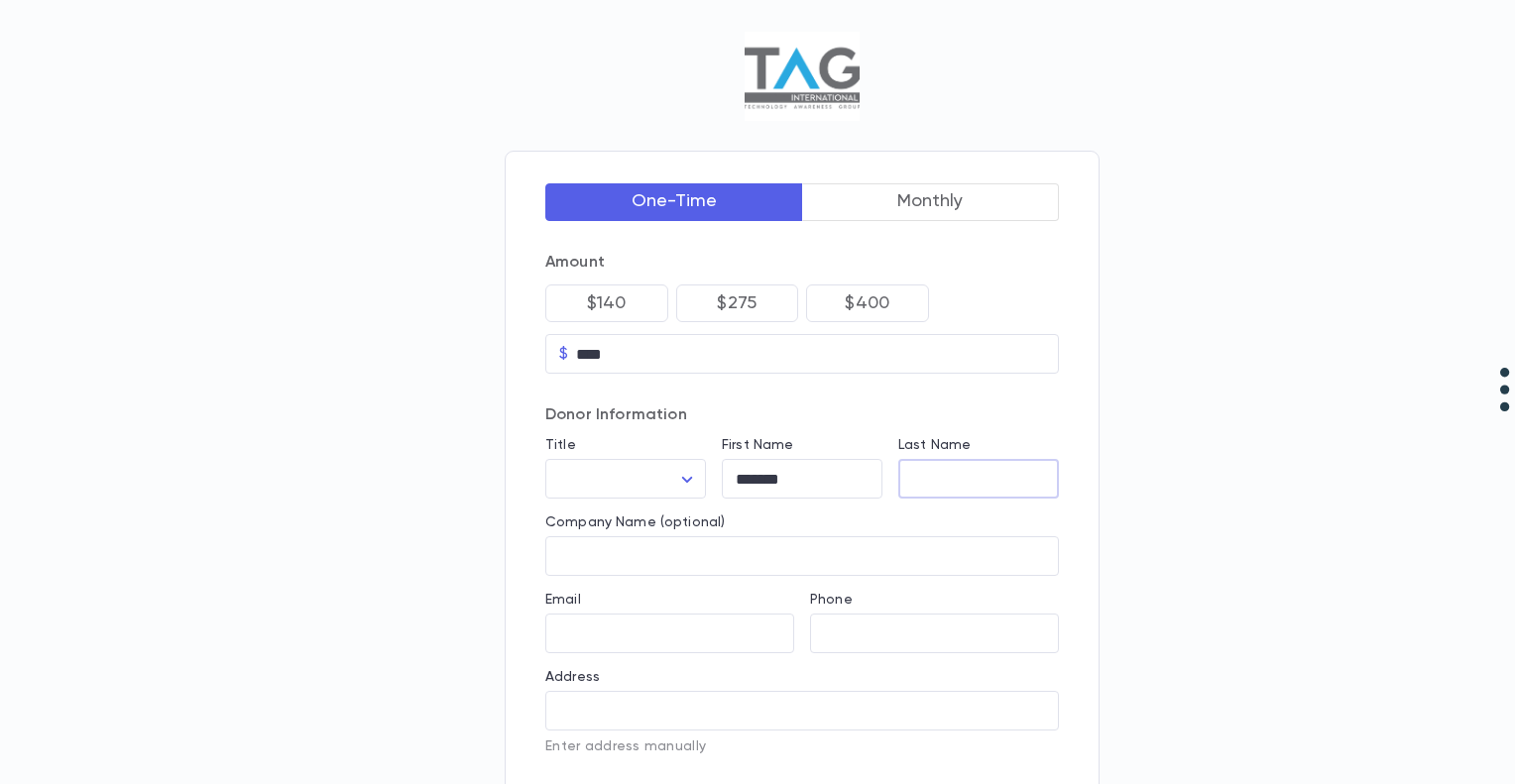 click on "Last Name" at bounding box center [979, 479] 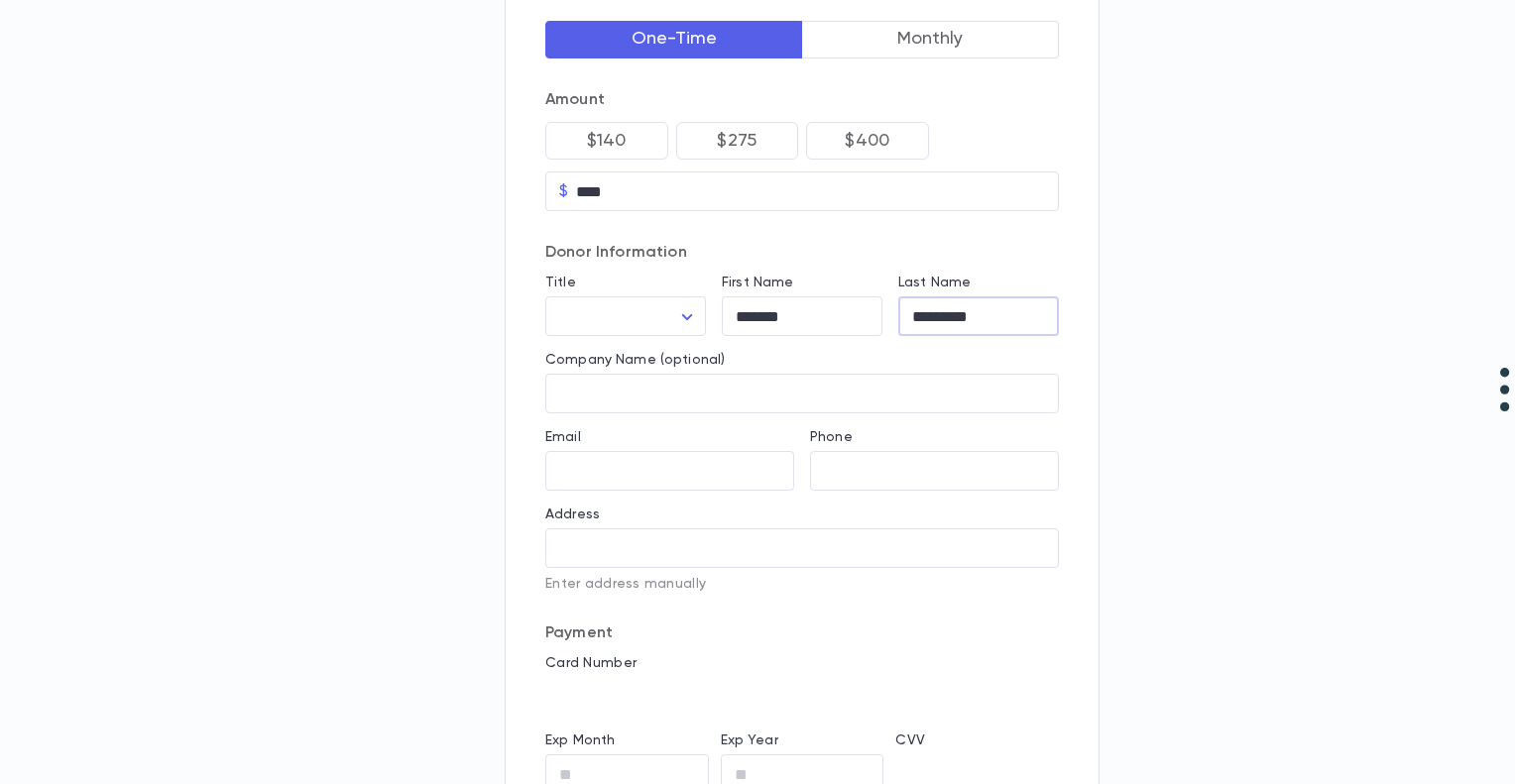 scroll, scrollTop: 163, scrollLeft: 0, axis: vertical 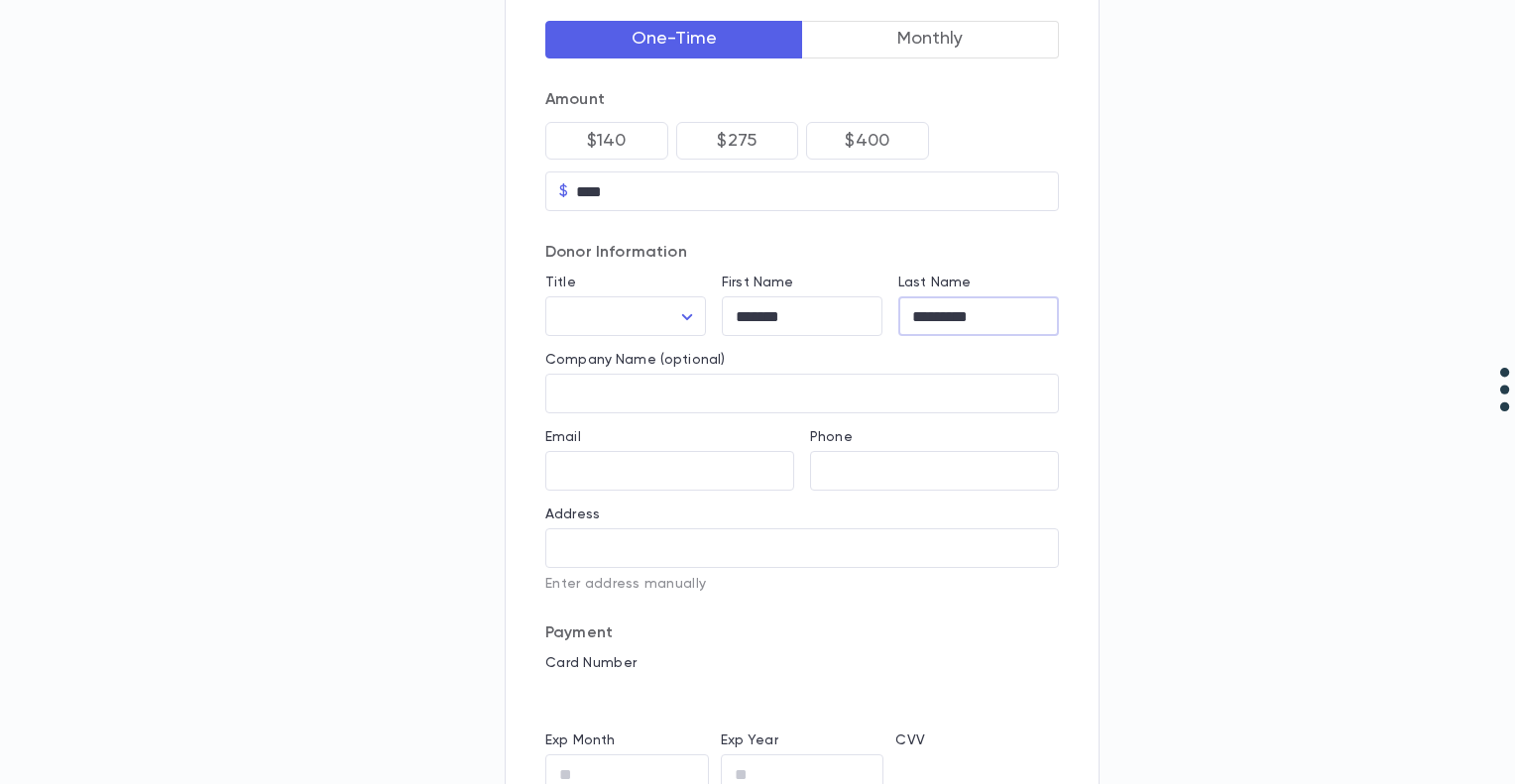 type on "*********" 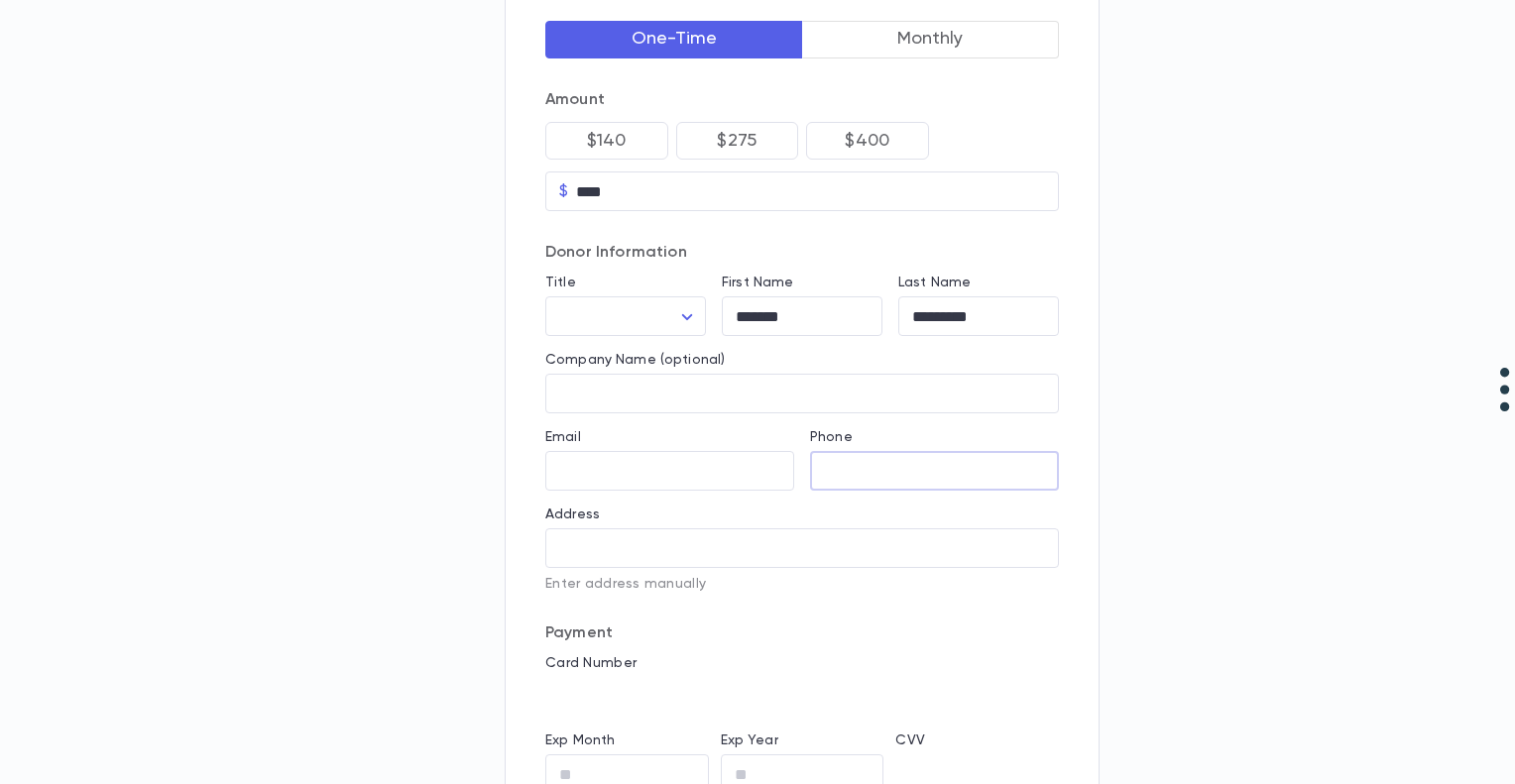 click on "Phone" at bounding box center [934, 471] 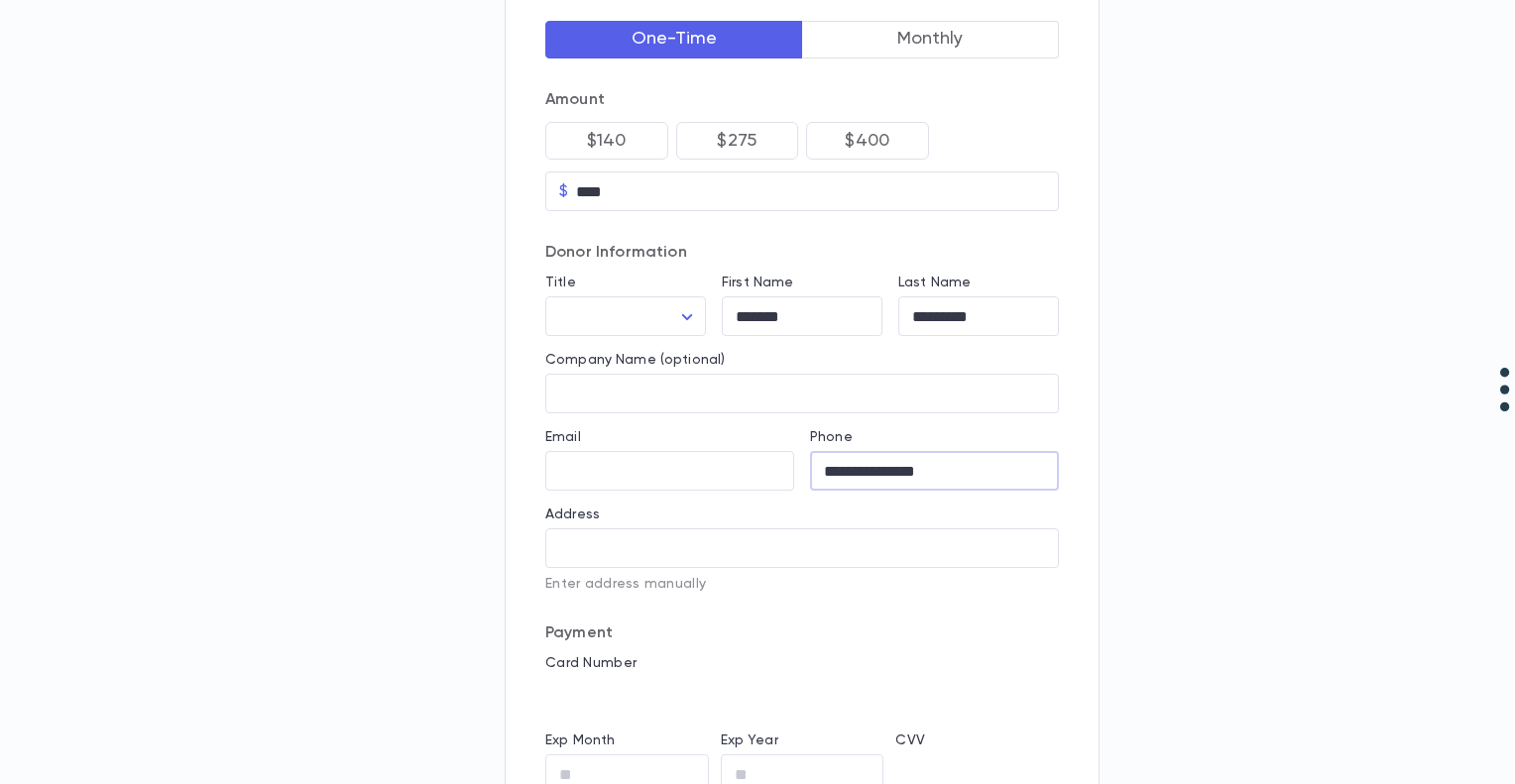 type on "**********" 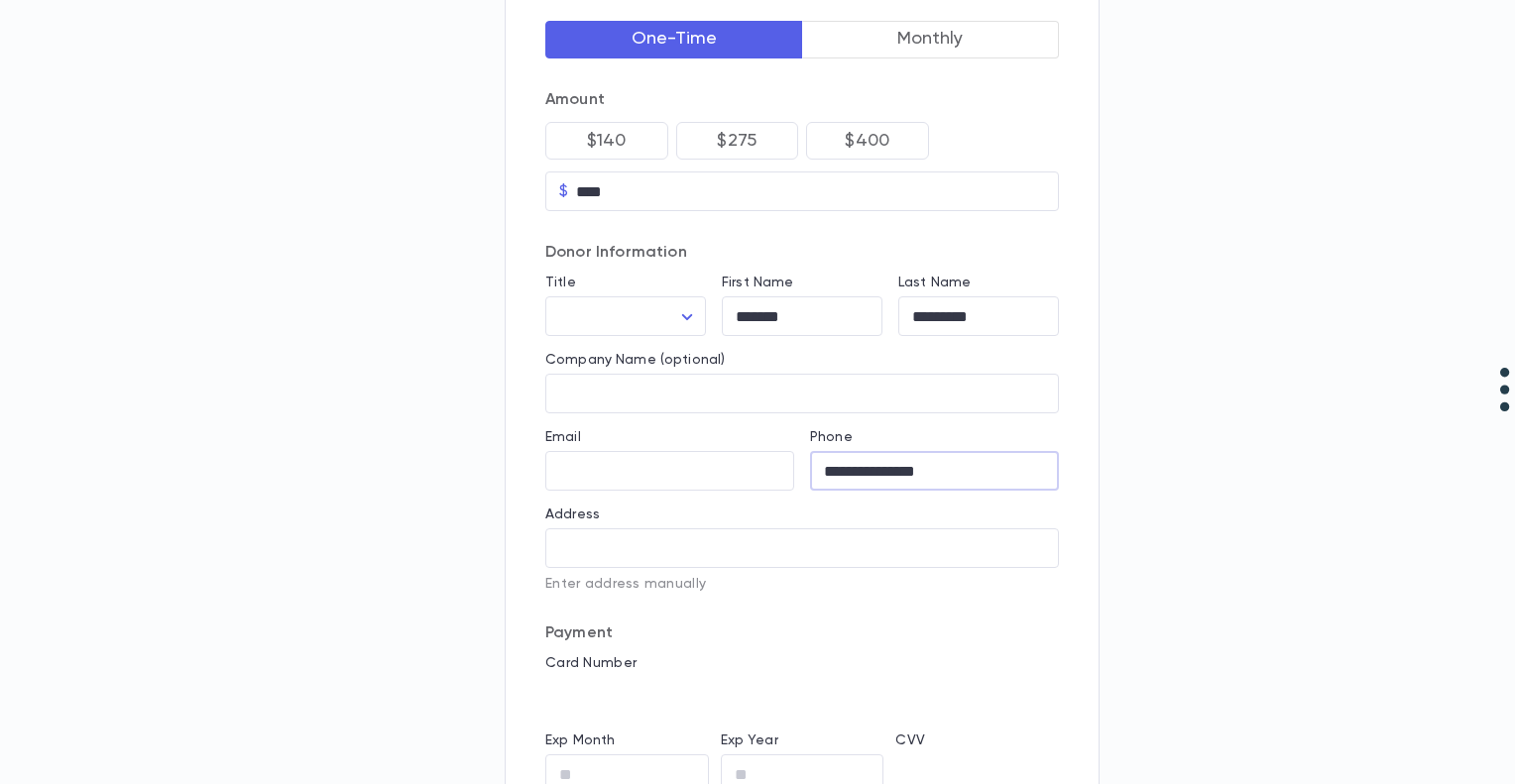 type 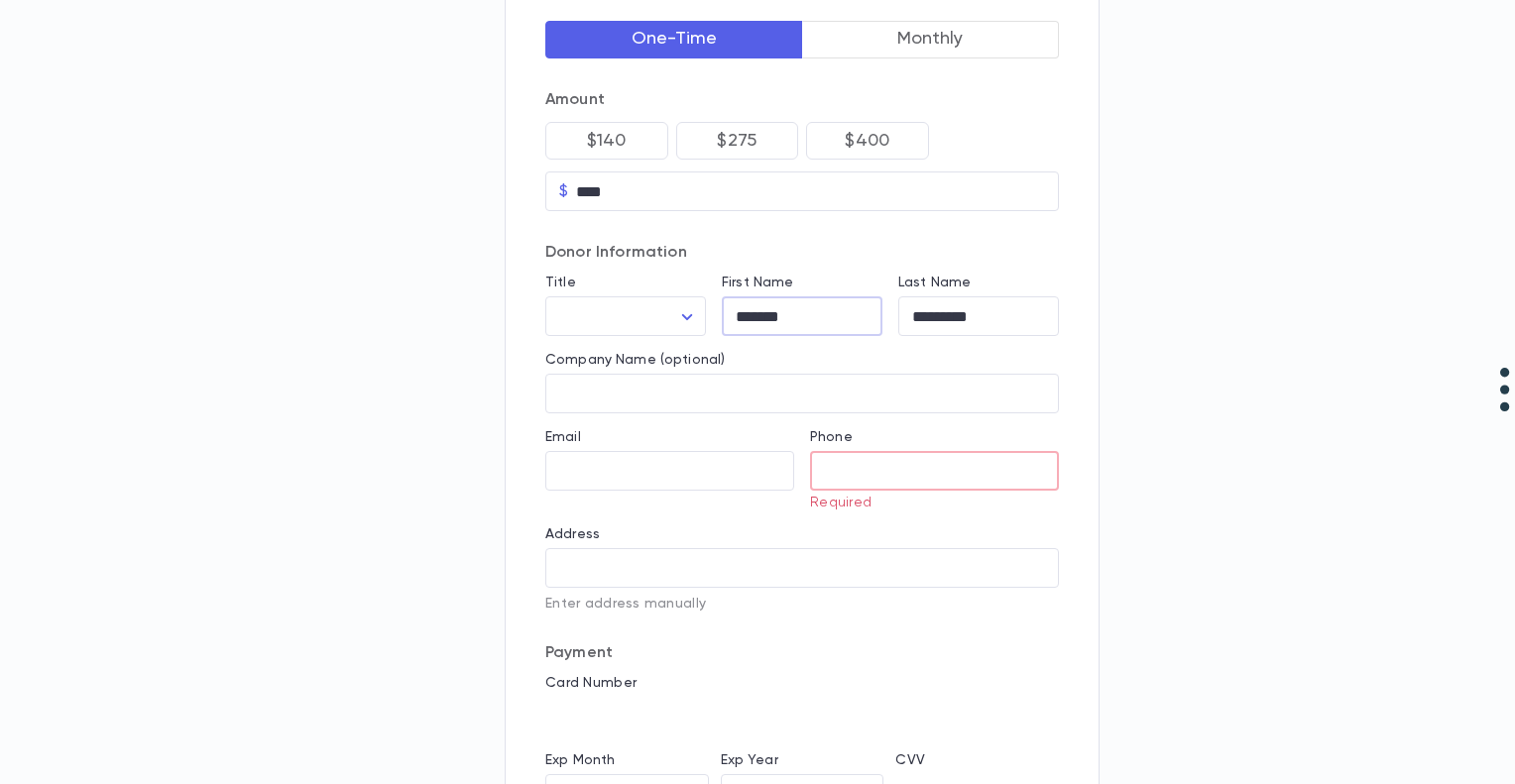 drag, startPoint x: 793, startPoint y: 306, endPoint x: 714, endPoint y: 286, distance: 81.49233 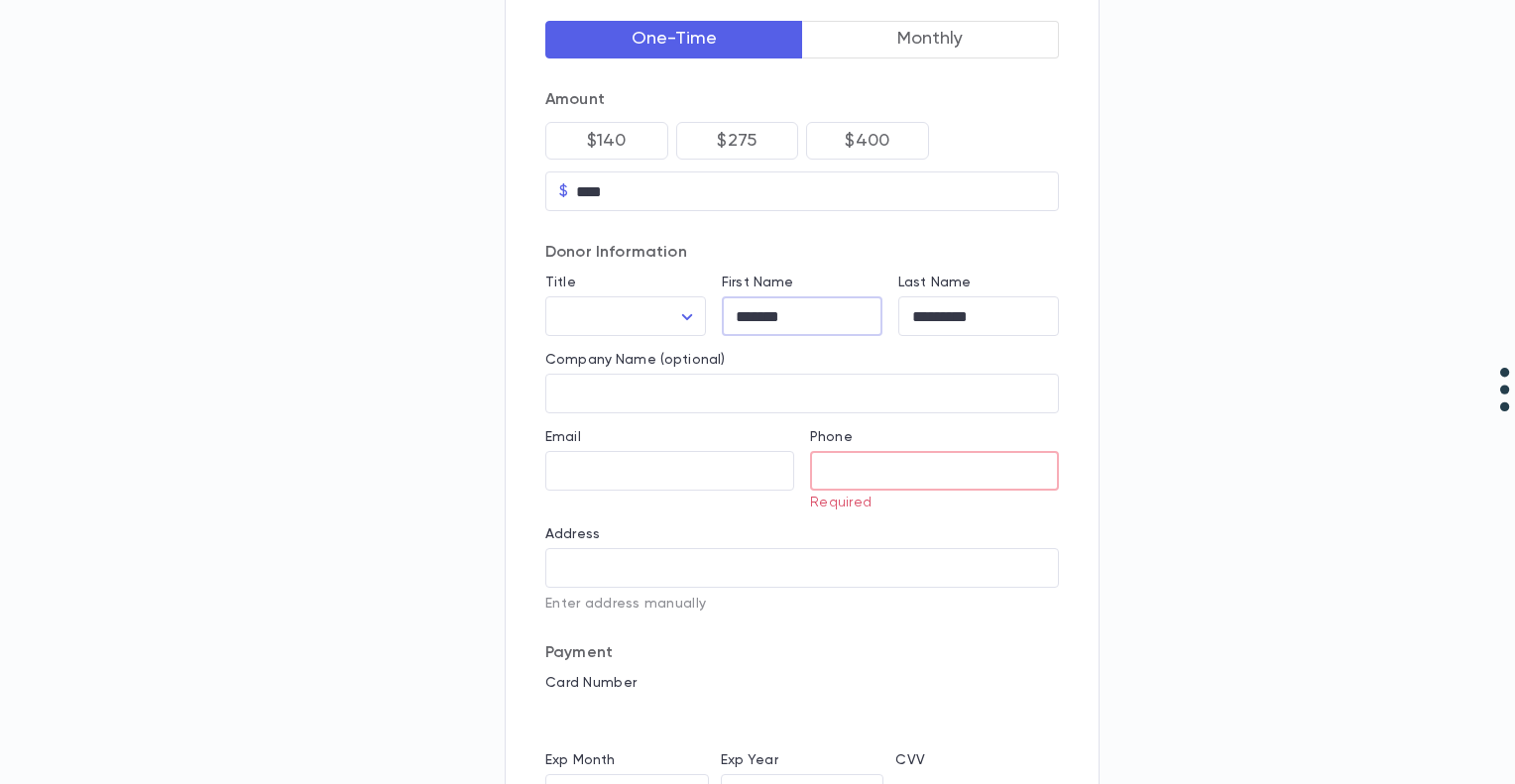 click on "First Name ****** ​" at bounding box center [794, 297] 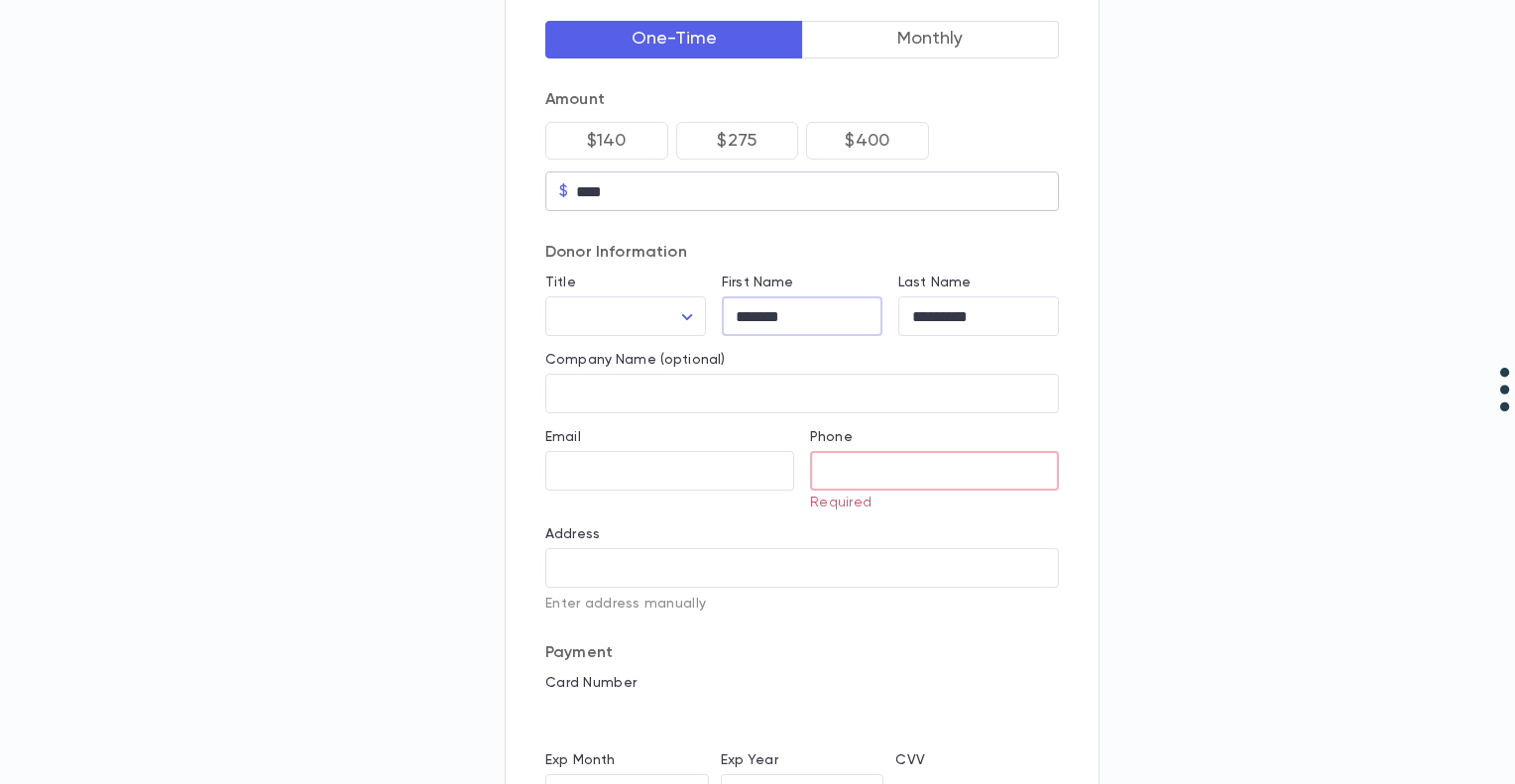 click on "****" at bounding box center [817, 191] 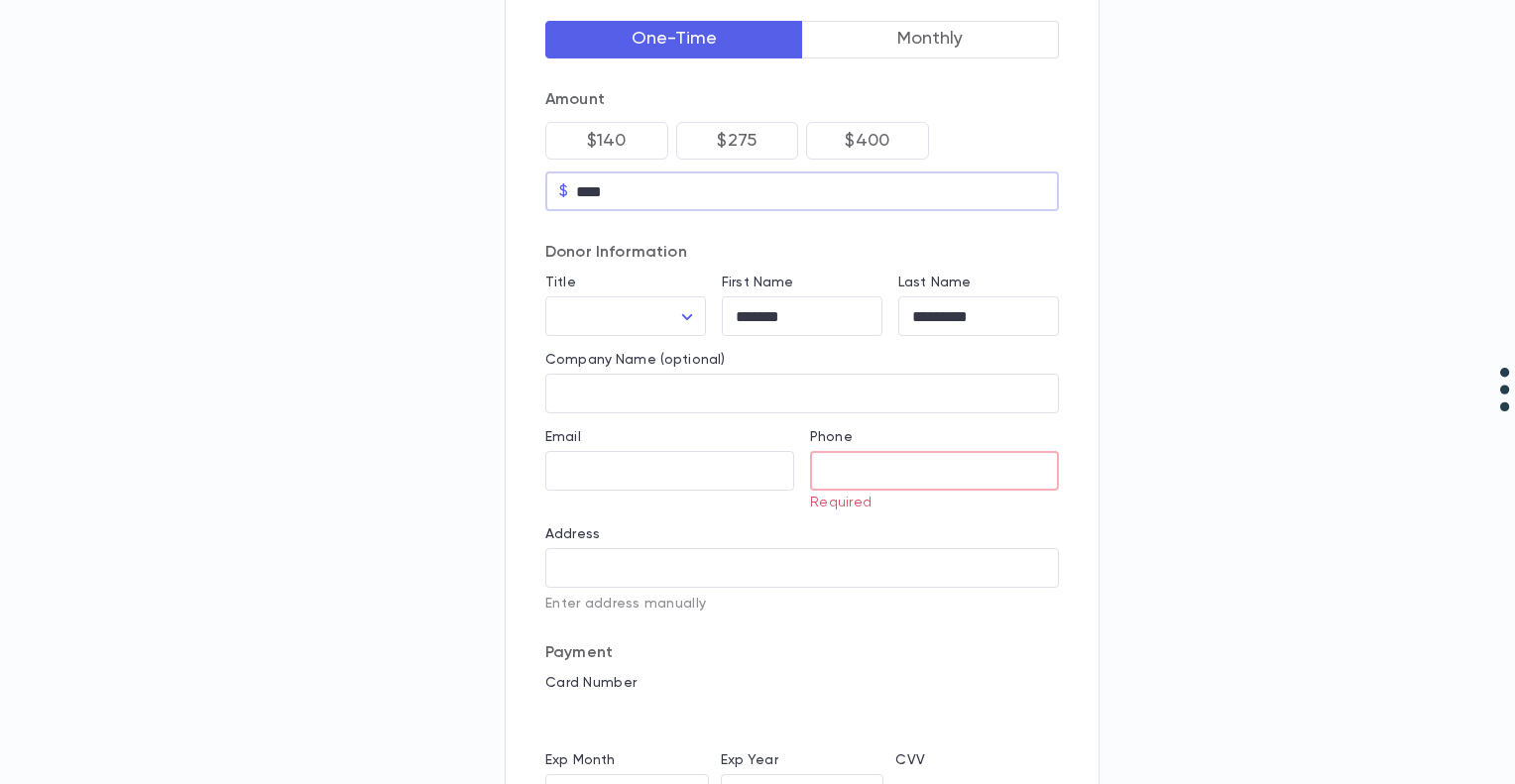 type on "****" 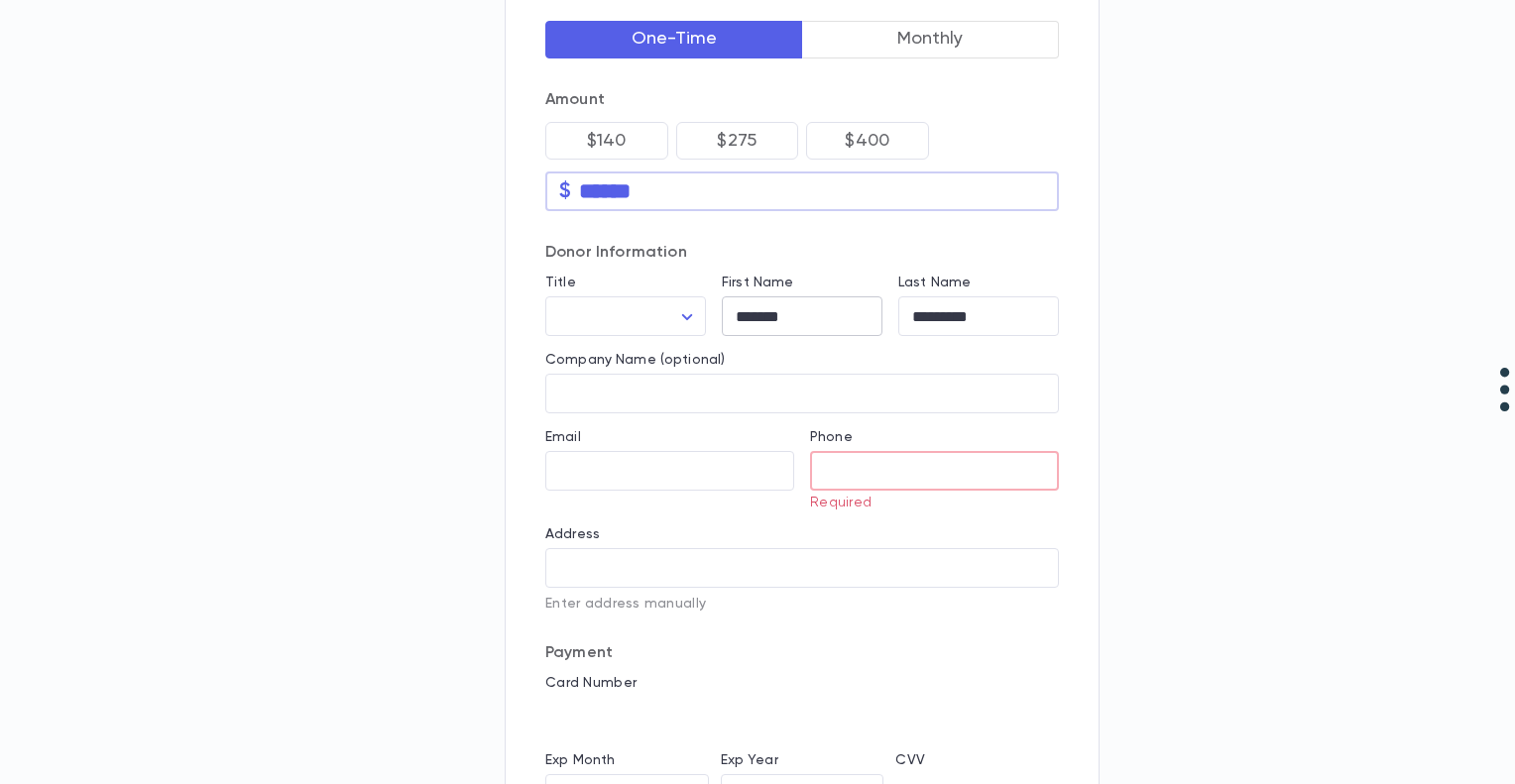 type on "******" 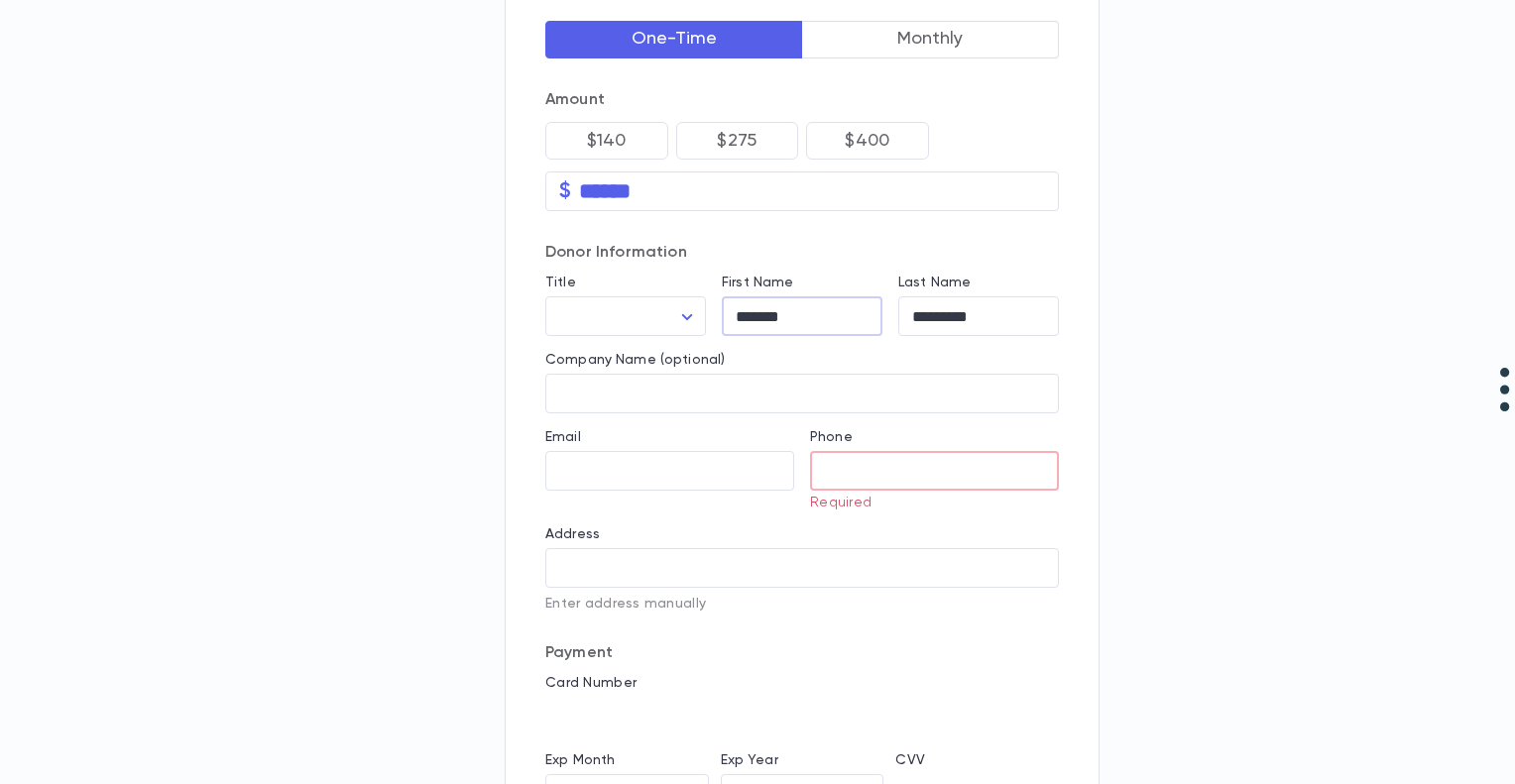 click on "******" at bounding box center (802, 316) 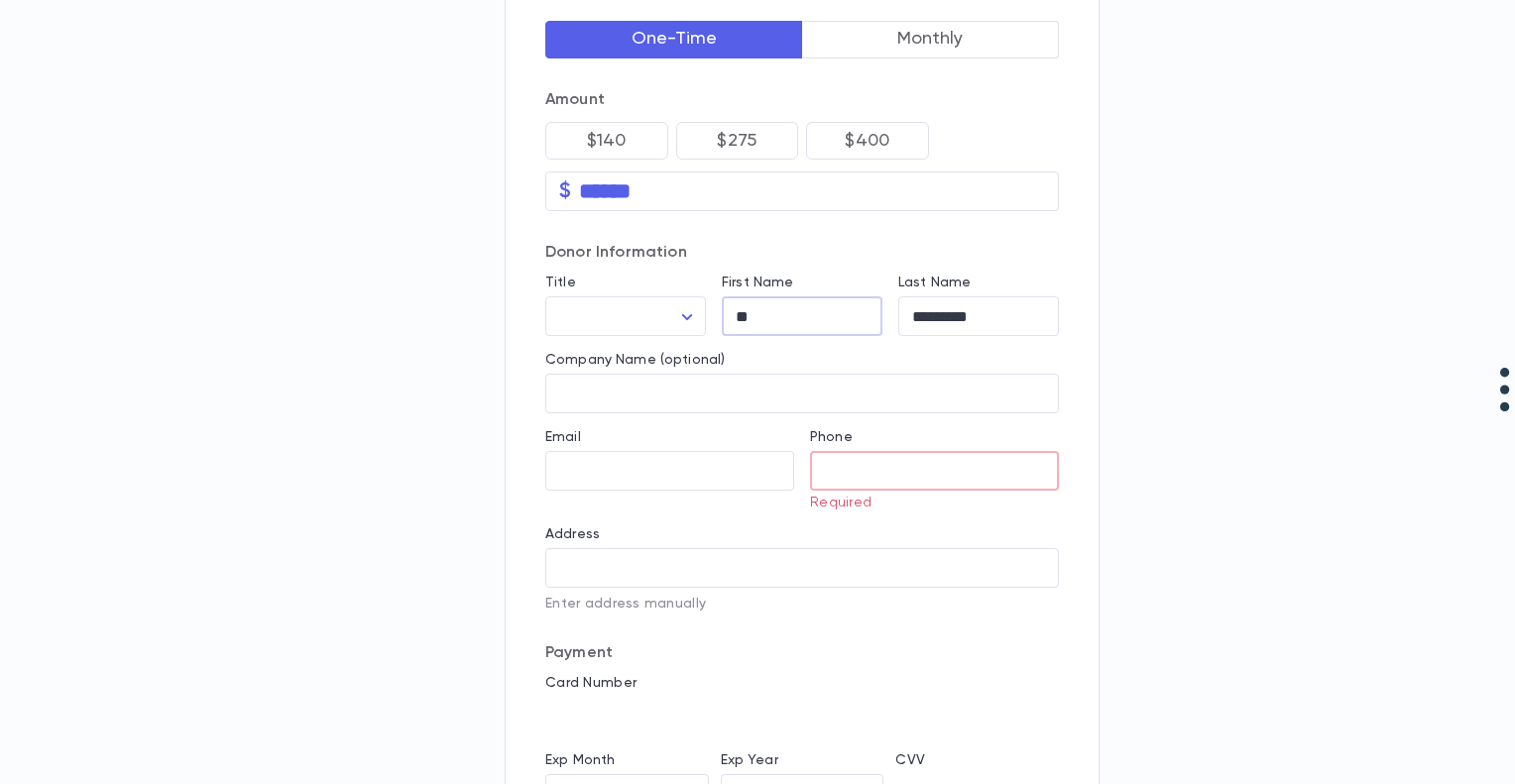 type on "*" 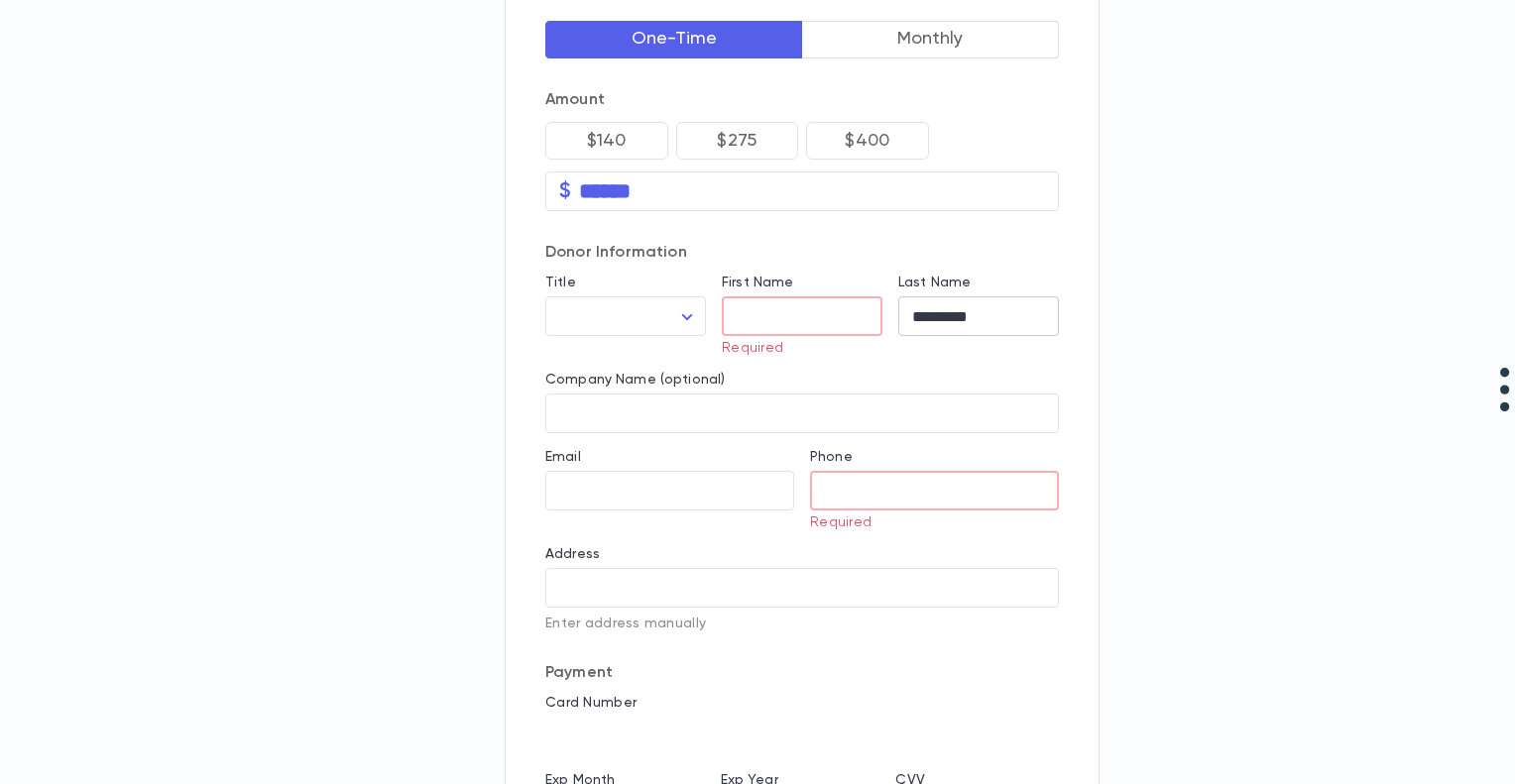 type 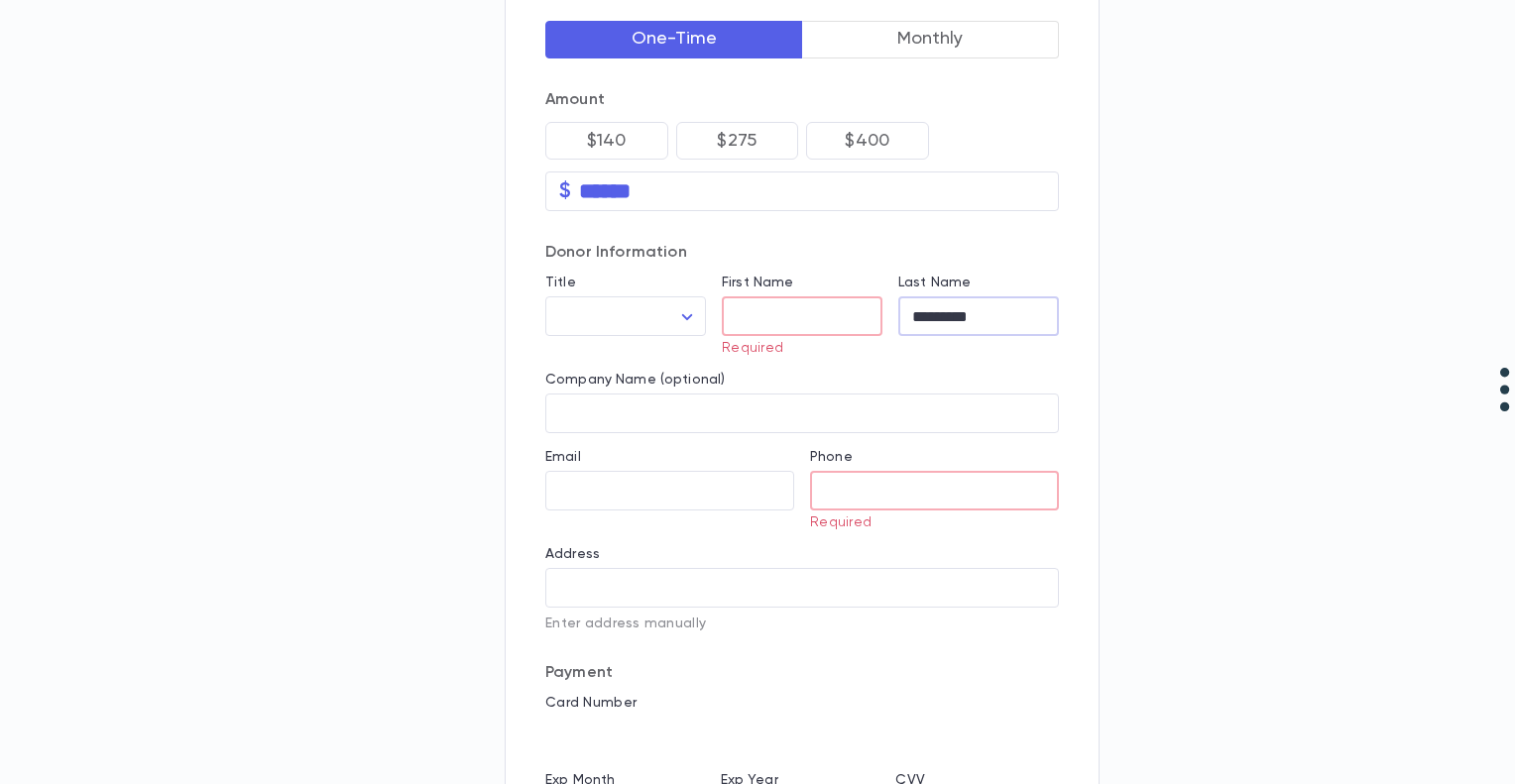 drag, startPoint x: 1039, startPoint y: 320, endPoint x: 817, endPoint y: 284, distance: 224.89998 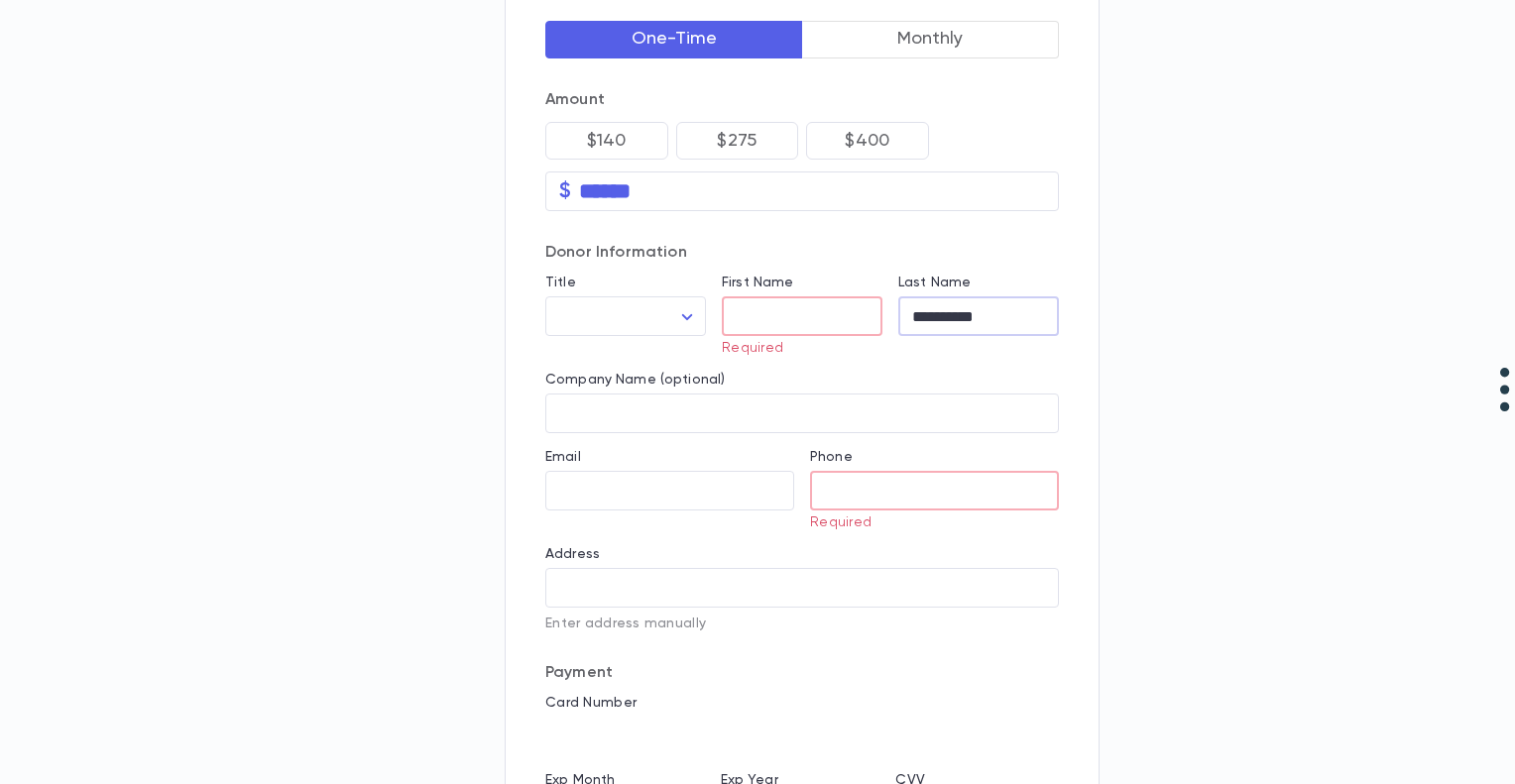 type on "**********" 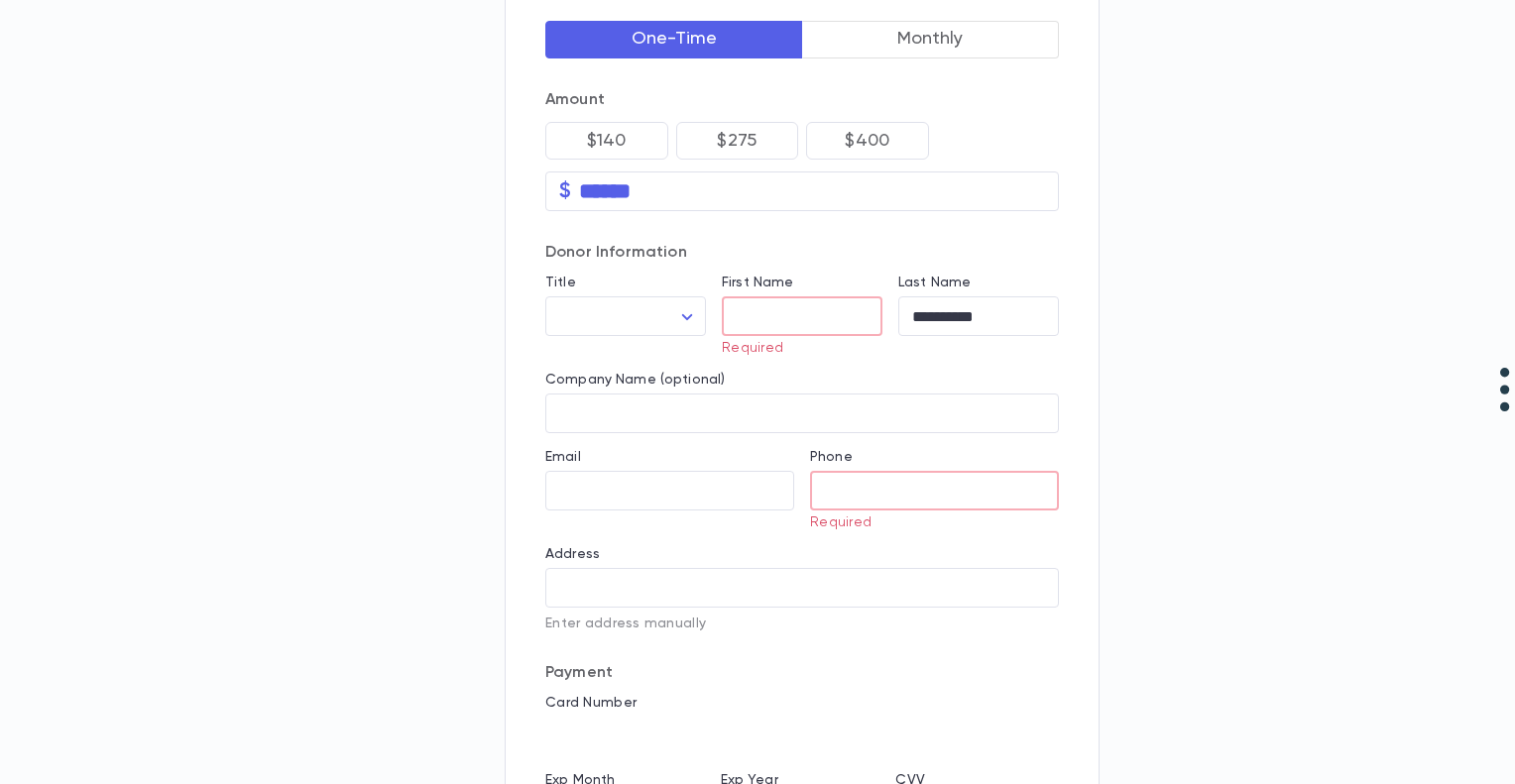 click on "First Name" at bounding box center [802, 316] 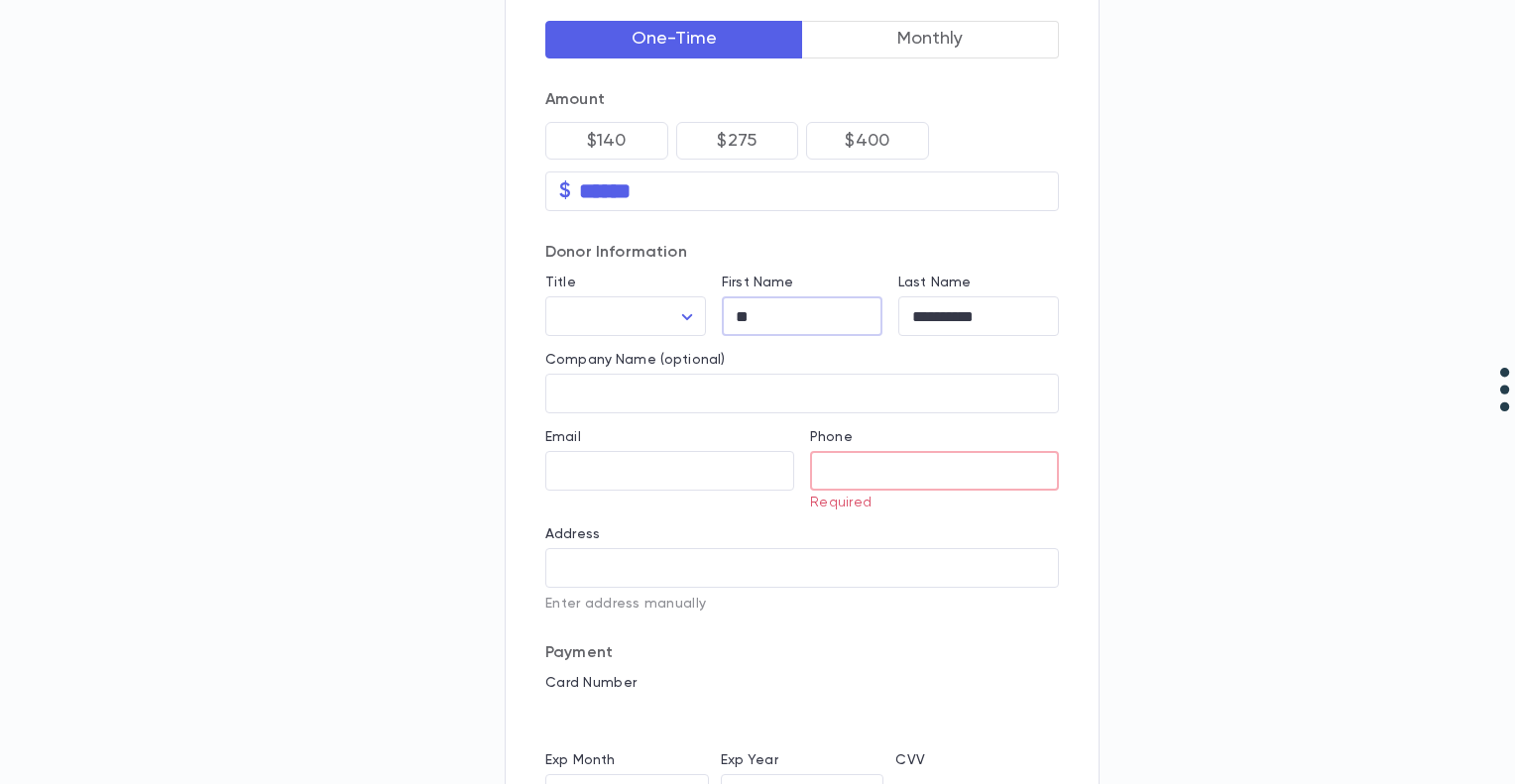 type on "*" 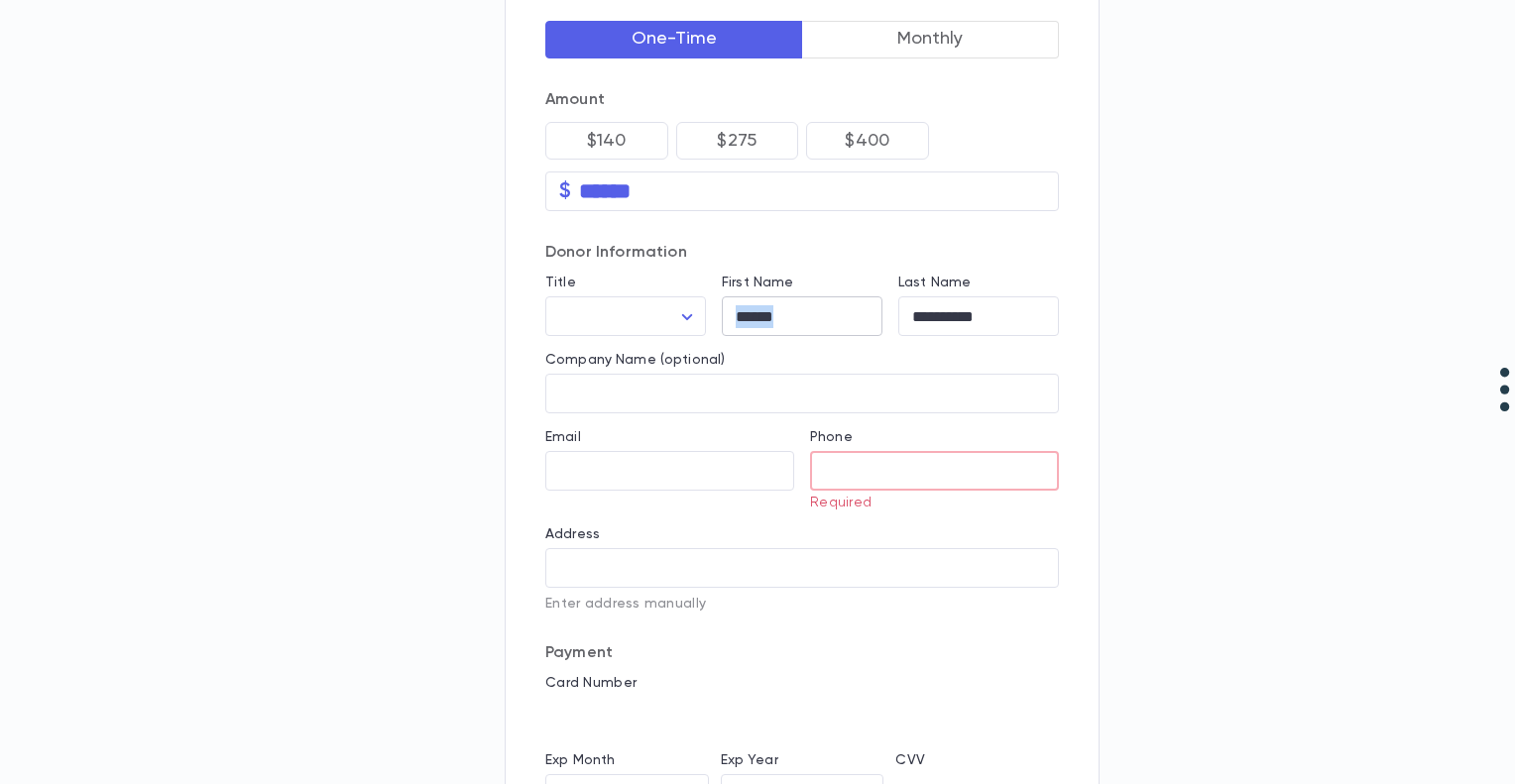 drag, startPoint x: 816, startPoint y: 326, endPoint x: 722, endPoint y: 315, distance: 94.64143 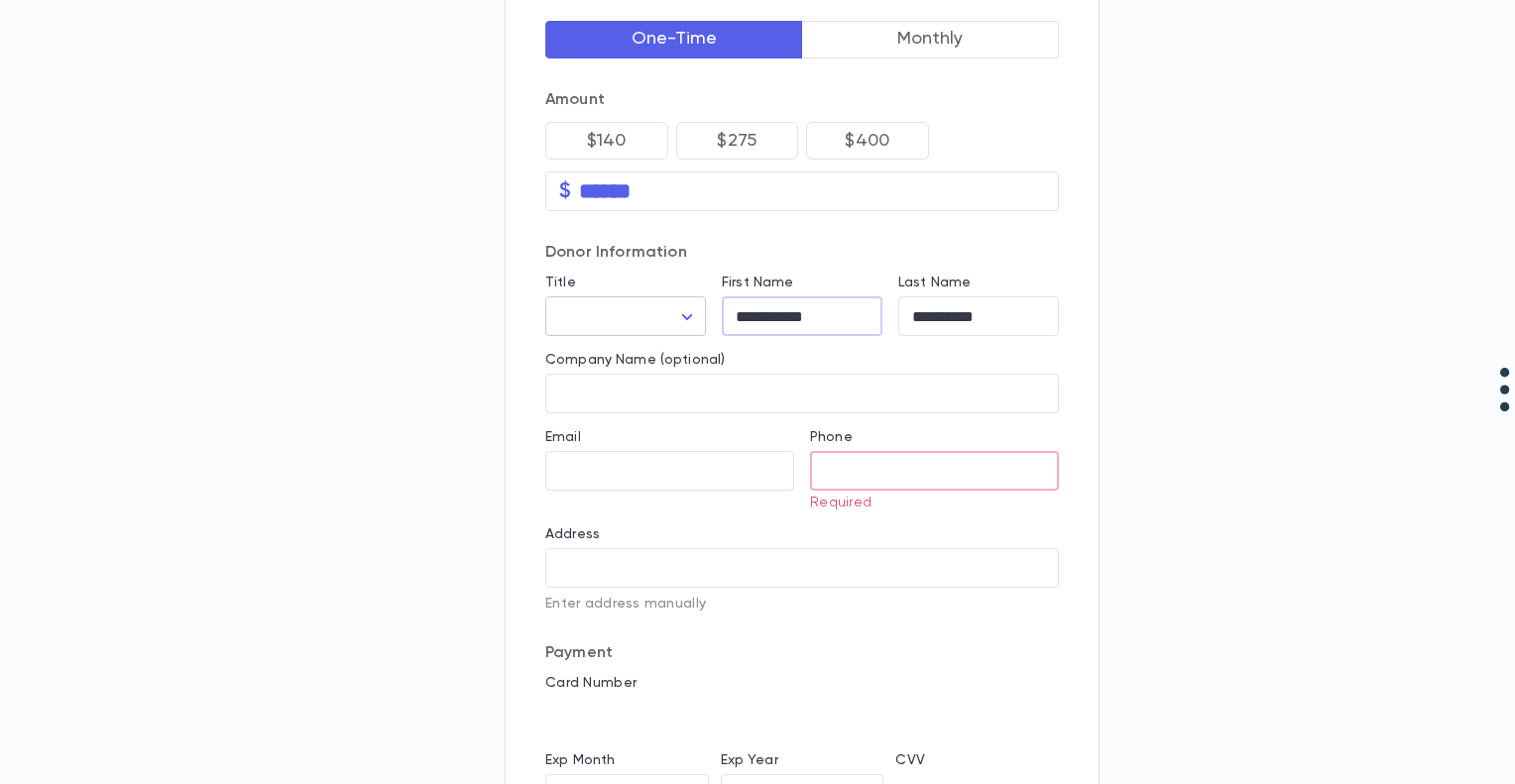 drag, startPoint x: 783, startPoint y: 312, endPoint x: 667, endPoint y: 306, distance: 116.15507 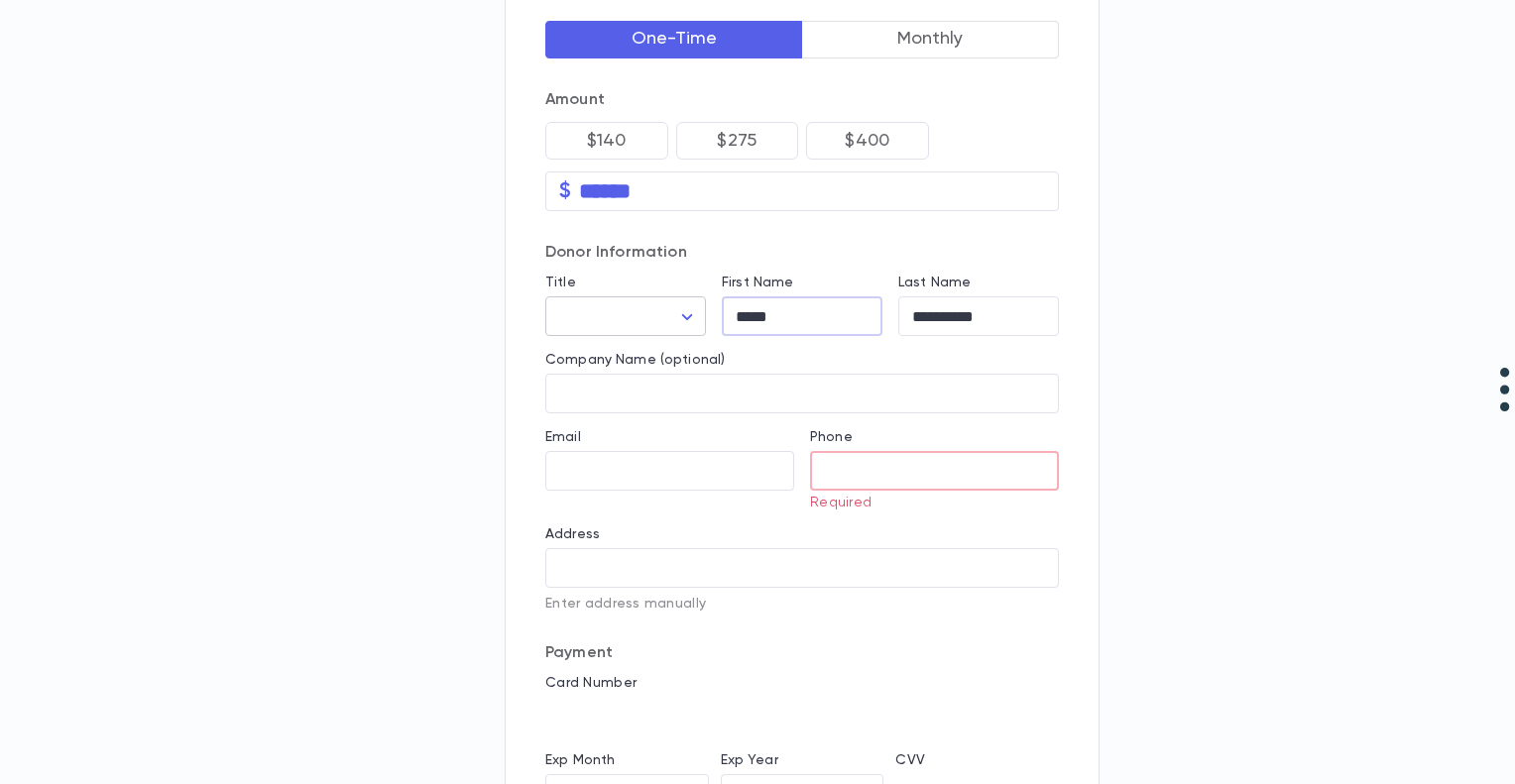 type on "*****" 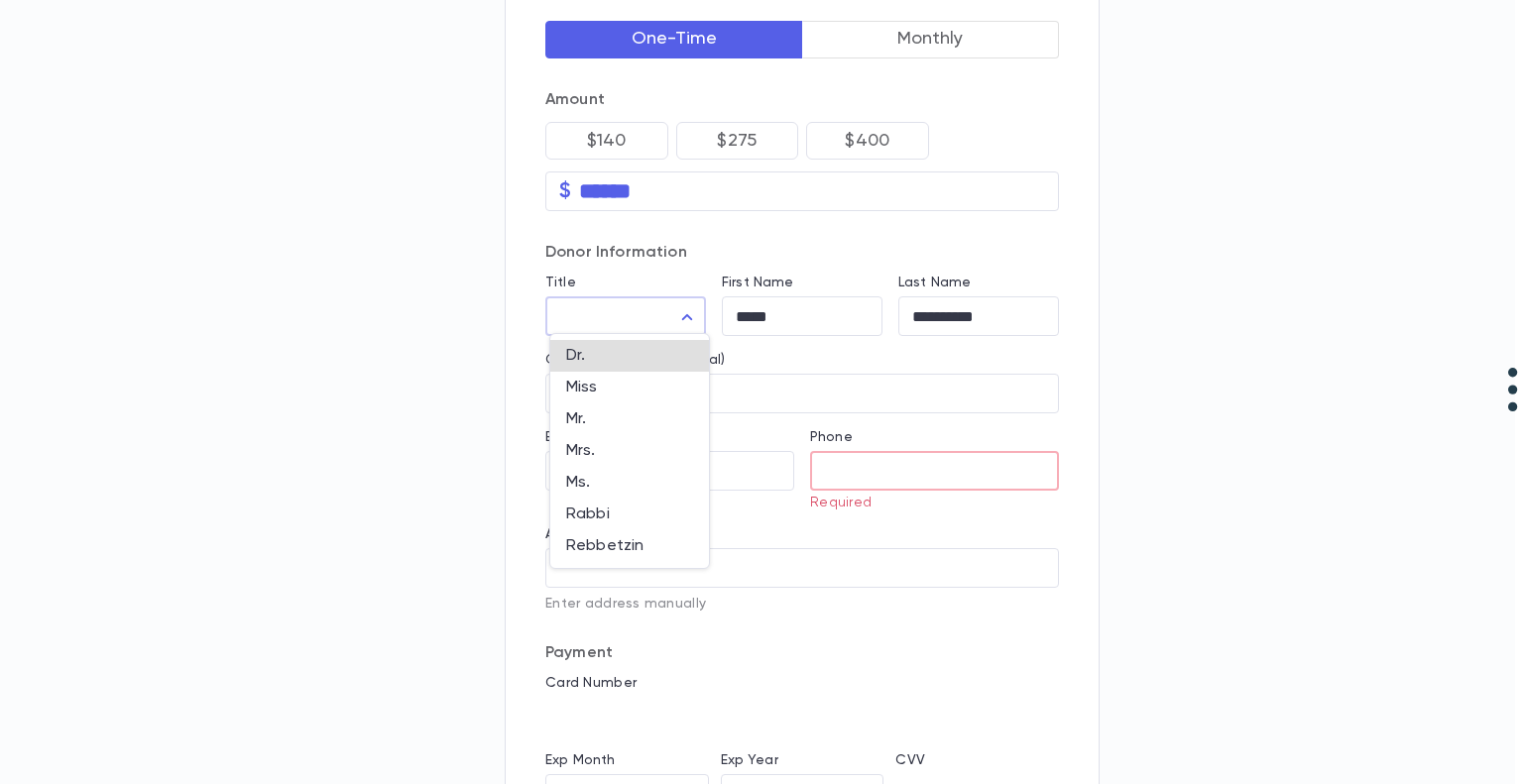 click on "**********" at bounding box center (762, 460) 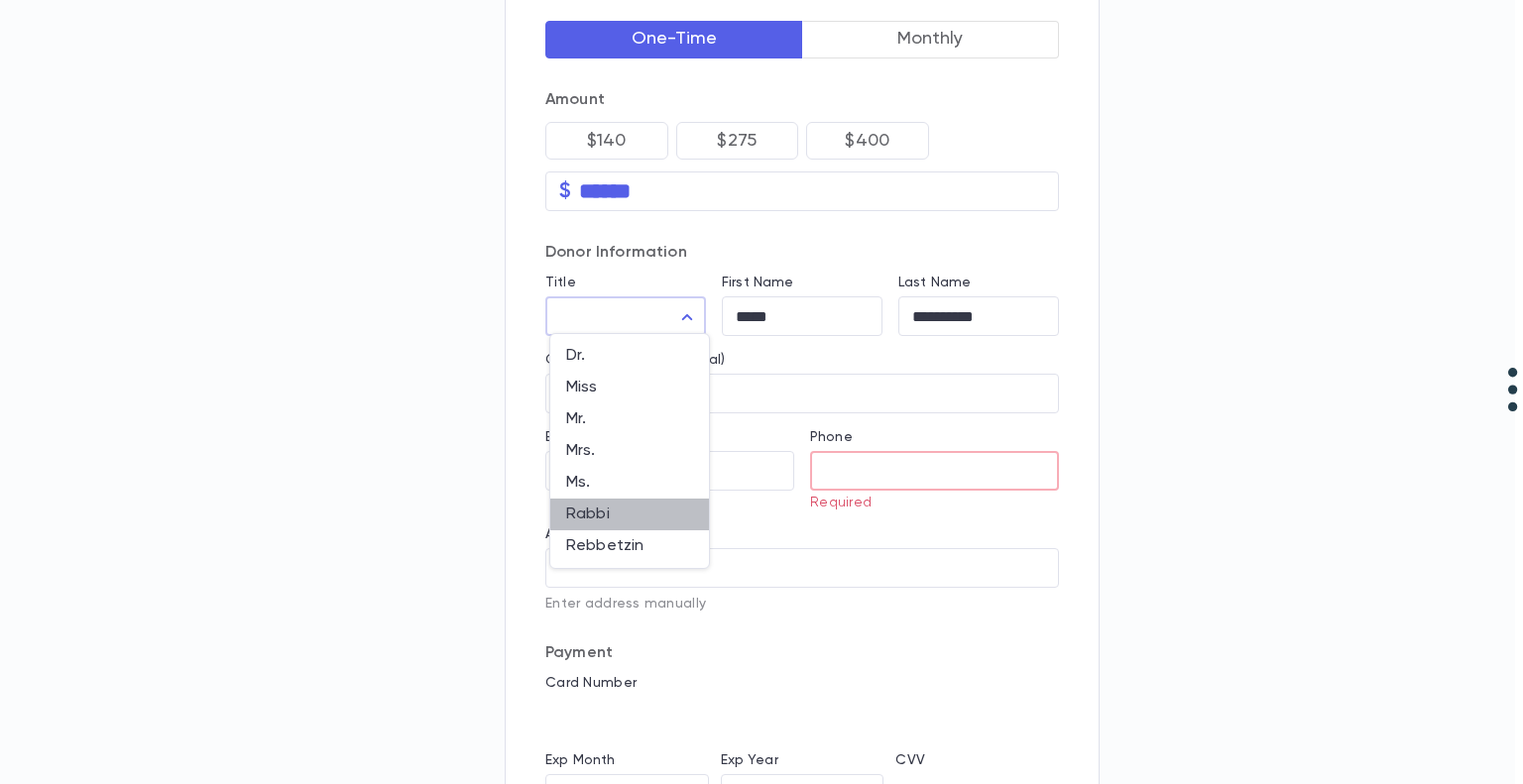 click on "Rabbi" at bounding box center [630, 514] 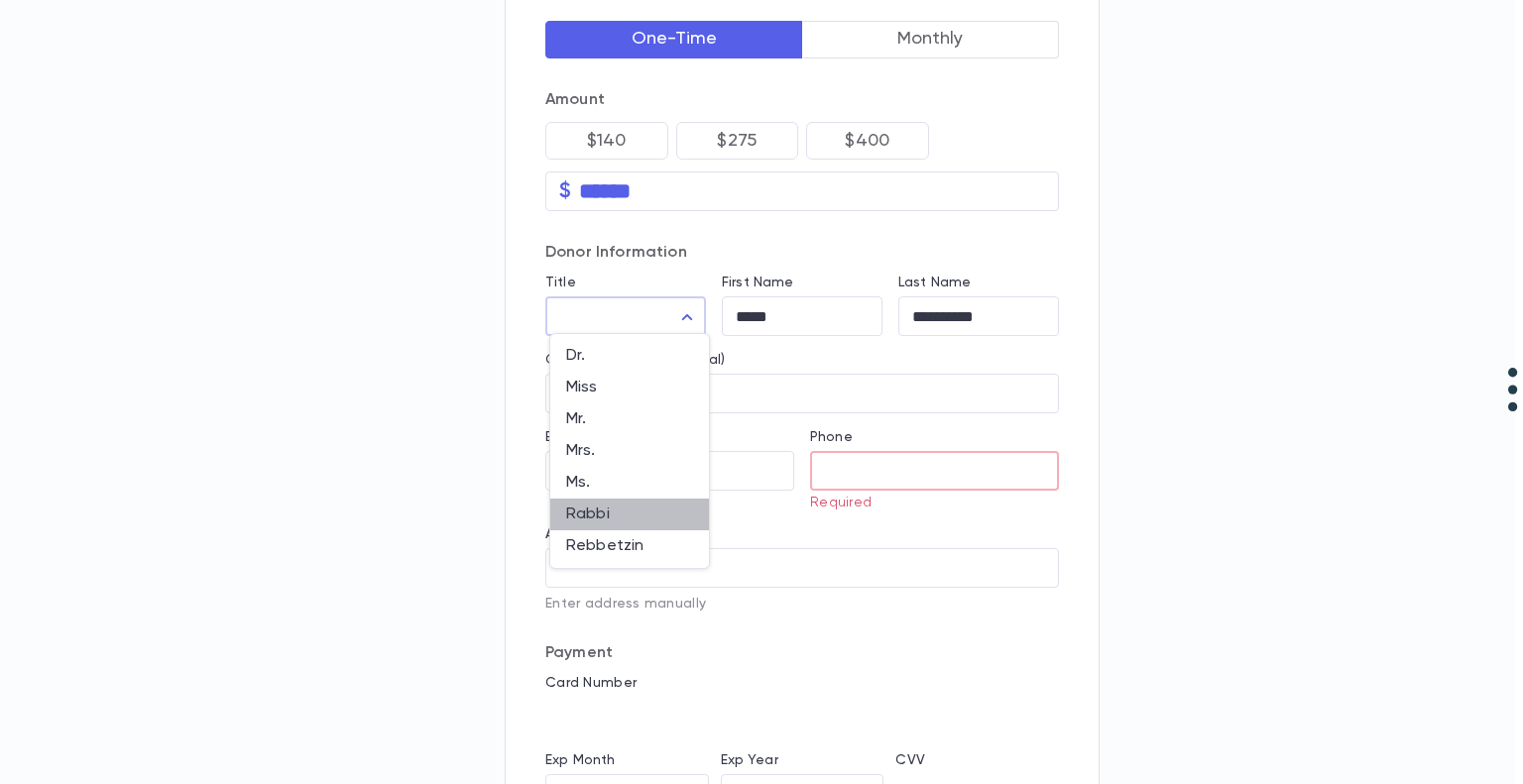 type on "*****" 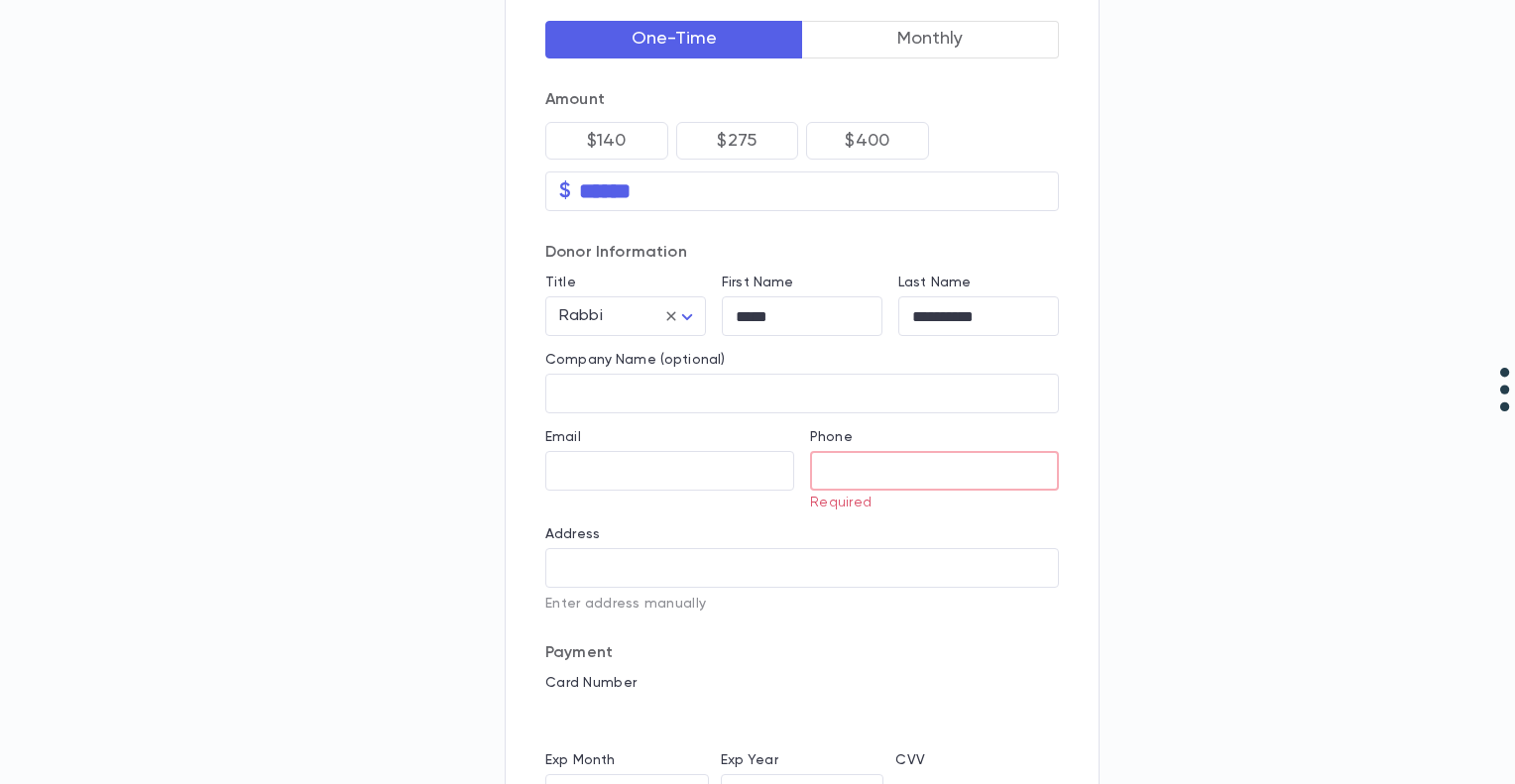 click on "​" at bounding box center (934, 471) 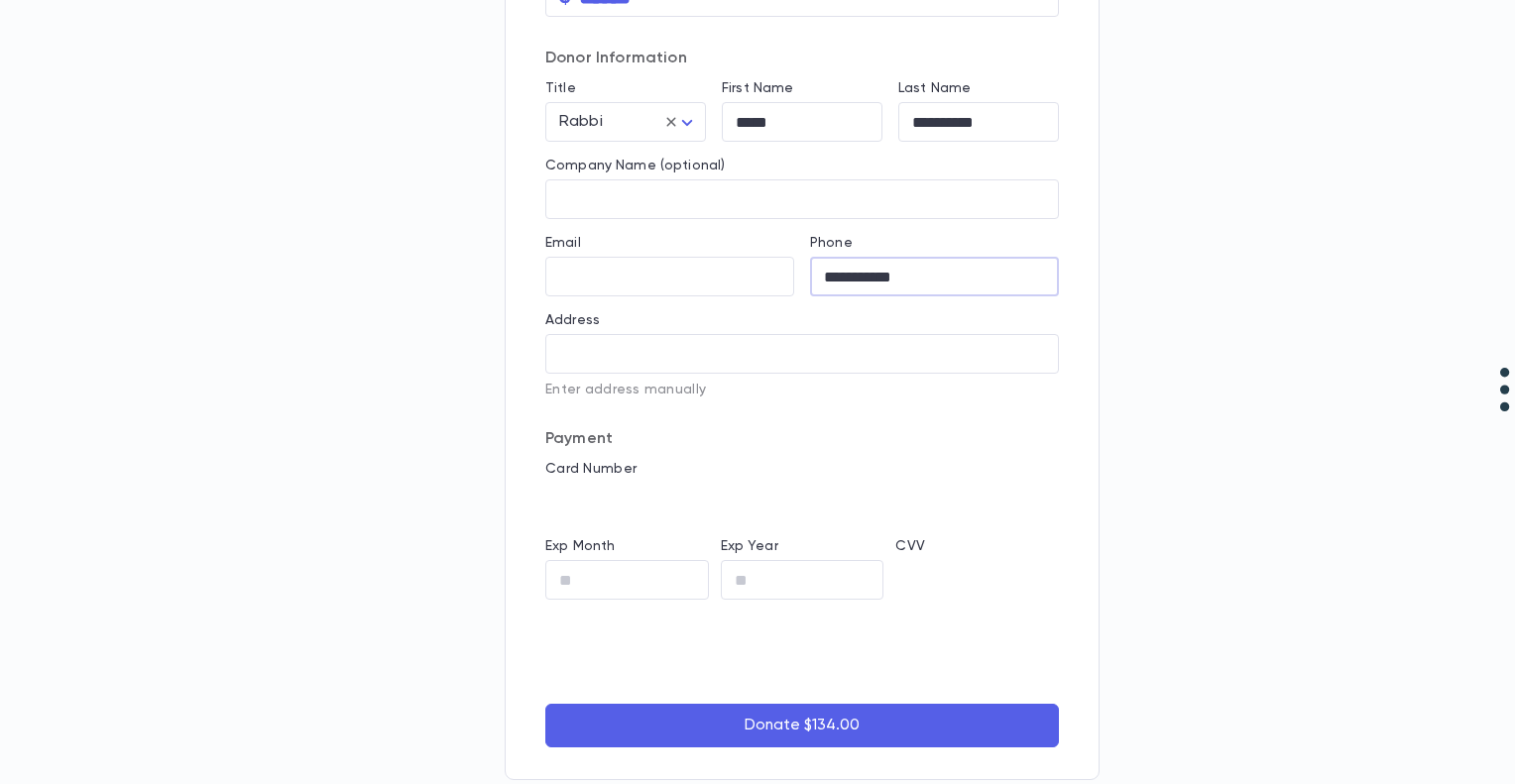 scroll, scrollTop: 360, scrollLeft: 0, axis: vertical 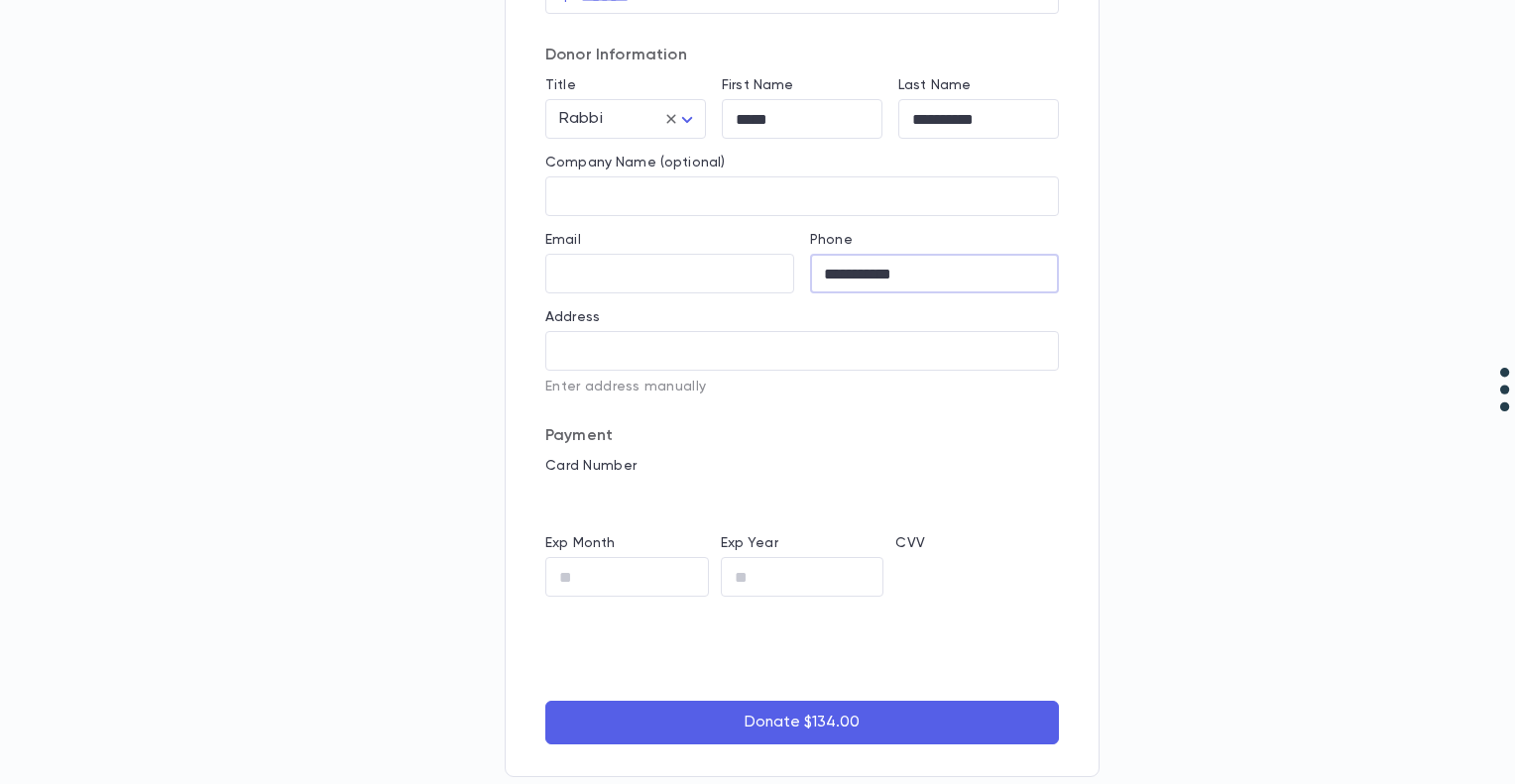 type on "**********" 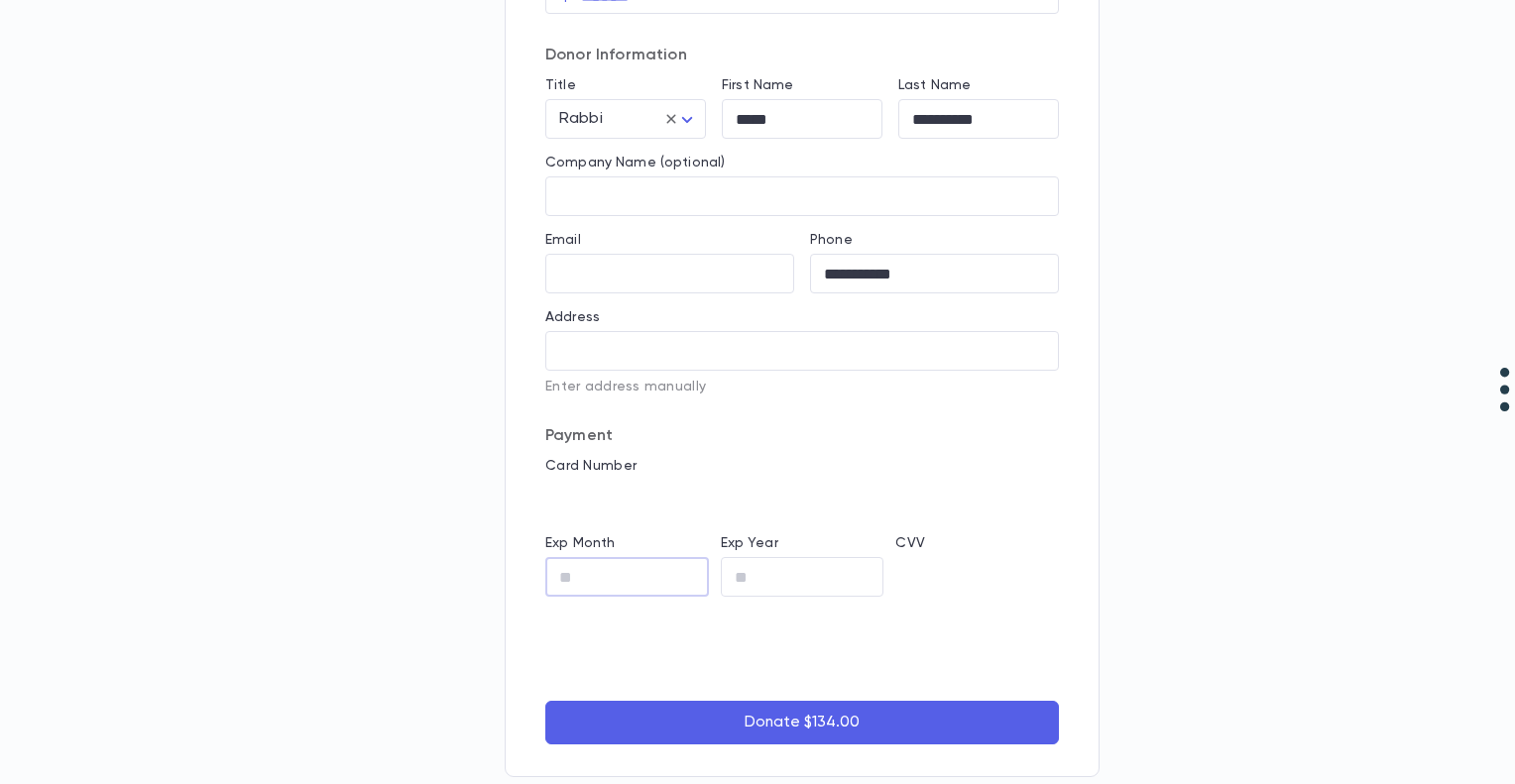 click on "Exp Month" at bounding box center [627, 577] 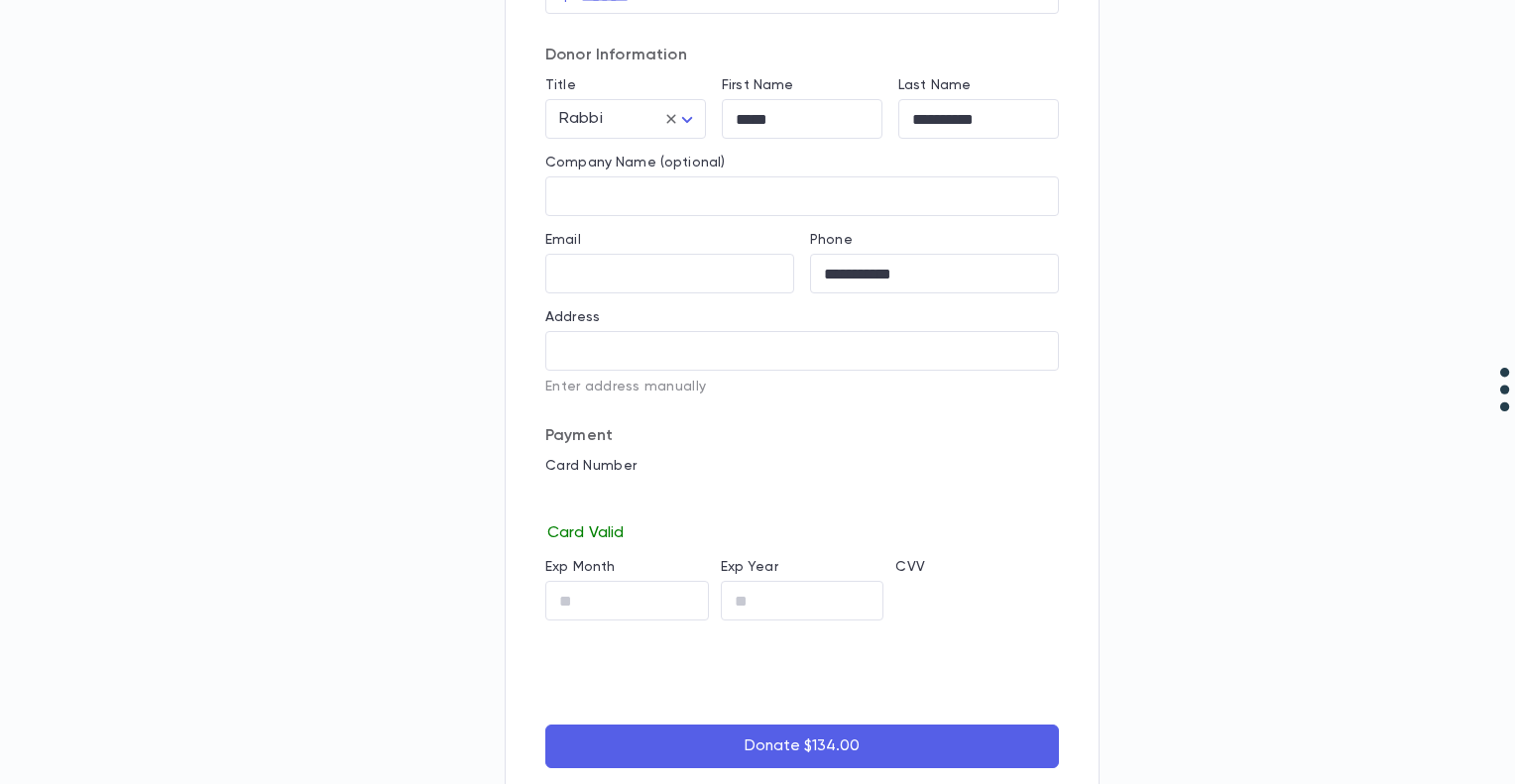 click on "Exp Month ​" at bounding box center (621, 582) 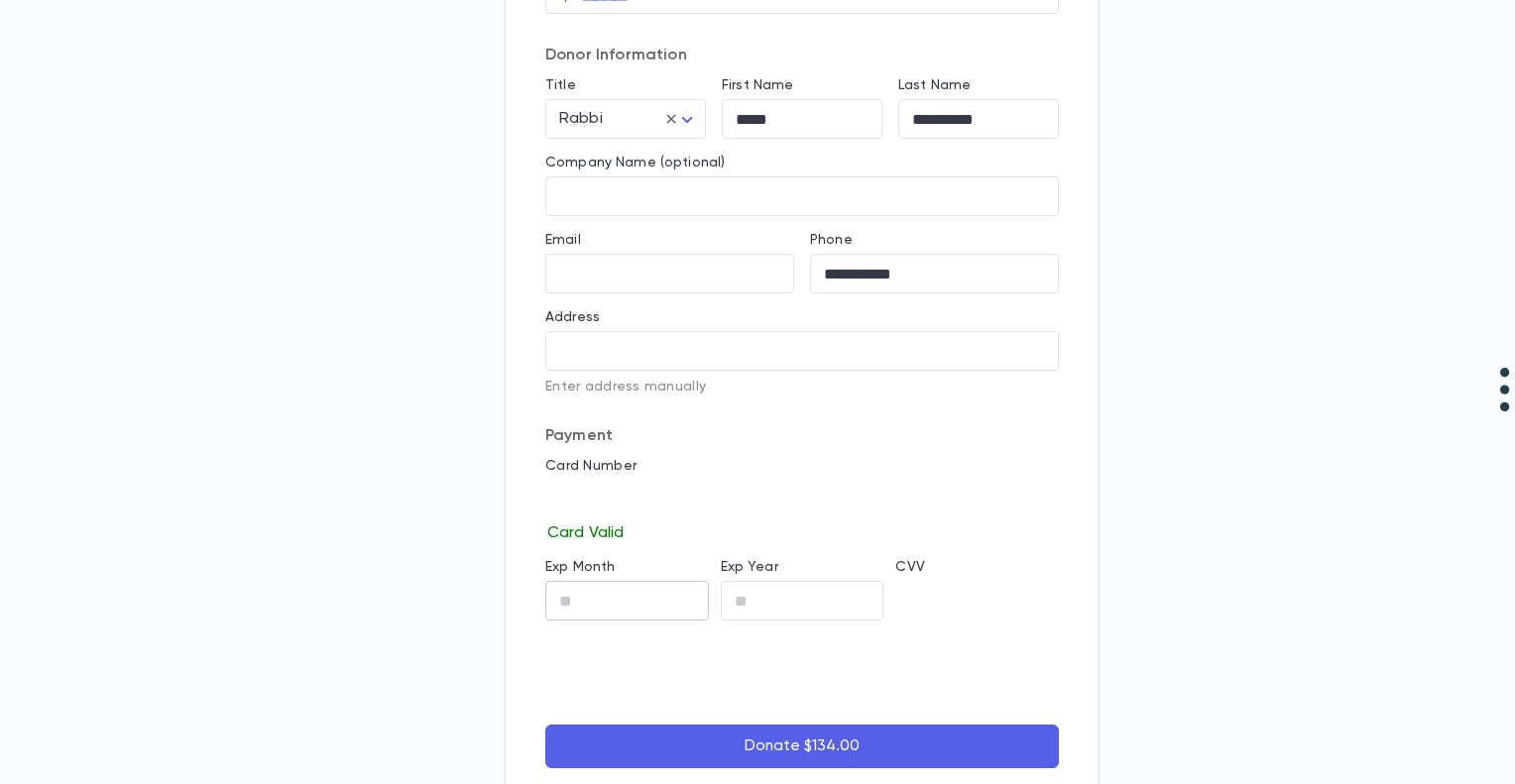 click on "Exp Month" at bounding box center (627, 601) 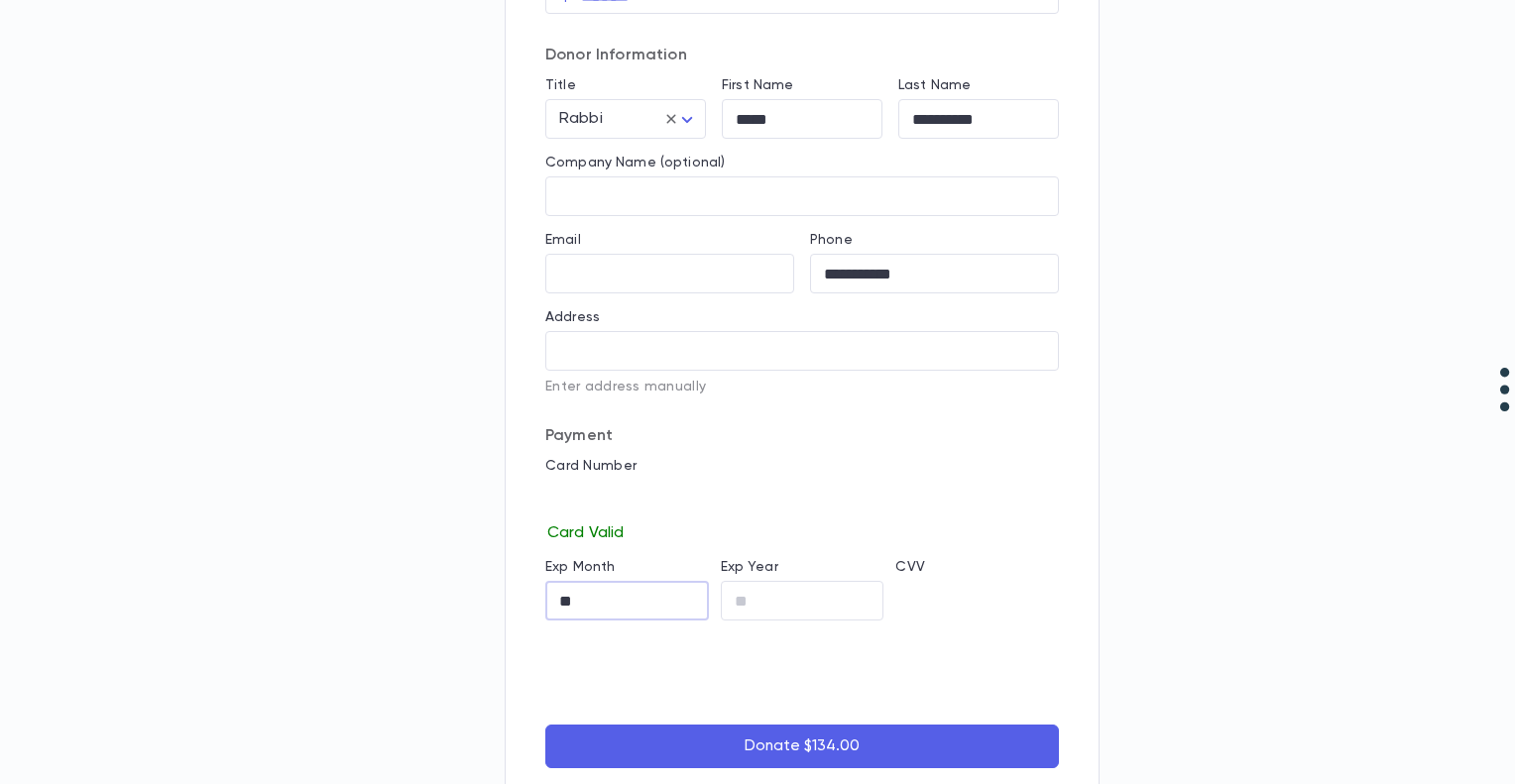 type on "**" 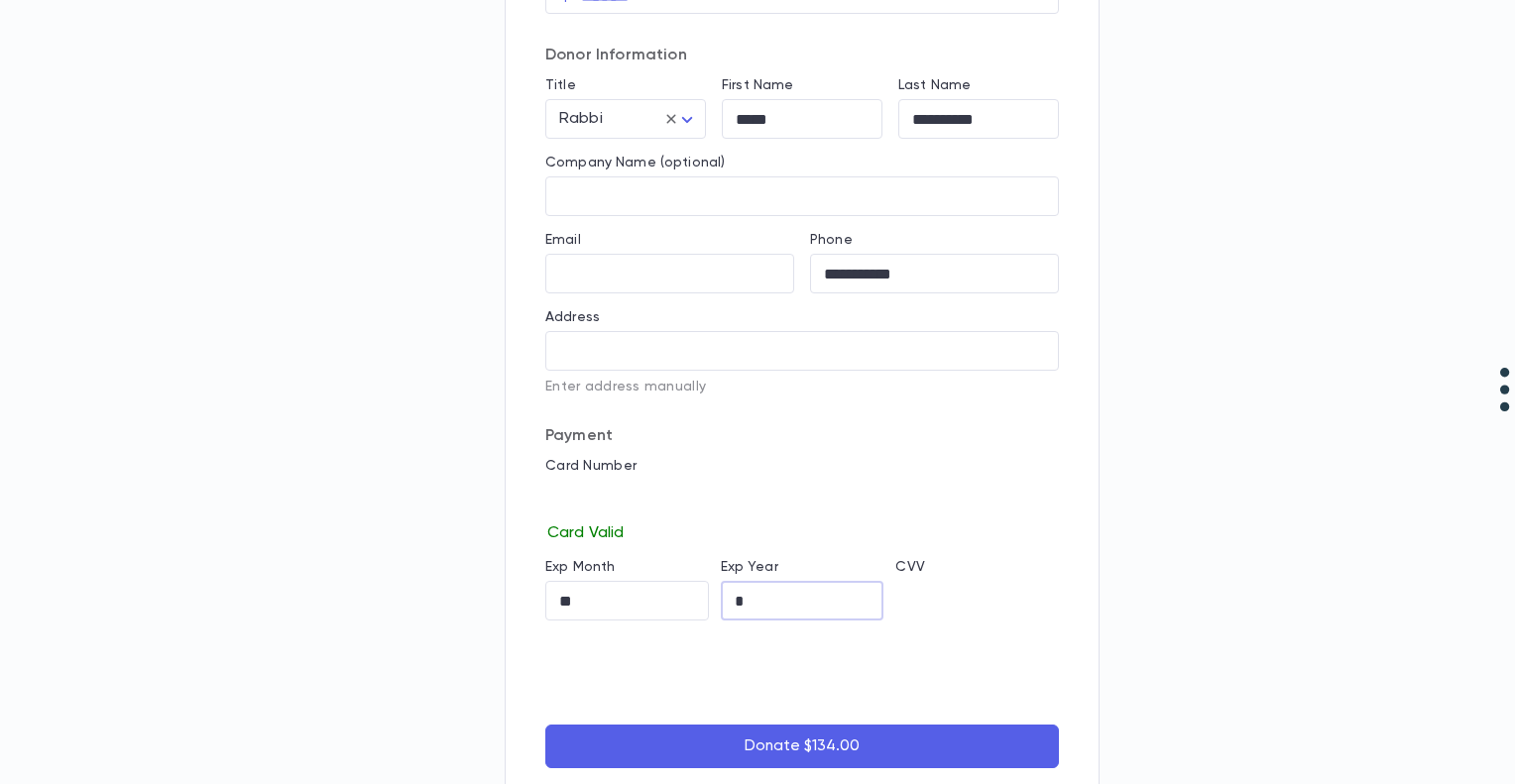 click on "*" at bounding box center (802, 601) 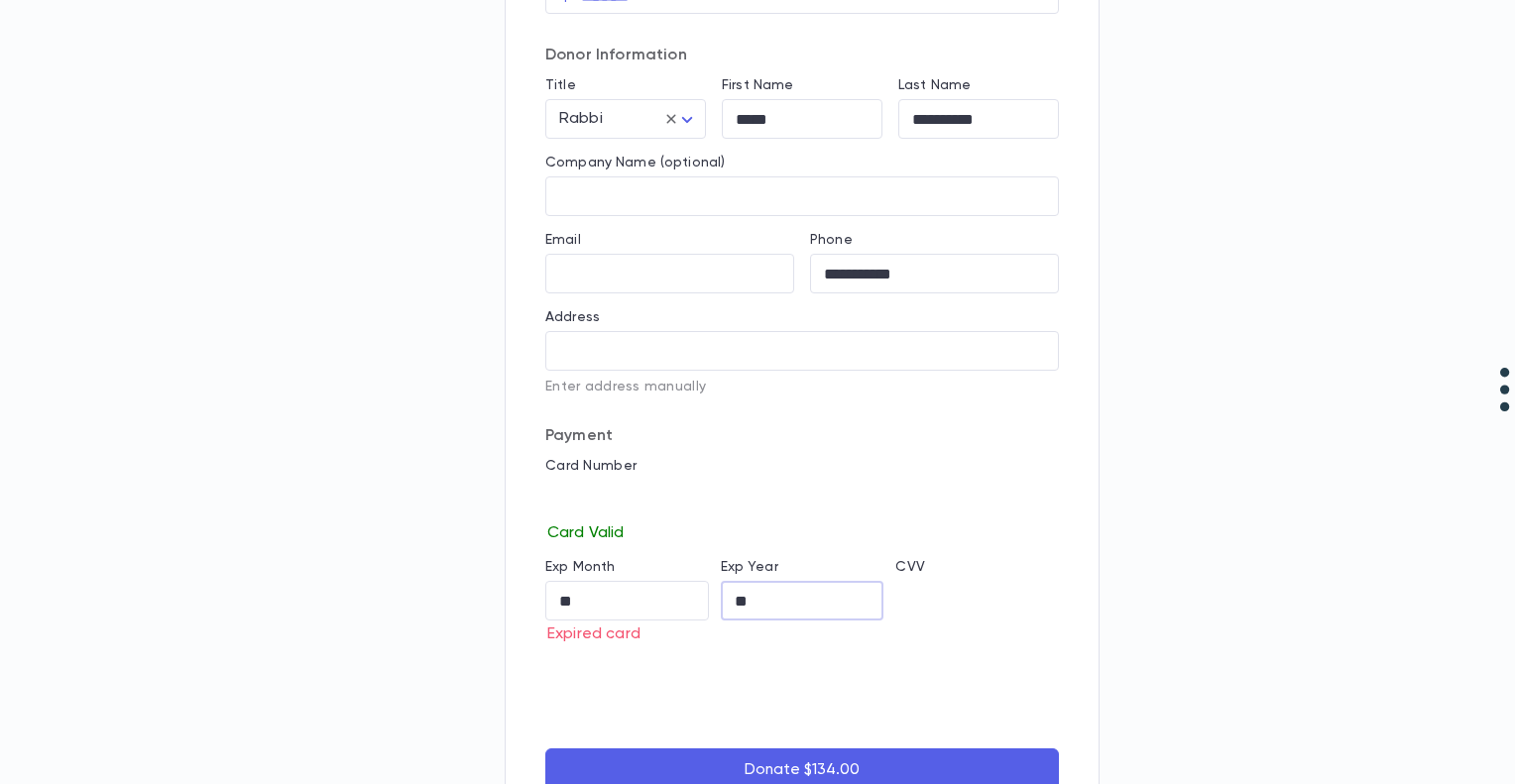 click on "**" at bounding box center (802, 601) 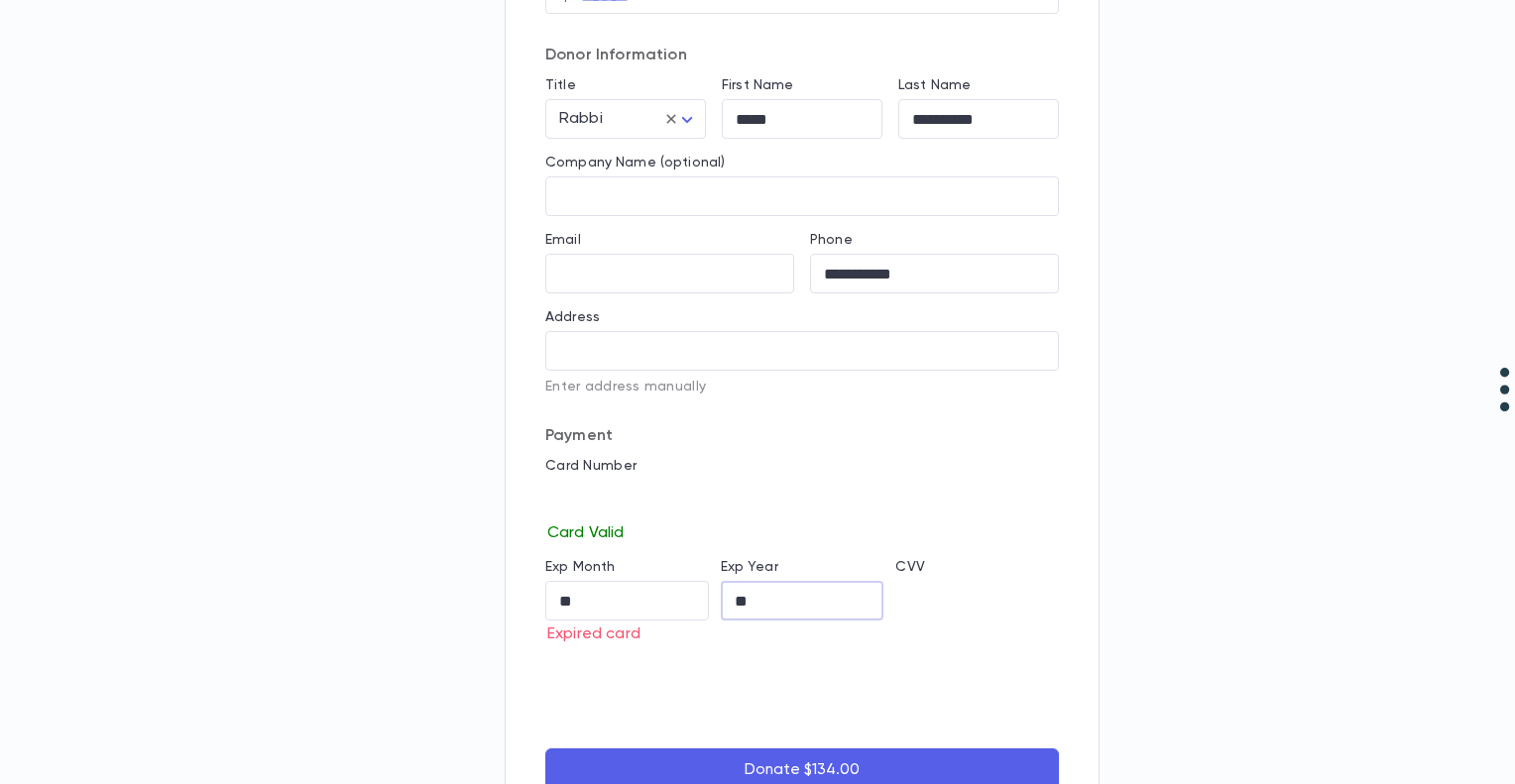 type on "**" 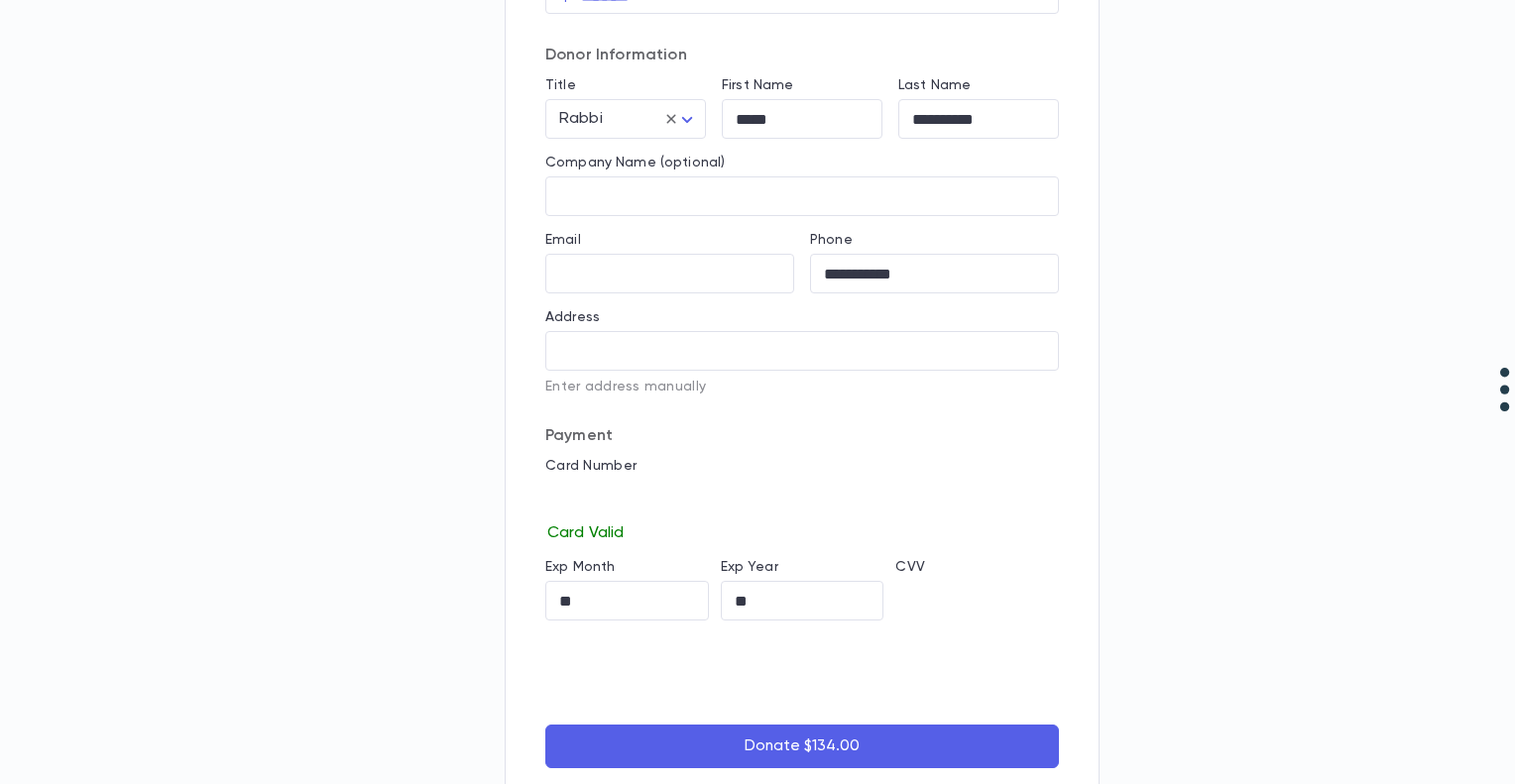 click on "Donate $134.00" at bounding box center [802, 746] 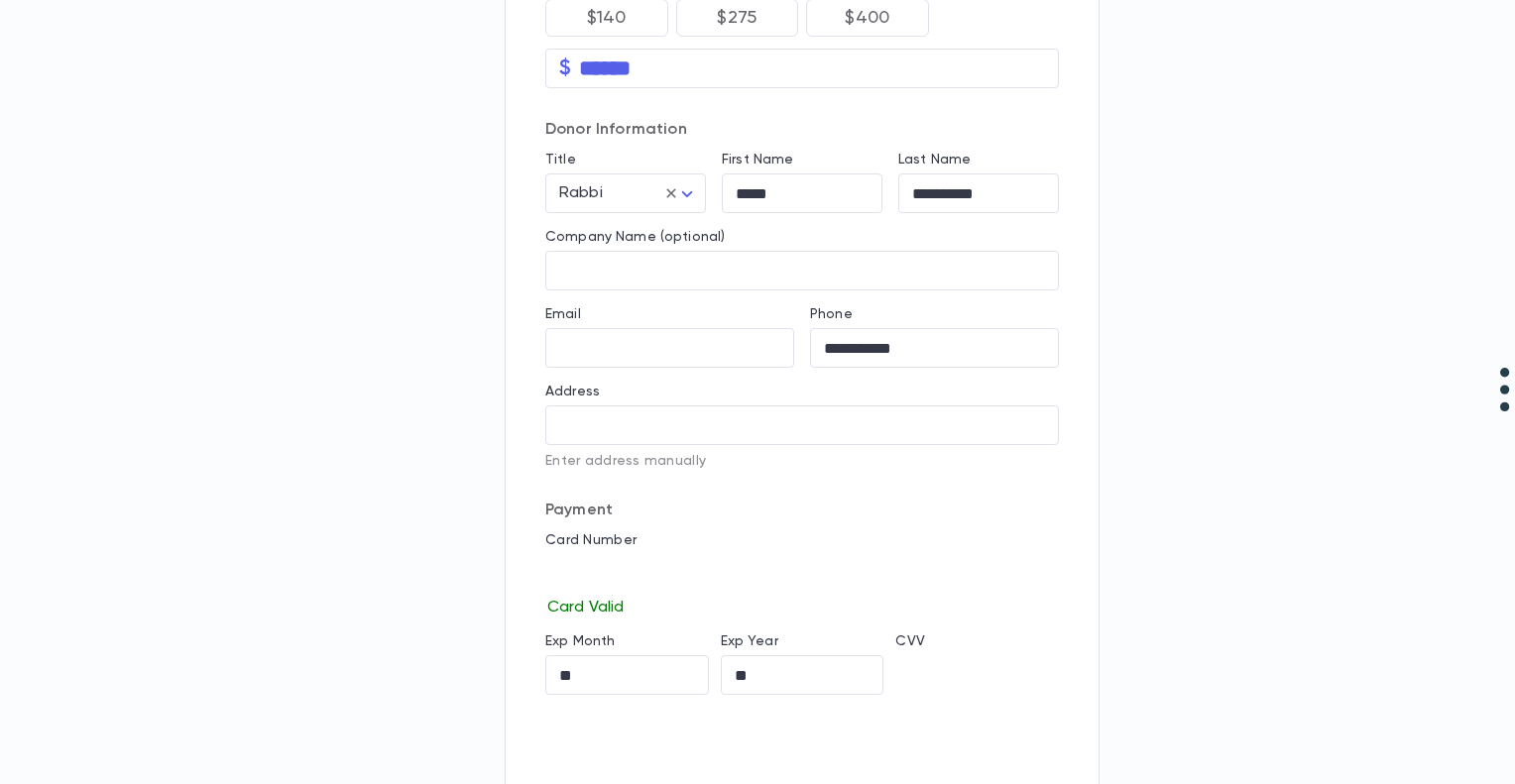 scroll, scrollTop: 463, scrollLeft: 0, axis: vertical 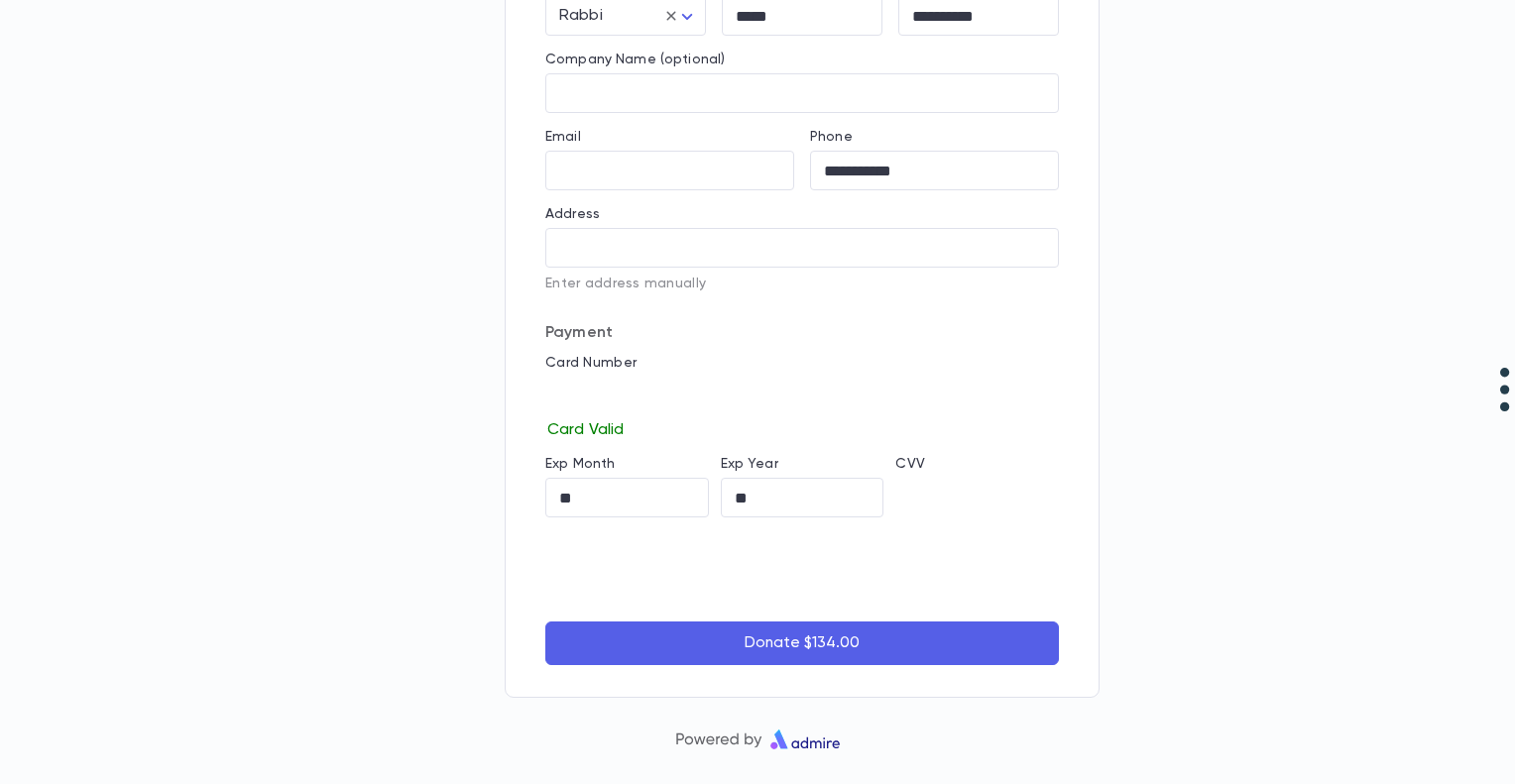 click on "Donate $134.00" at bounding box center (802, 643) 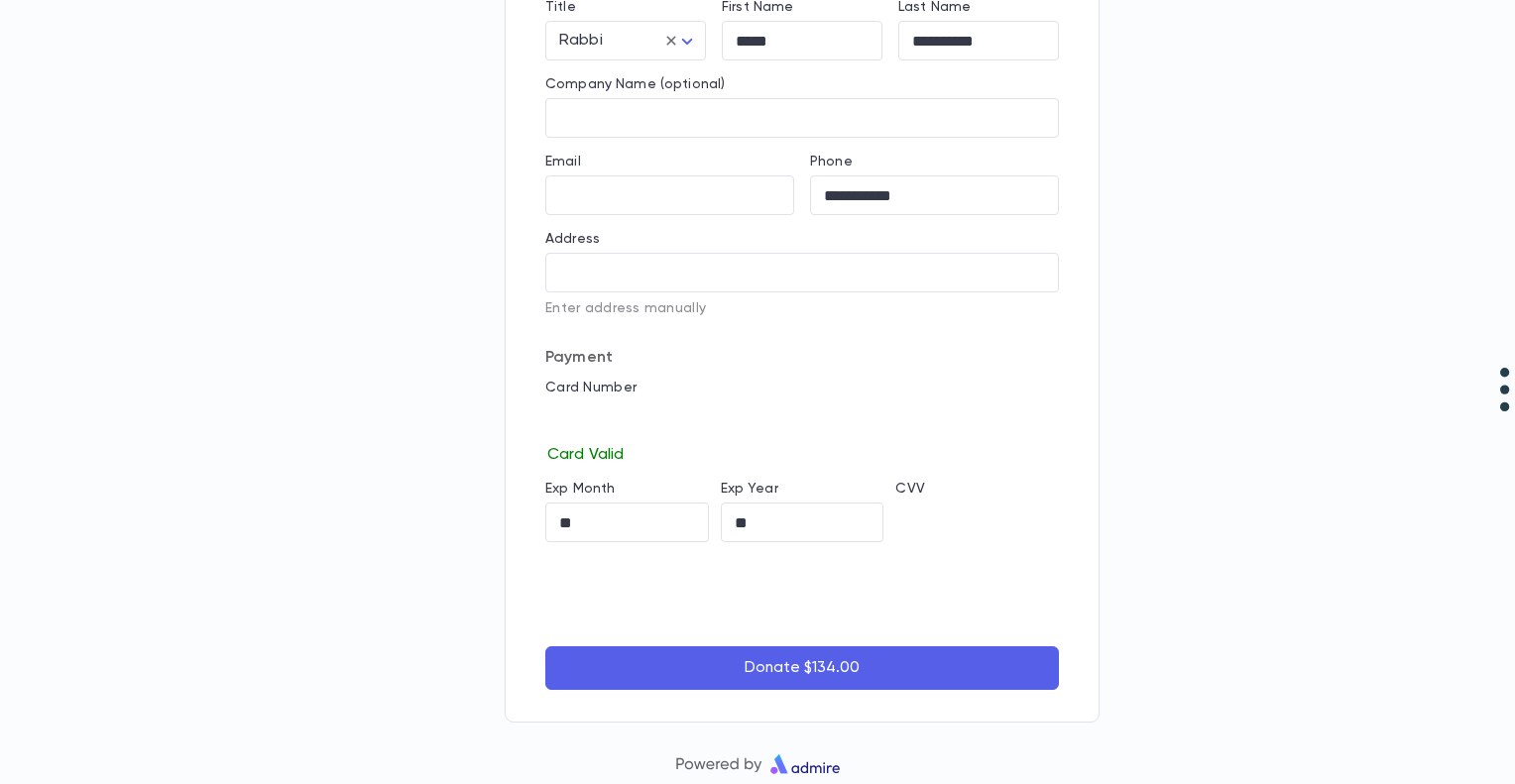 scroll, scrollTop: 463, scrollLeft: 0, axis: vertical 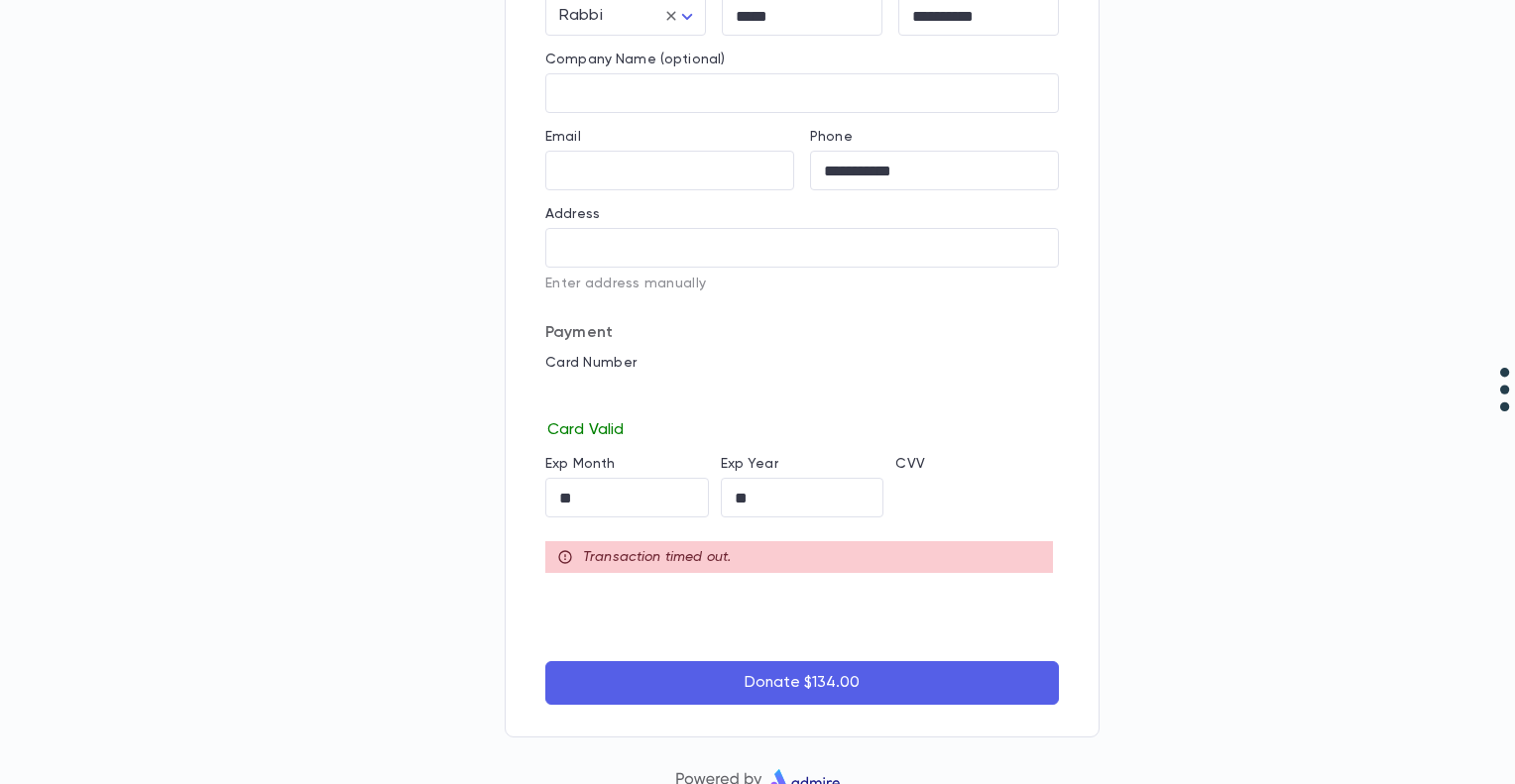 click on "Donate $134.00" at bounding box center [802, 683] 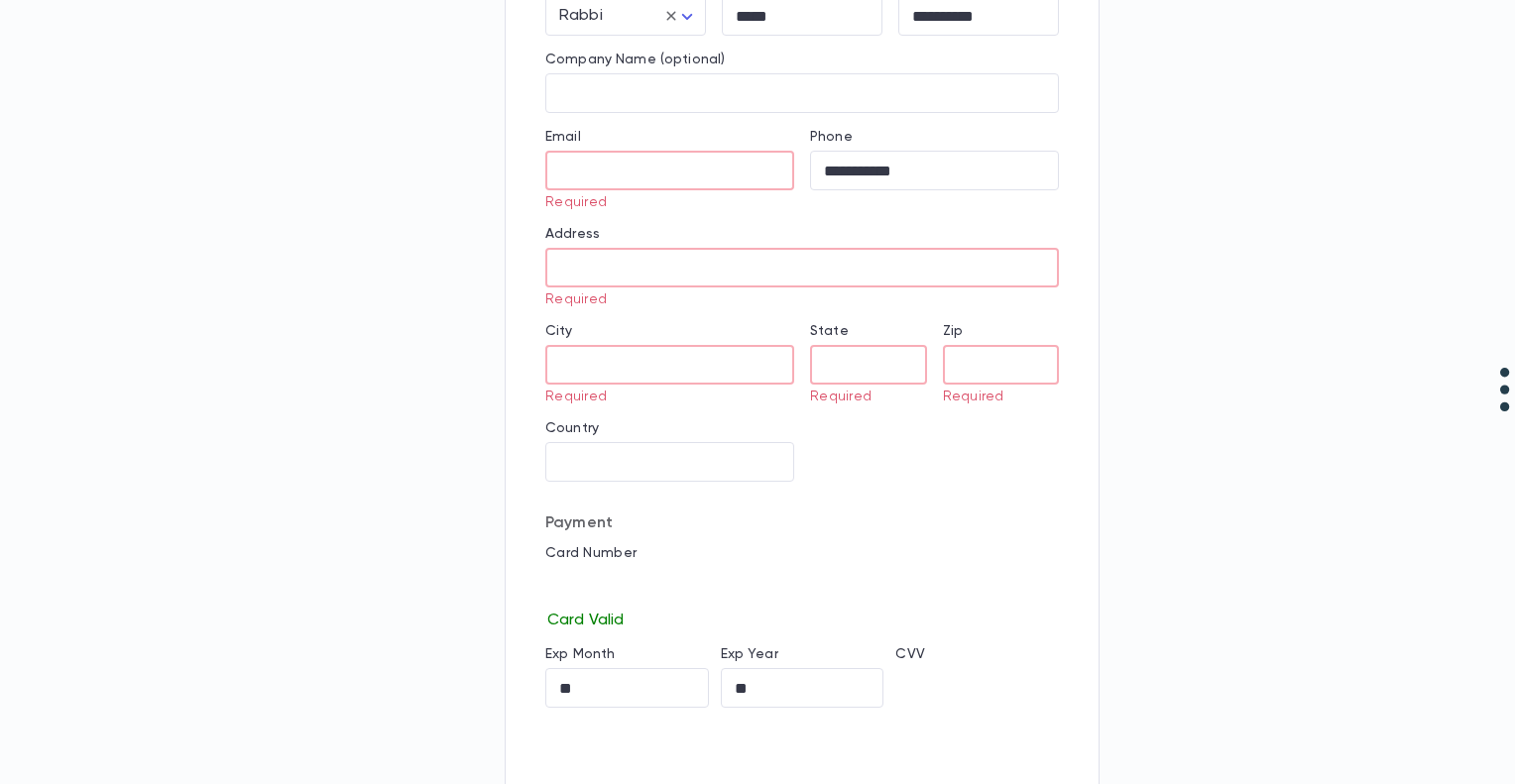 click on "Email" at bounding box center (669, 170) 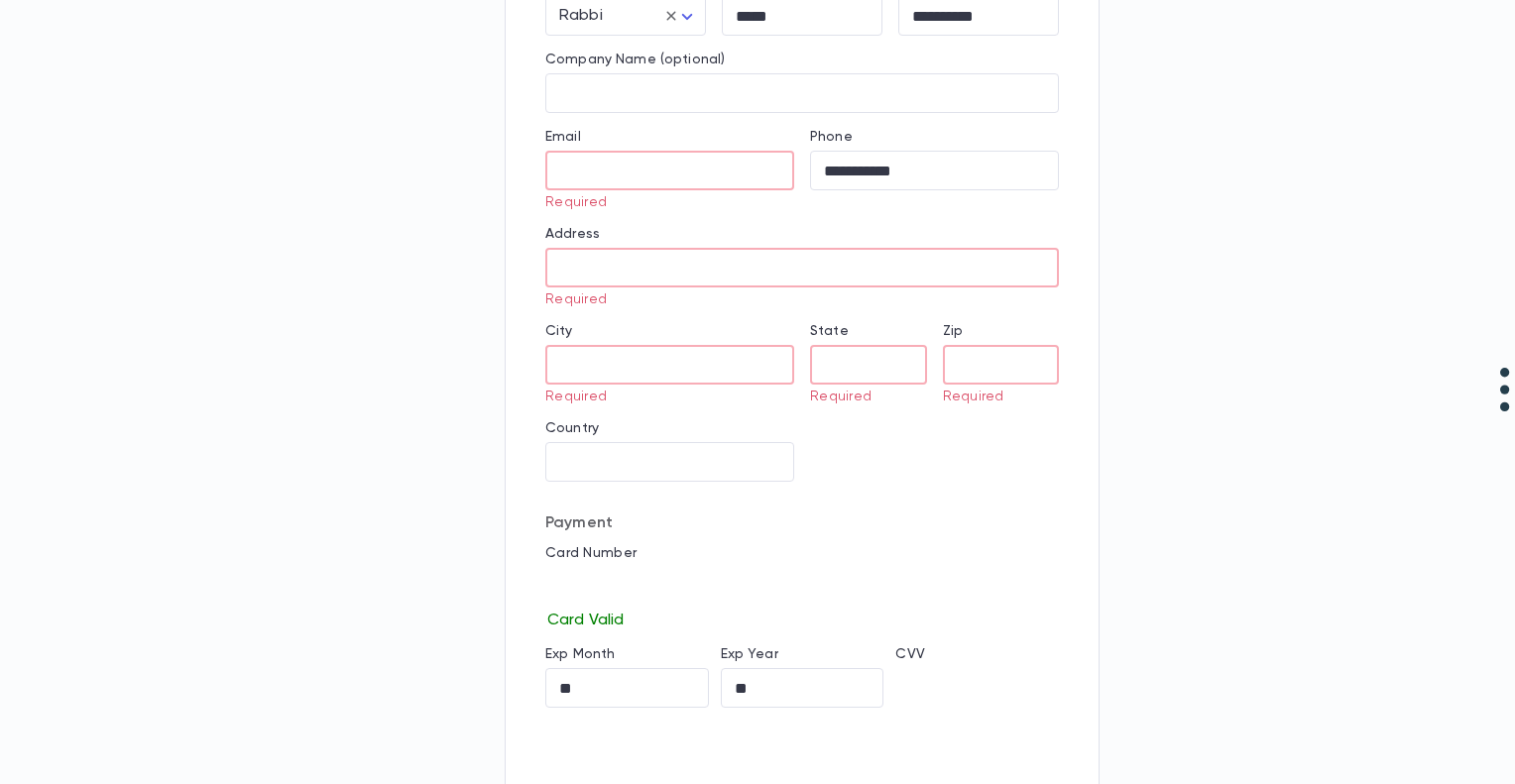 type on "**********" 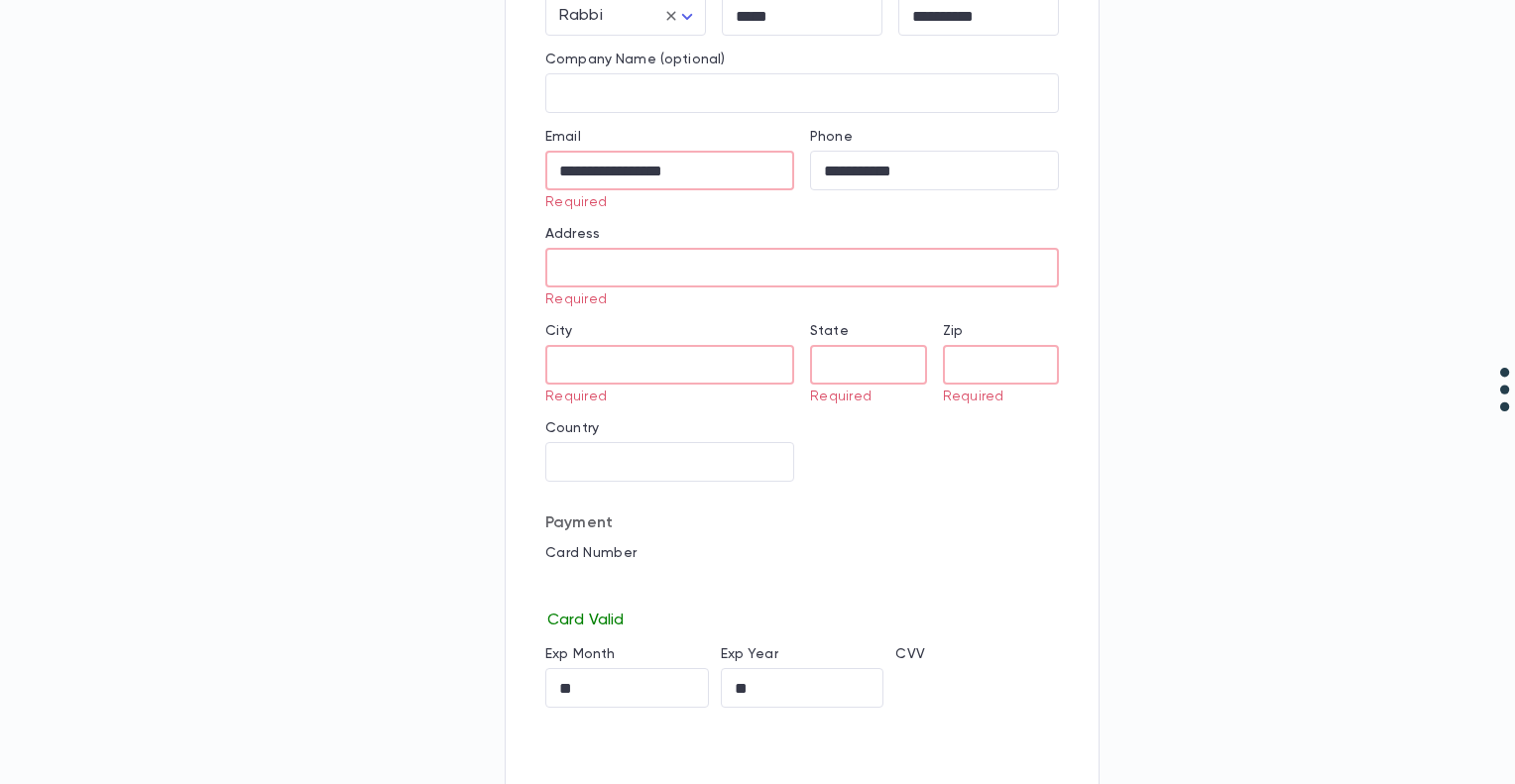 type on "**********" 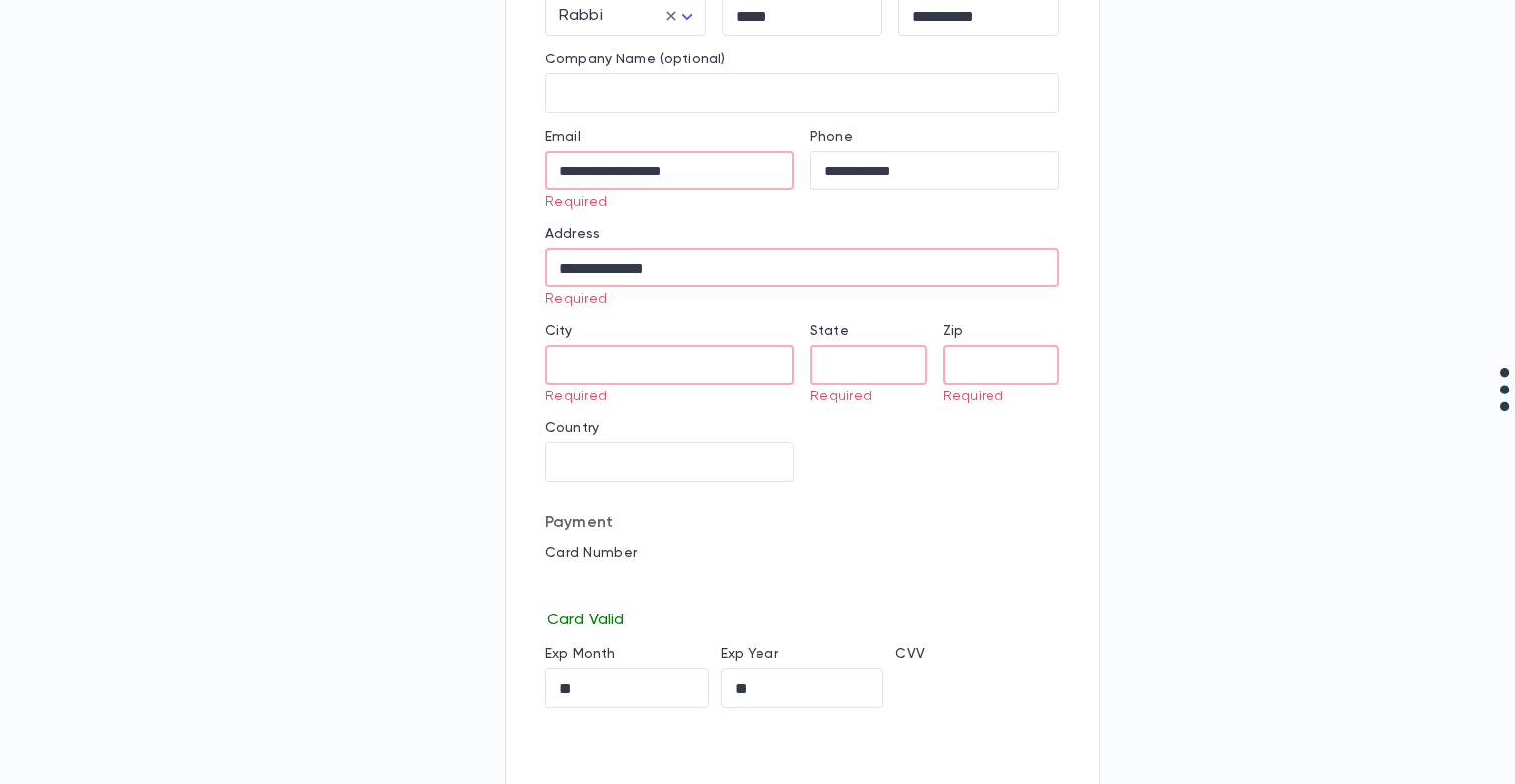 type on "********" 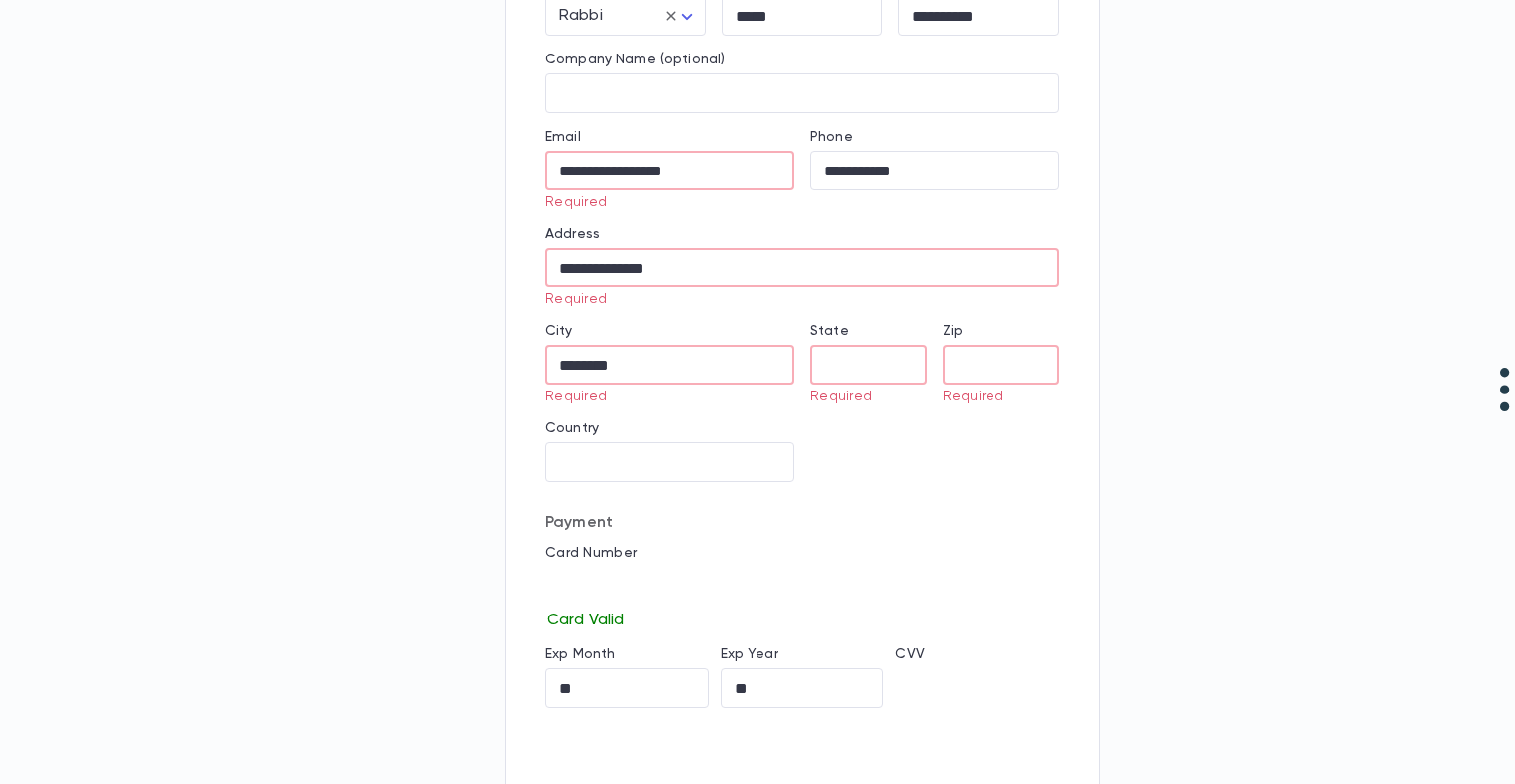 type on "**" 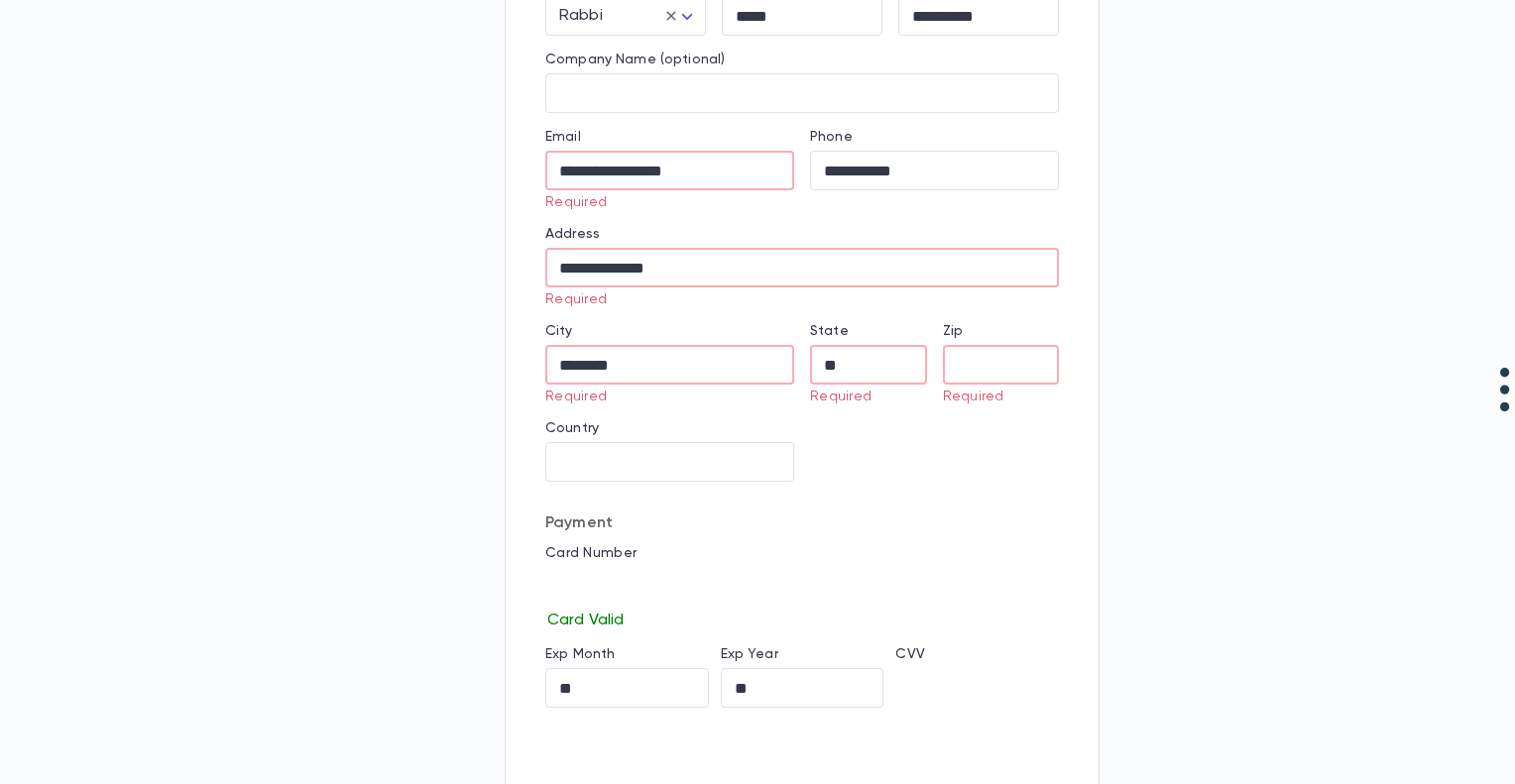 type on "*****" 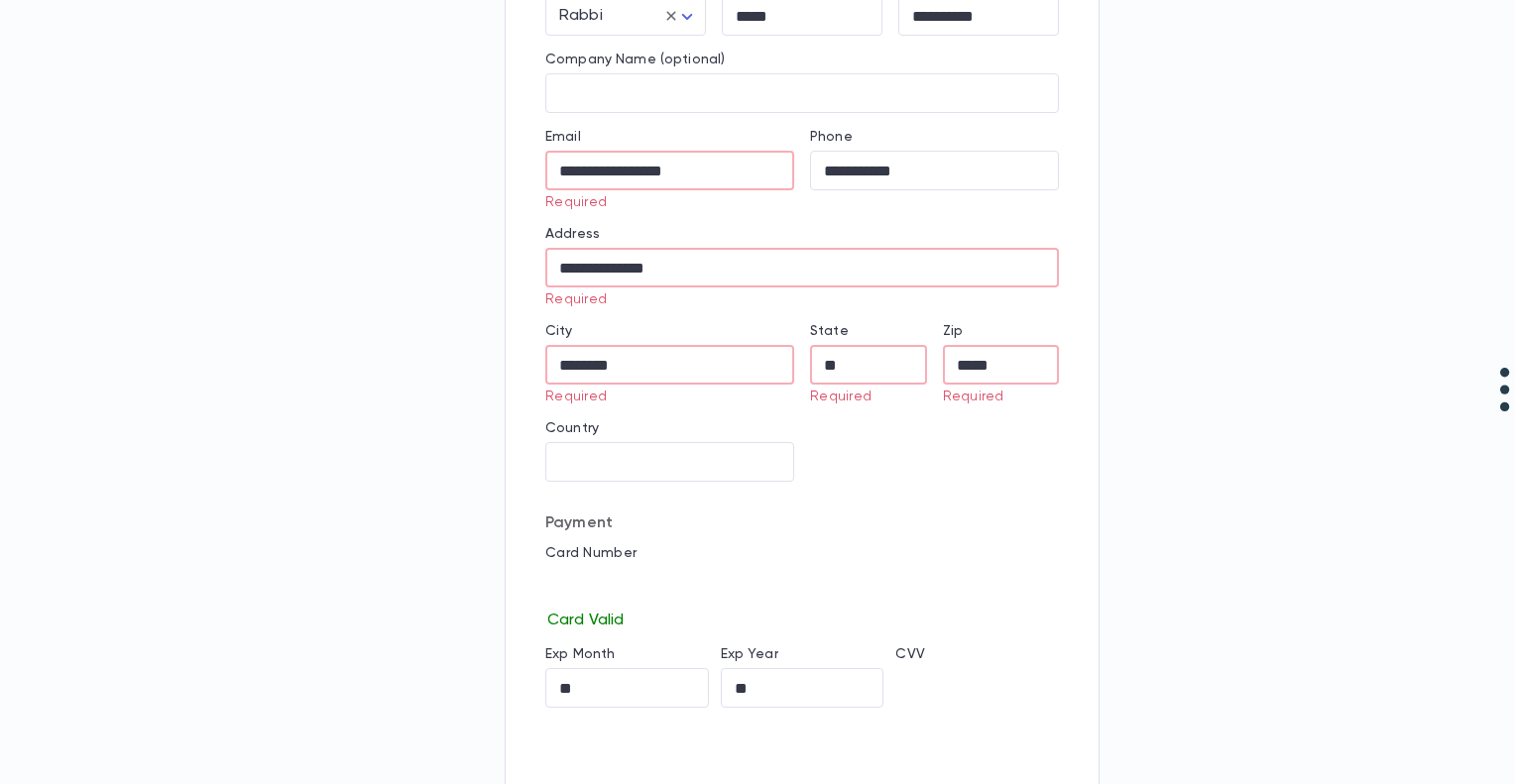 type on "**********" 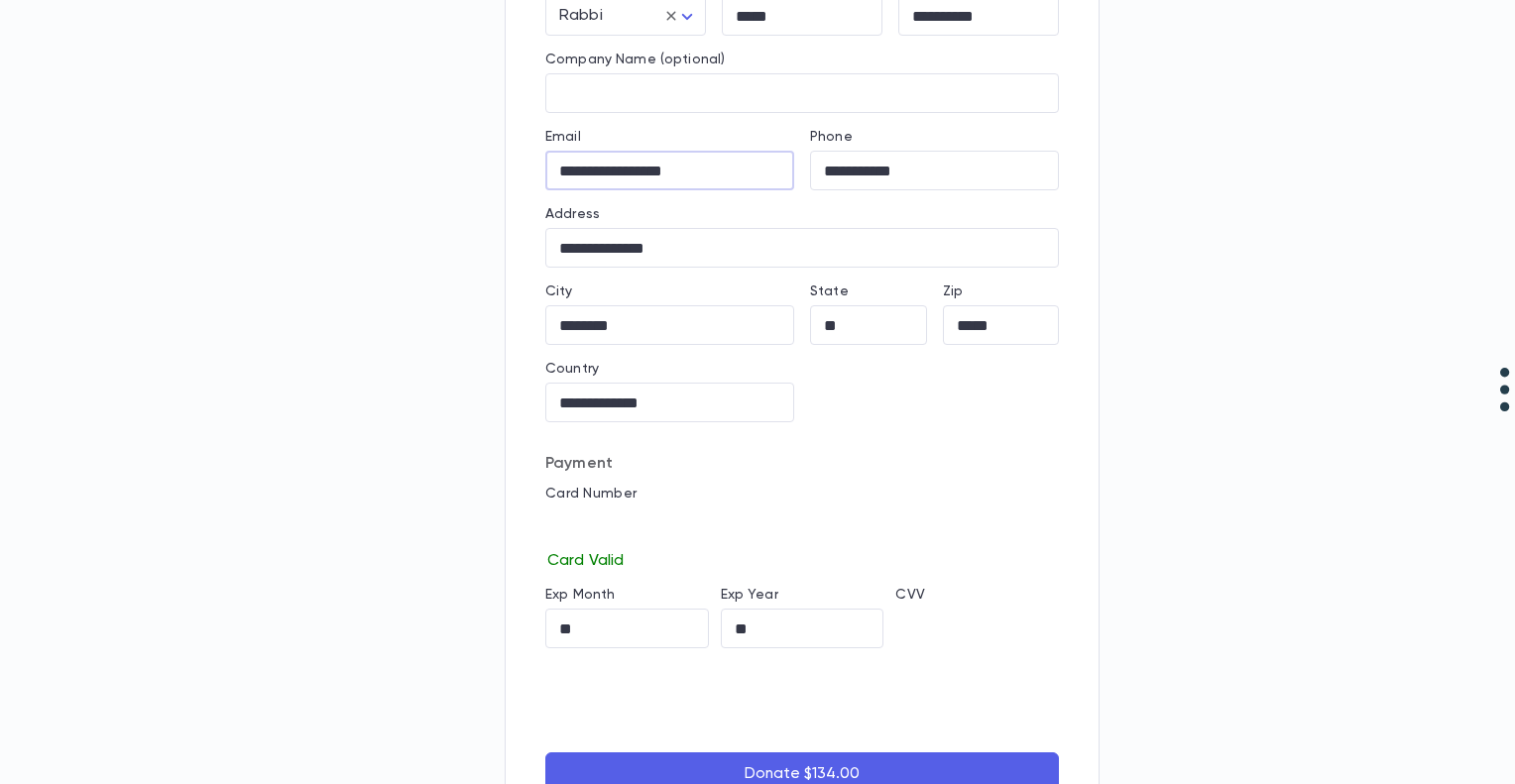 scroll, scrollTop: 594, scrollLeft: 0, axis: vertical 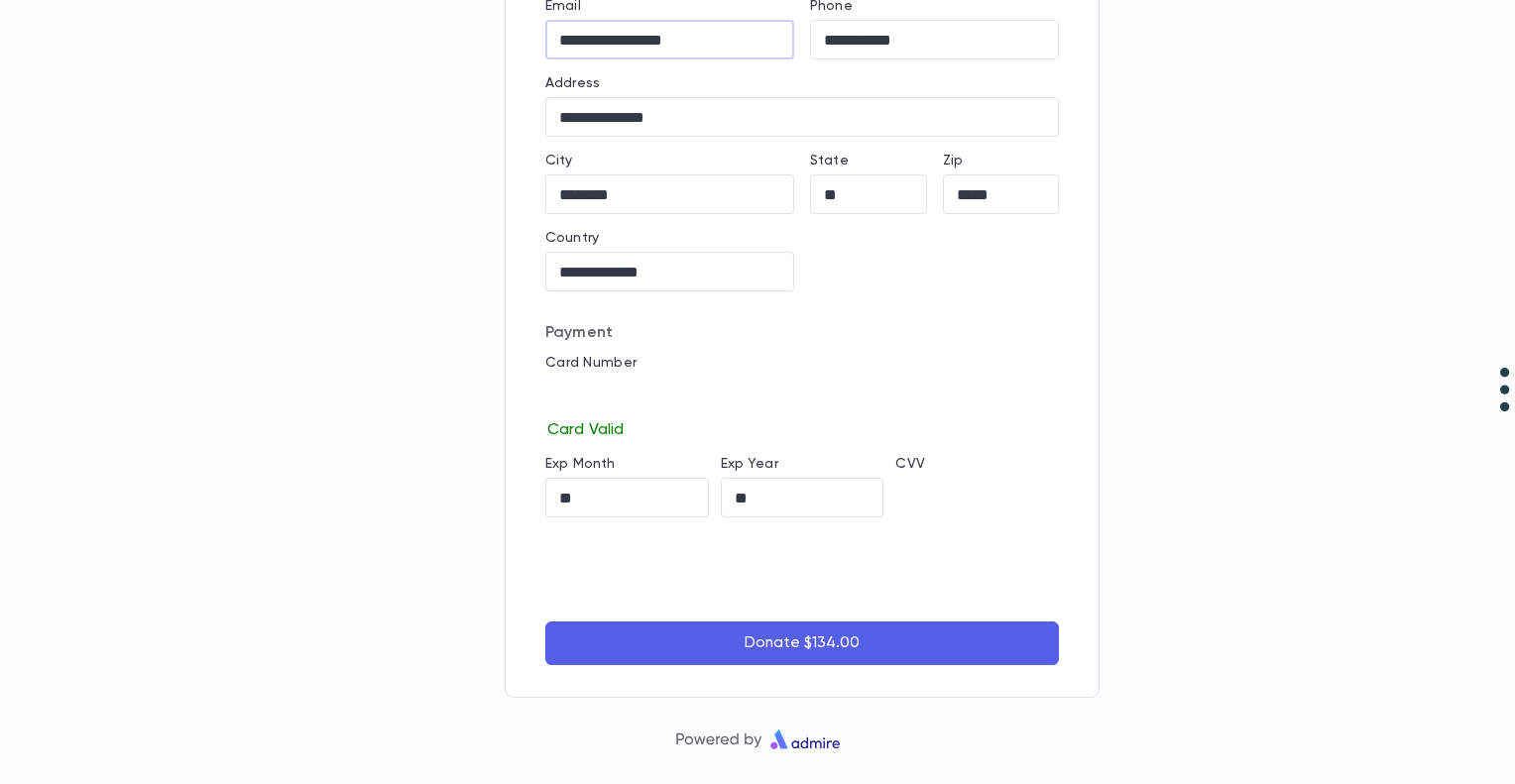 click on "Donate $134.00" at bounding box center [802, 643] 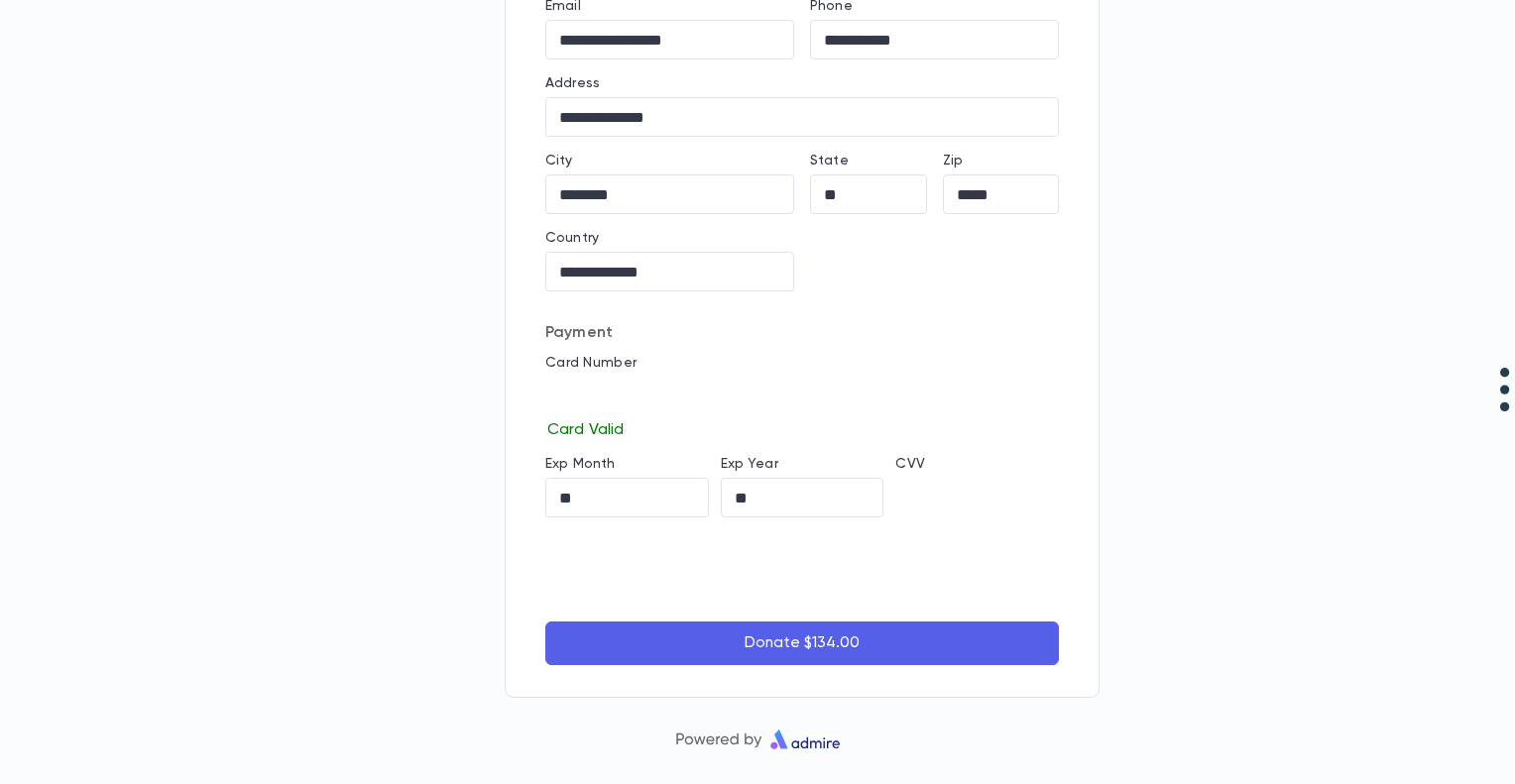 click on "Donate $134.00" at bounding box center (802, 643) 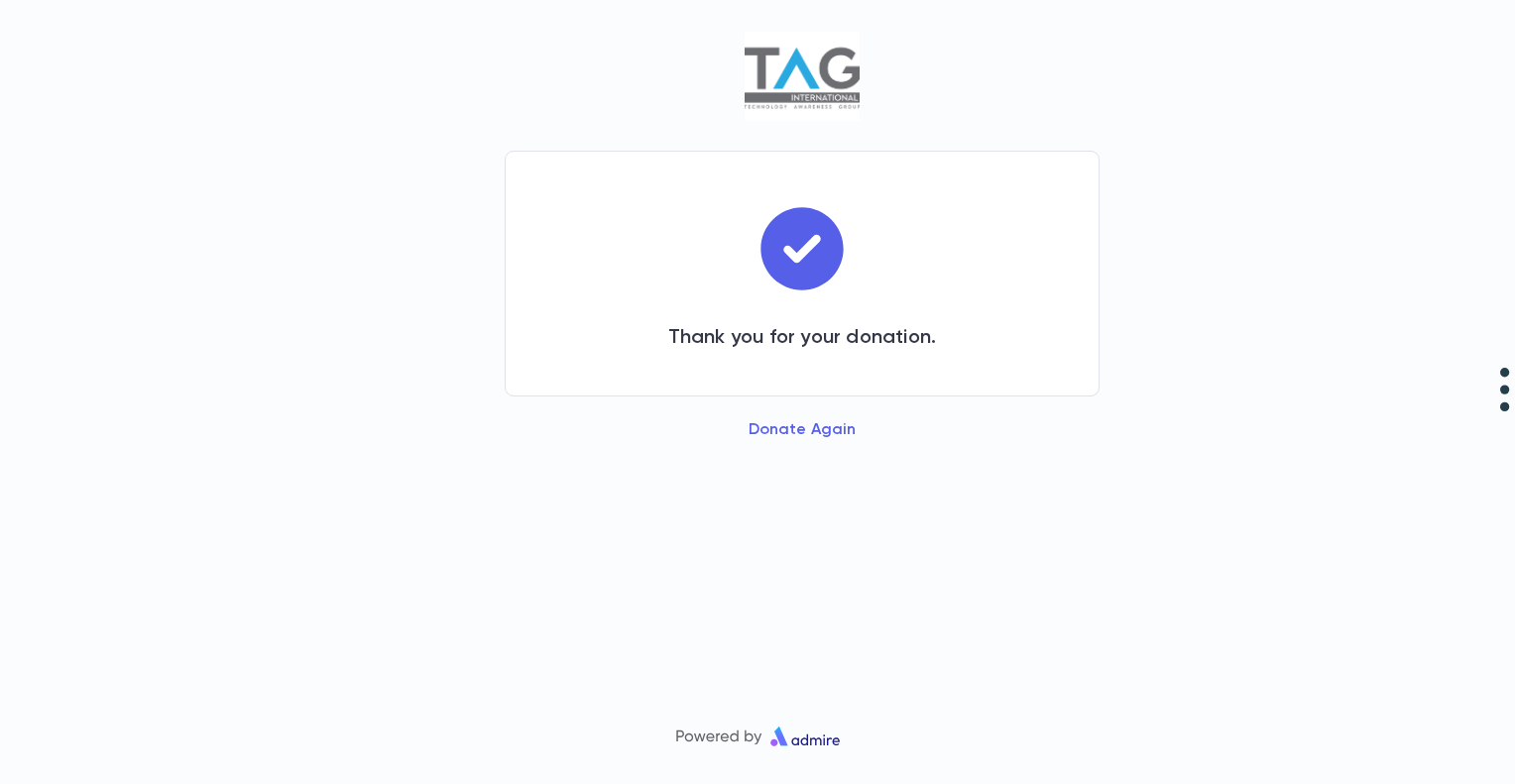 scroll, scrollTop: 0, scrollLeft: 0, axis: both 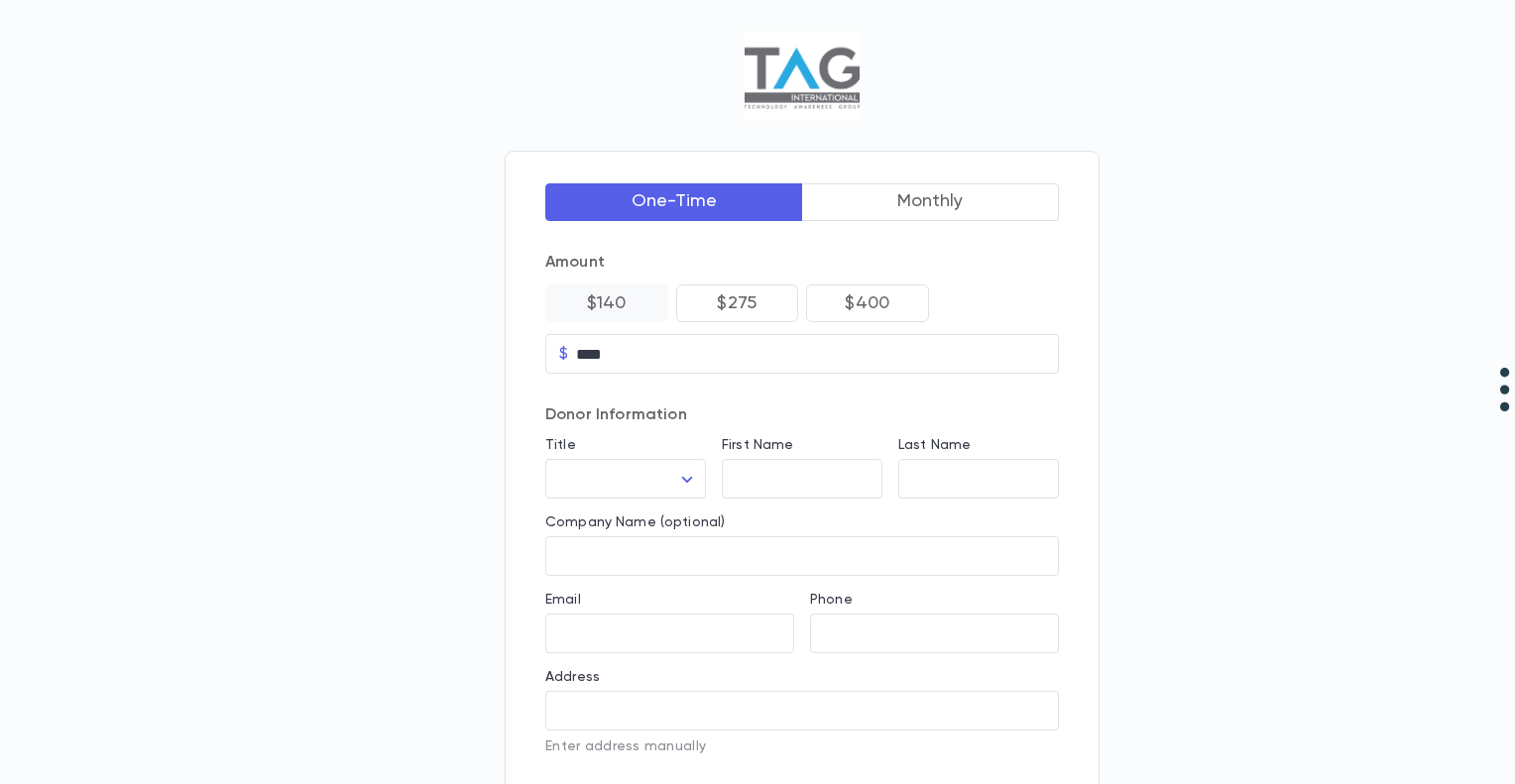 click on "$140" at bounding box center [607, 303] 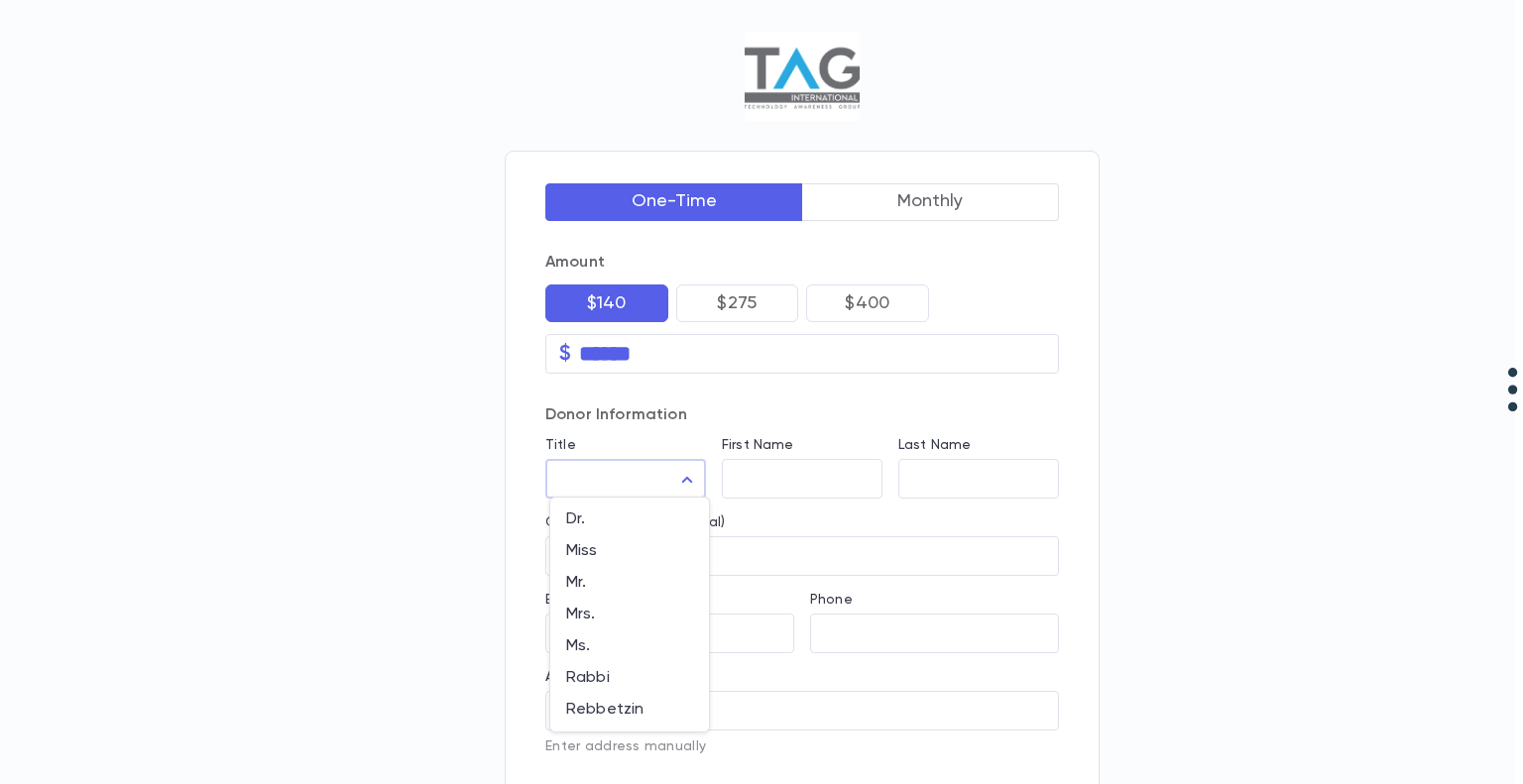 click on "One-Time Monthly Amount $140 $275 $400 $ ****** ​ Donor Information Title ​ ​ First Name ​ Last Name ​ Company Name (optional) ​ Email ​ Phone ​ Address ​ Enter address manually City ​ State ​ Zip ​ Country ​ Payment Card Number Exp Month ​ Exp Year ​ CVV Donate $140.00
Powered by Mapbox
Dr. Miss Mr. Mrs. Ms. Rabbi Rebbetzin" at bounding box center [762, 613] 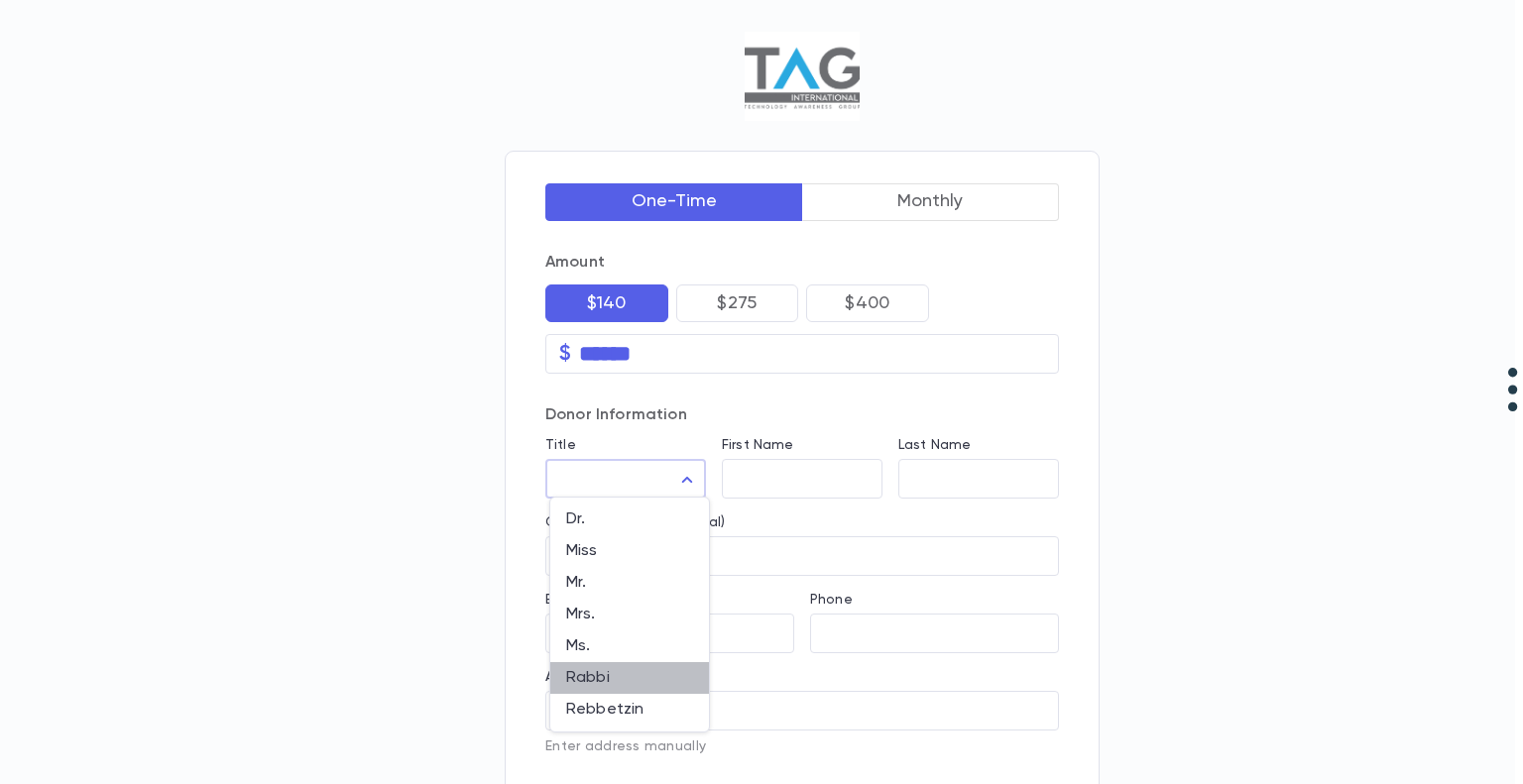 click on "Rabbi" at bounding box center (630, 678) 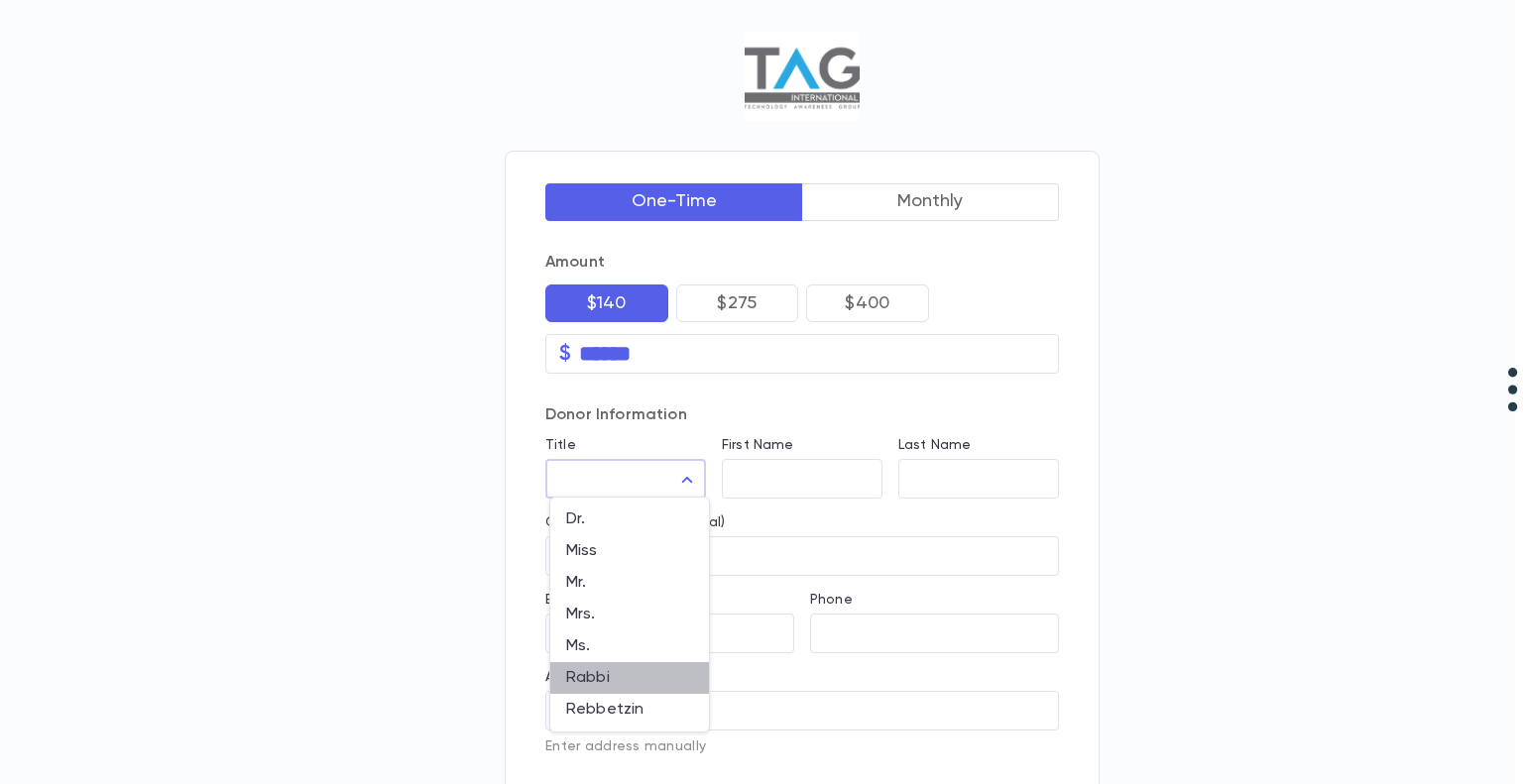 type on "*****" 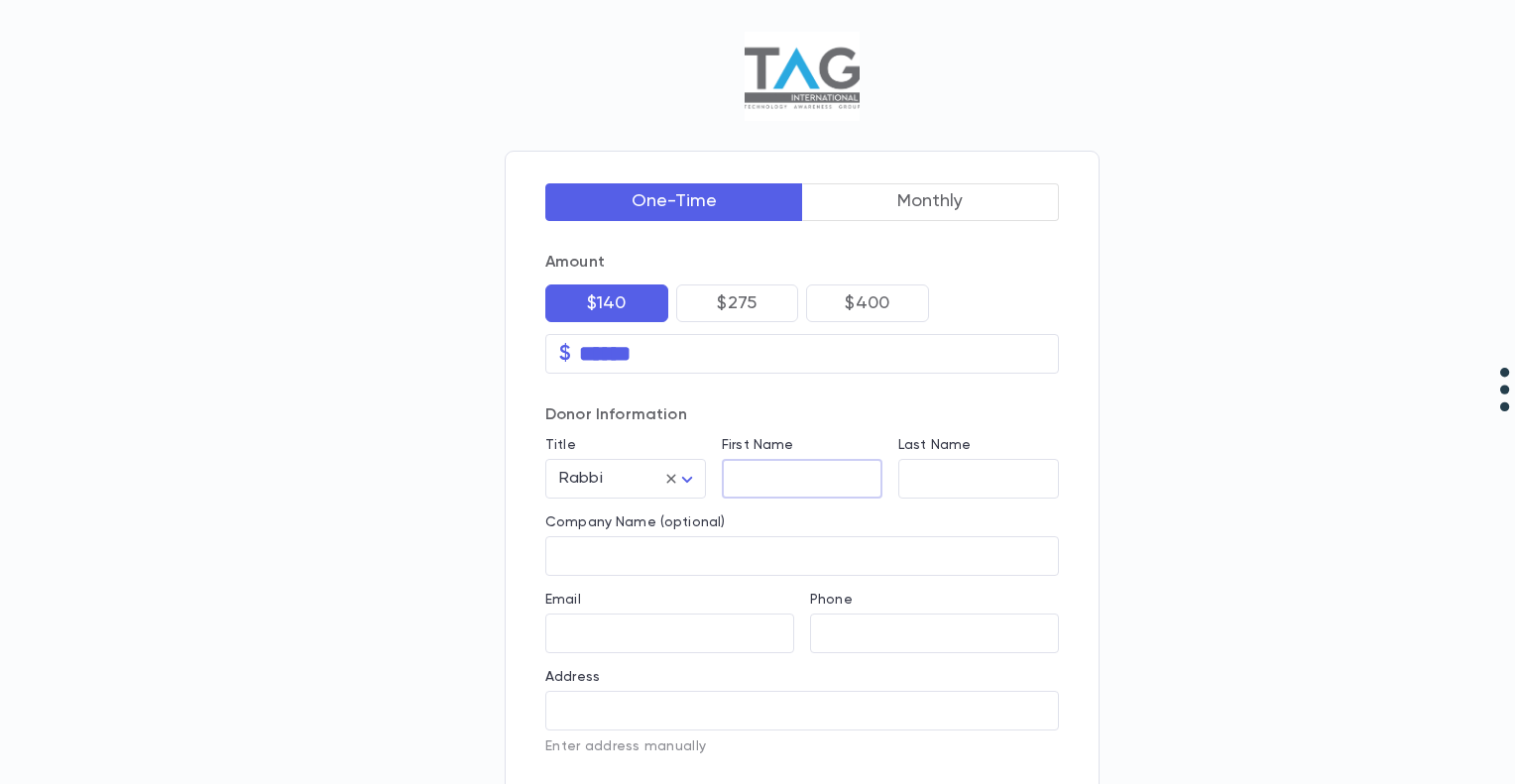 click on "First Name" at bounding box center (802, 479) 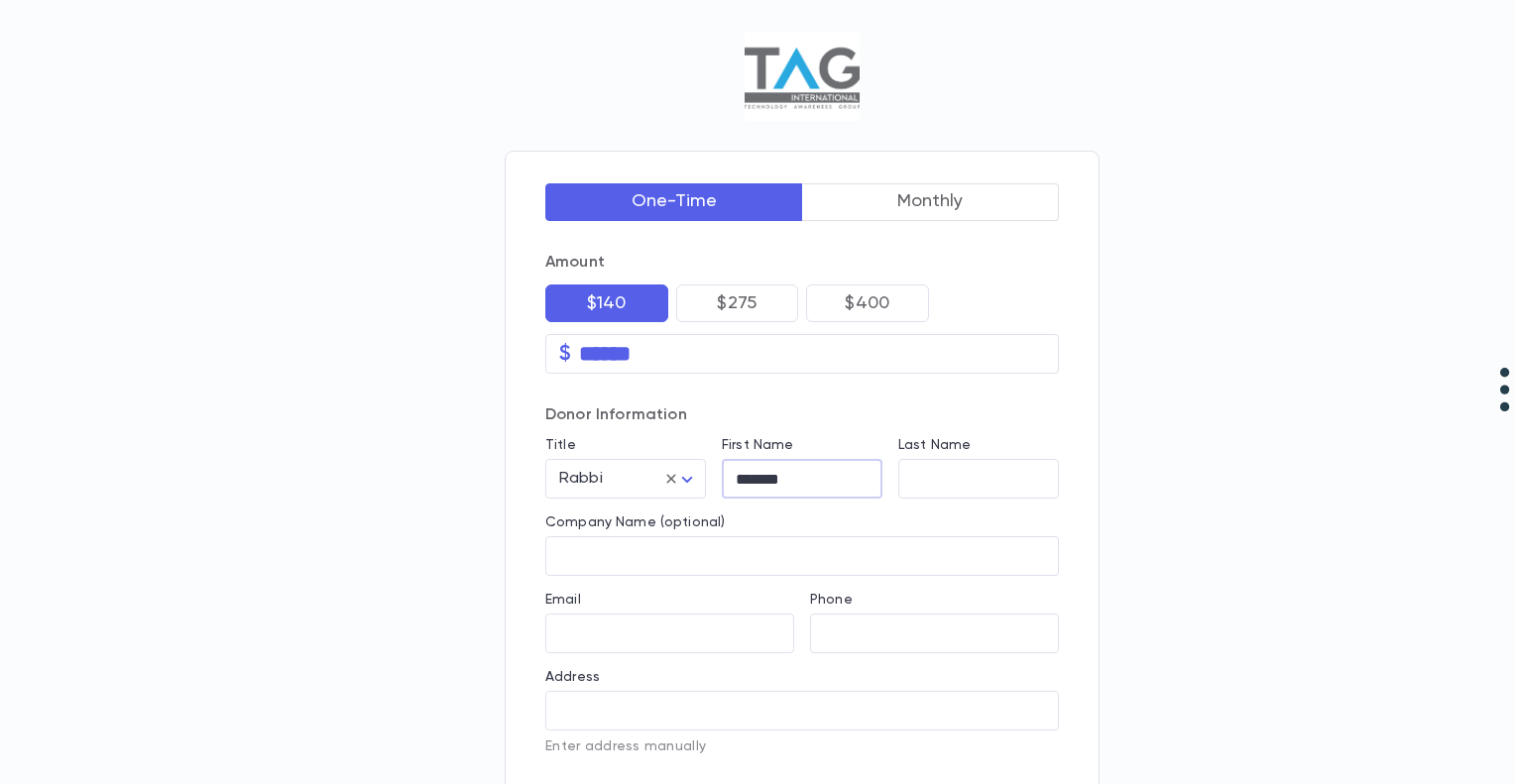 type on "******" 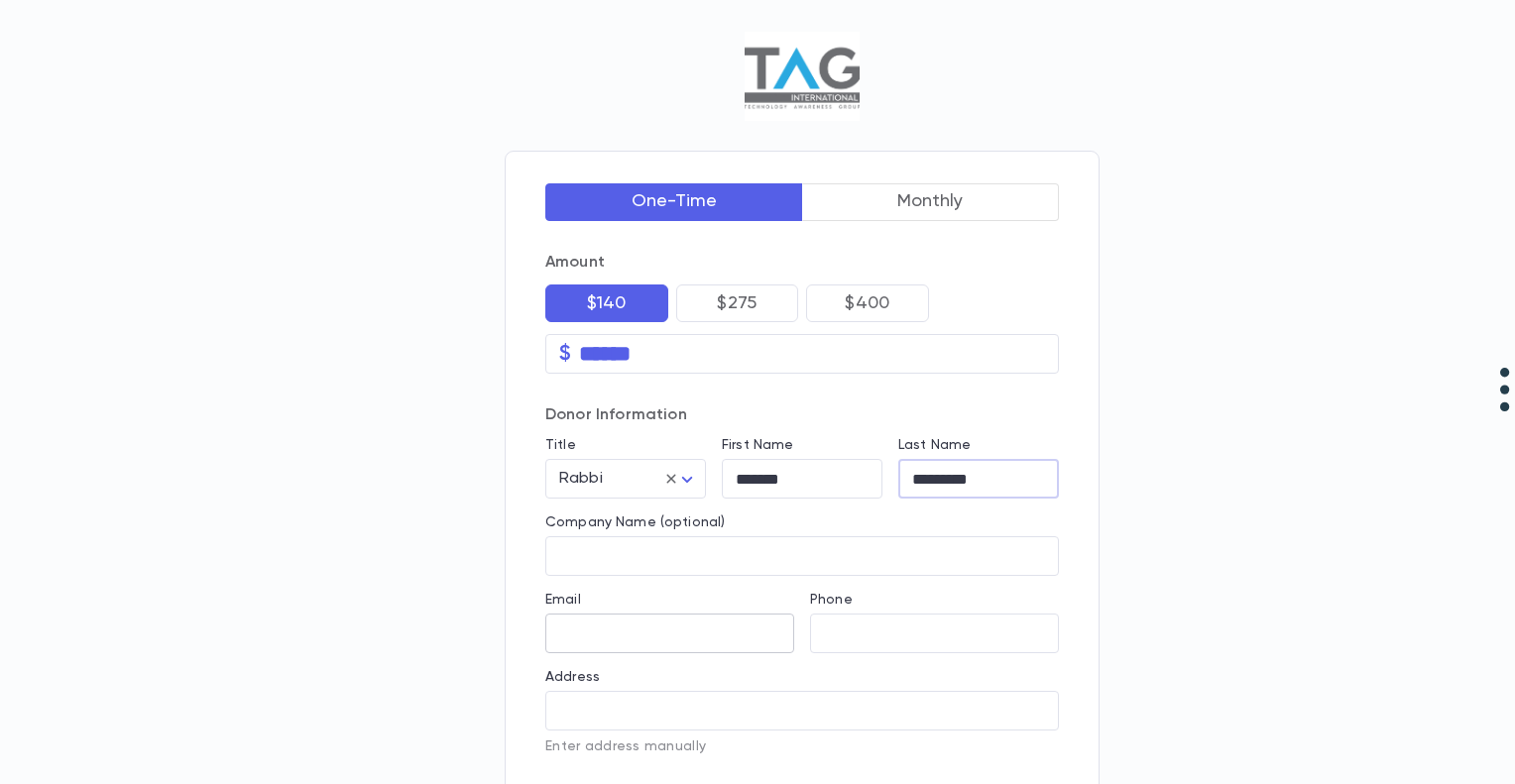type on "*********" 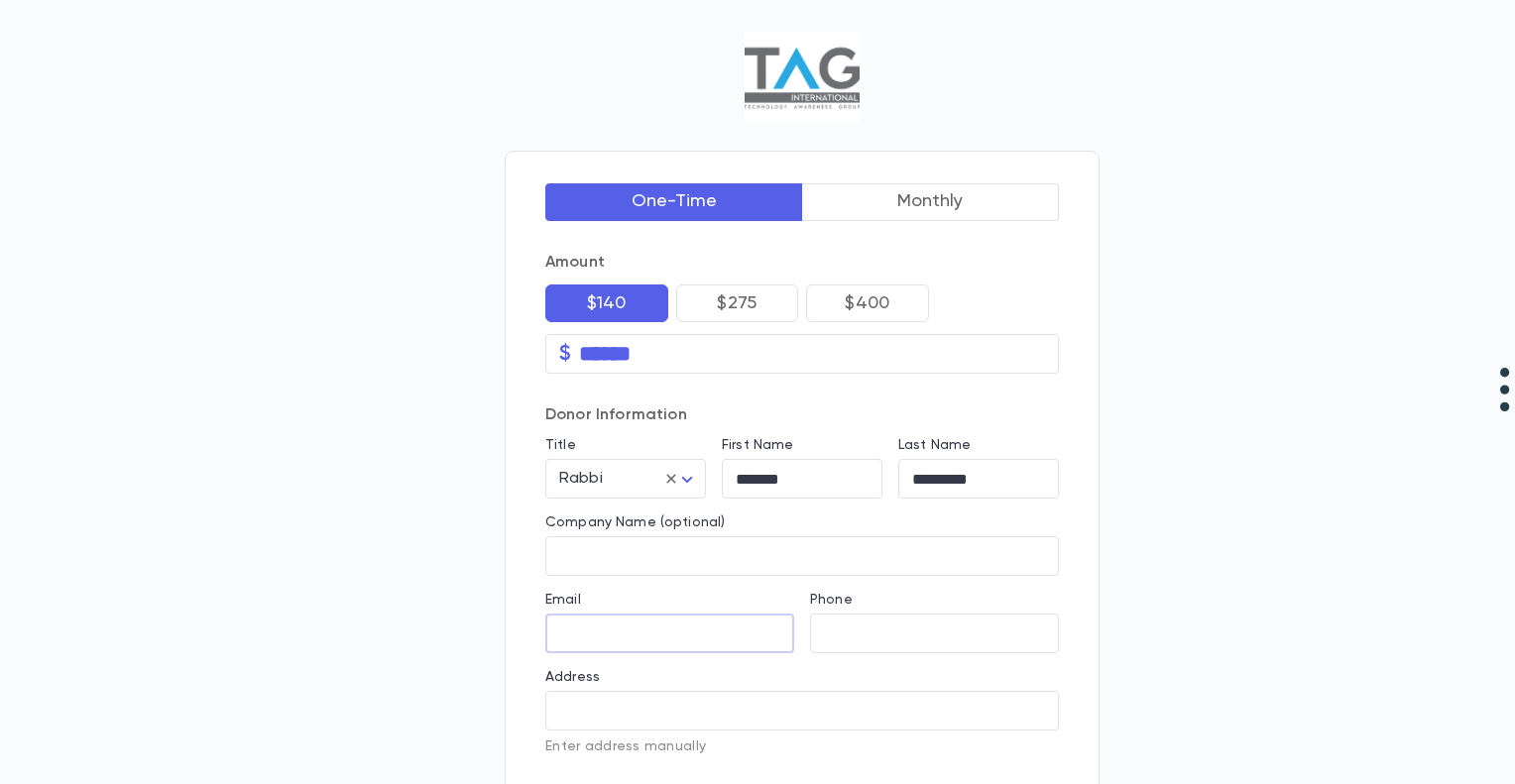 click on "Email" at bounding box center (669, 633) 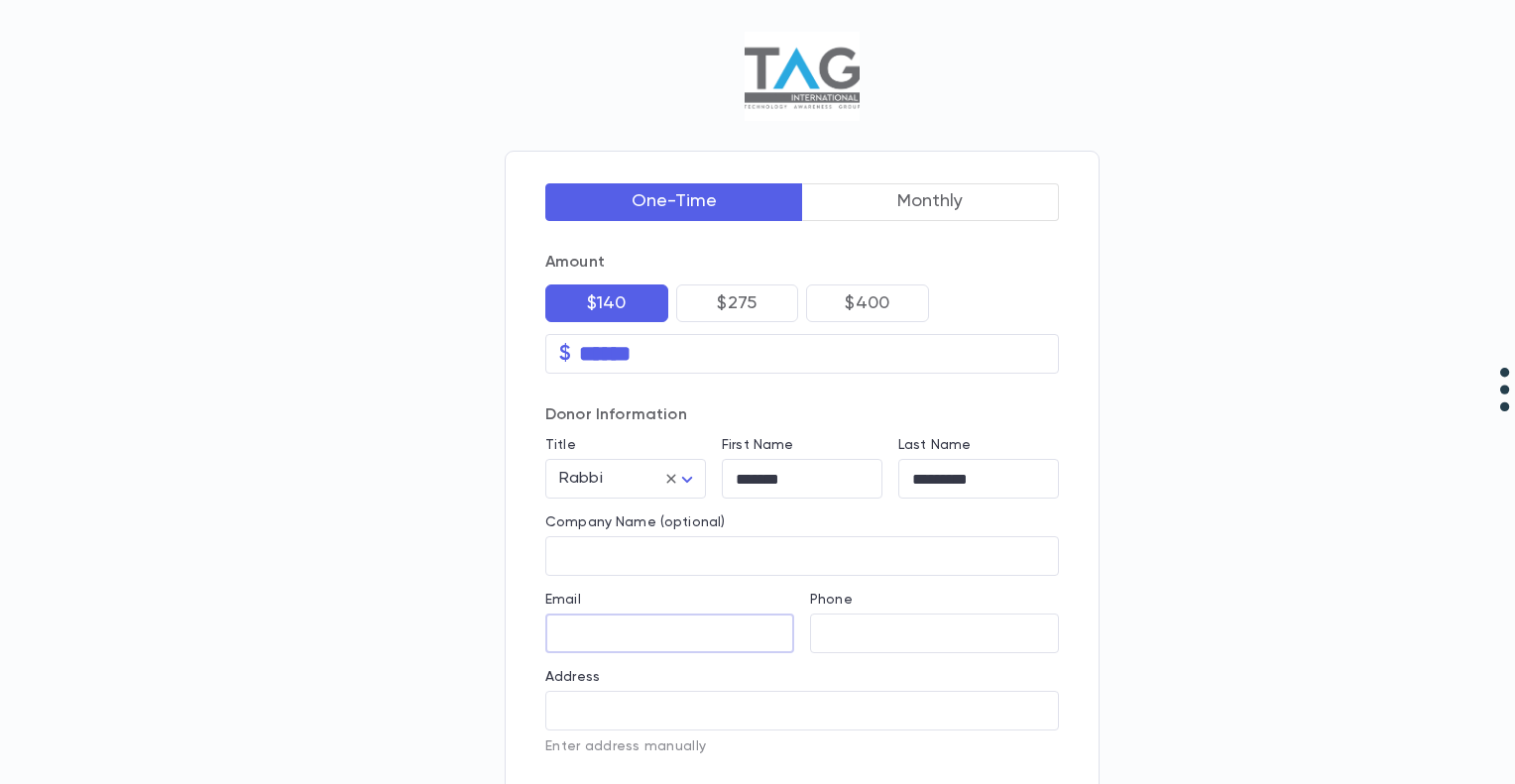 type on "**********" 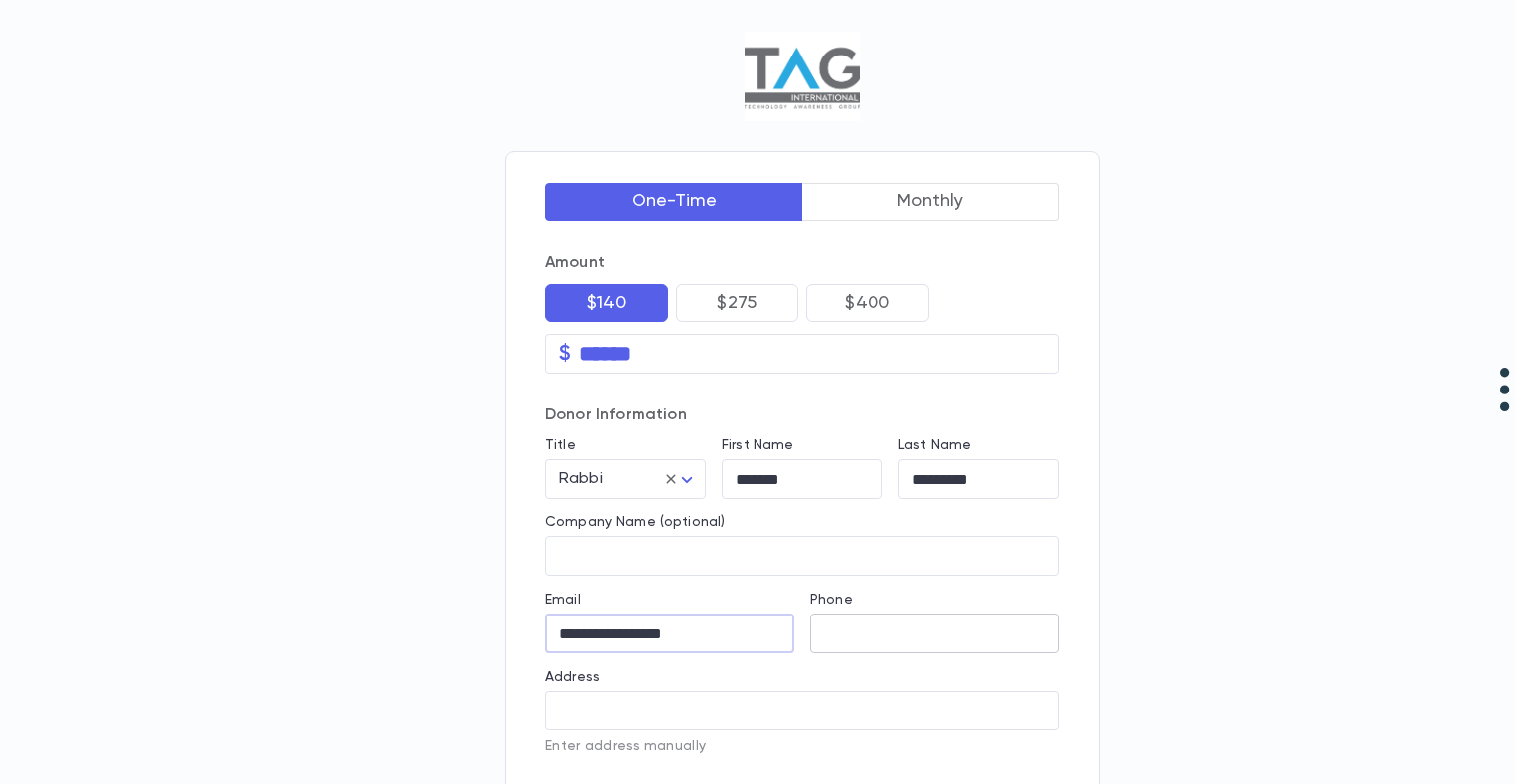 click on "Phone" at bounding box center (934, 633) 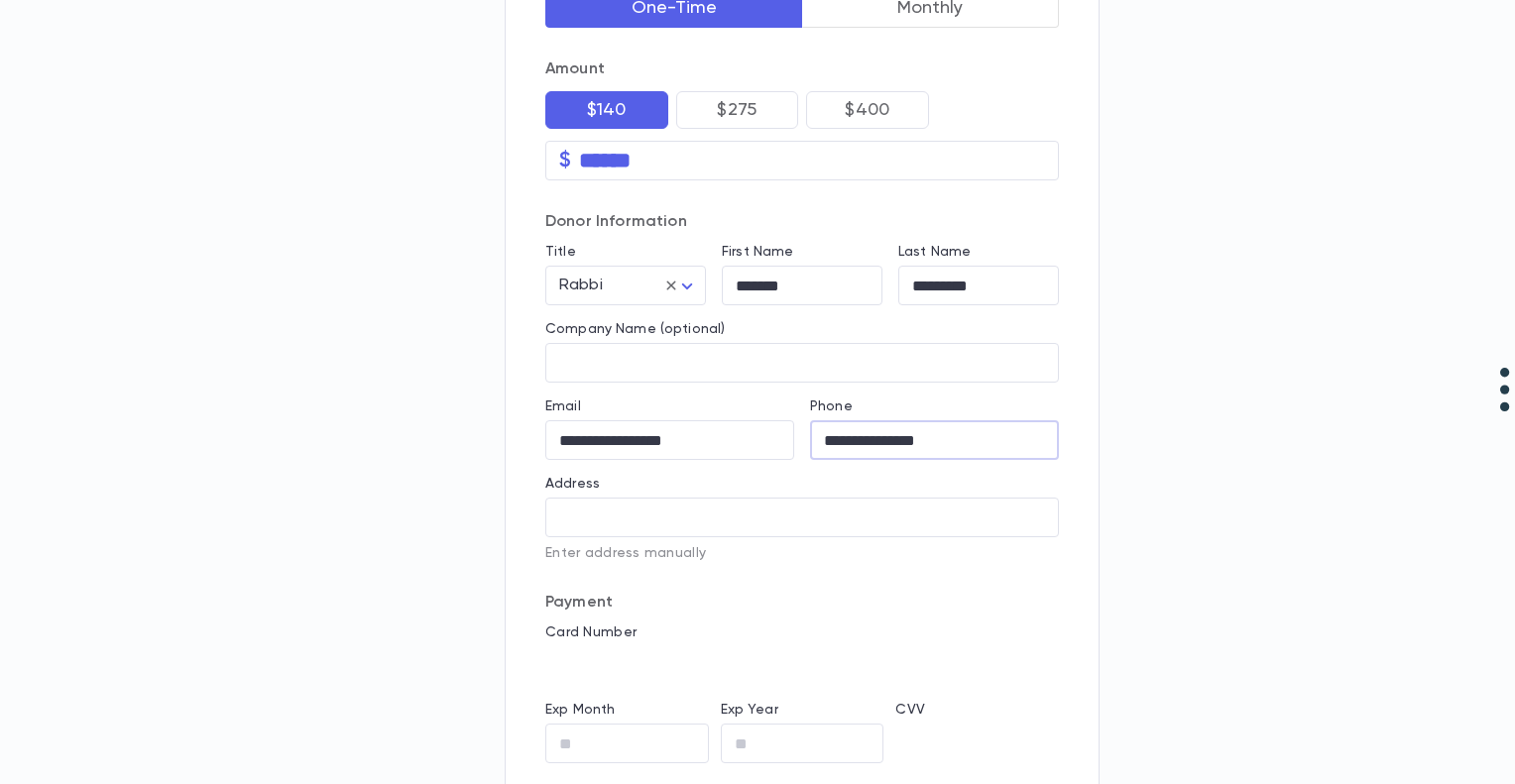 scroll, scrollTop: 198, scrollLeft: 0, axis: vertical 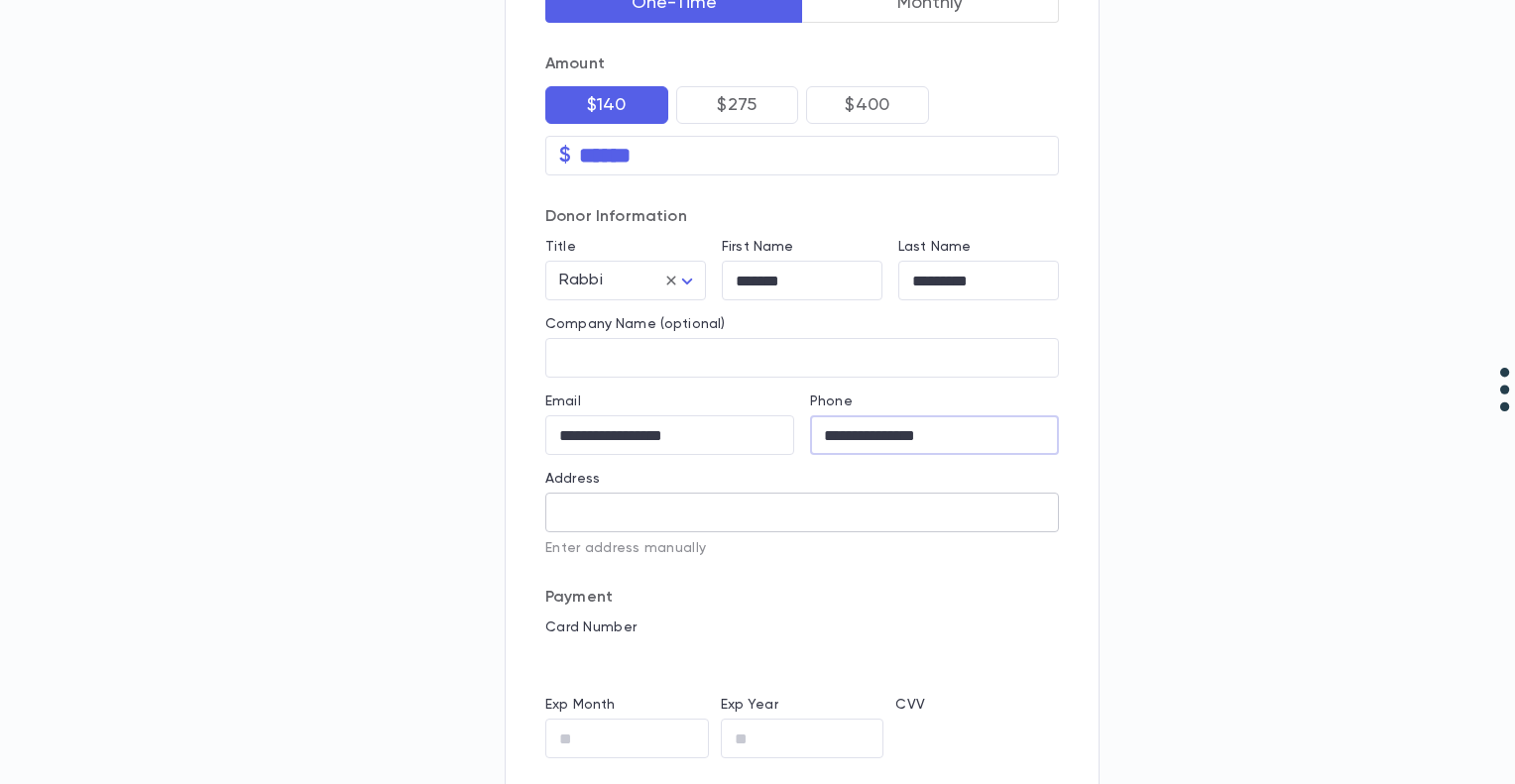 type on "**********" 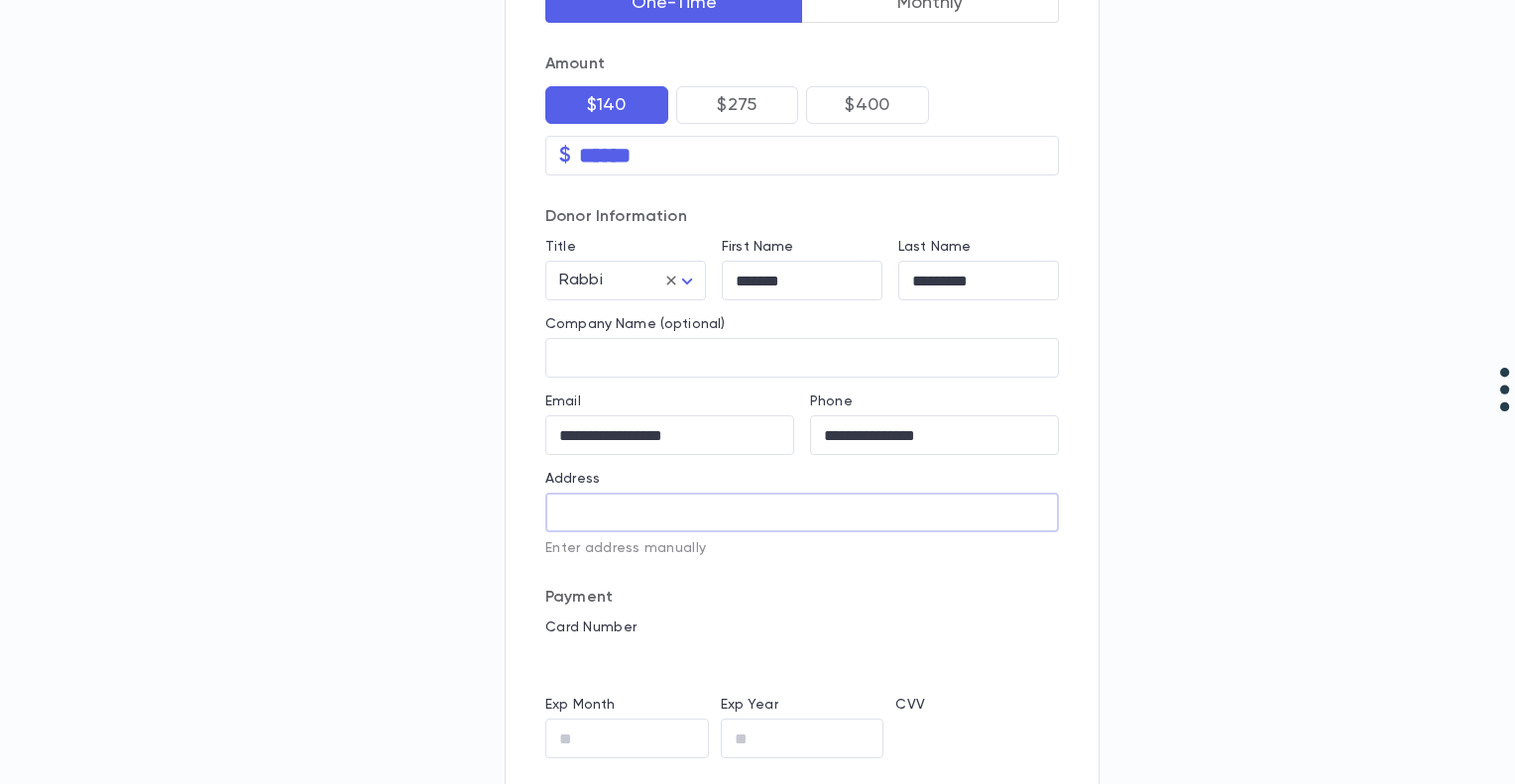 click on "Address" at bounding box center [802, 512] 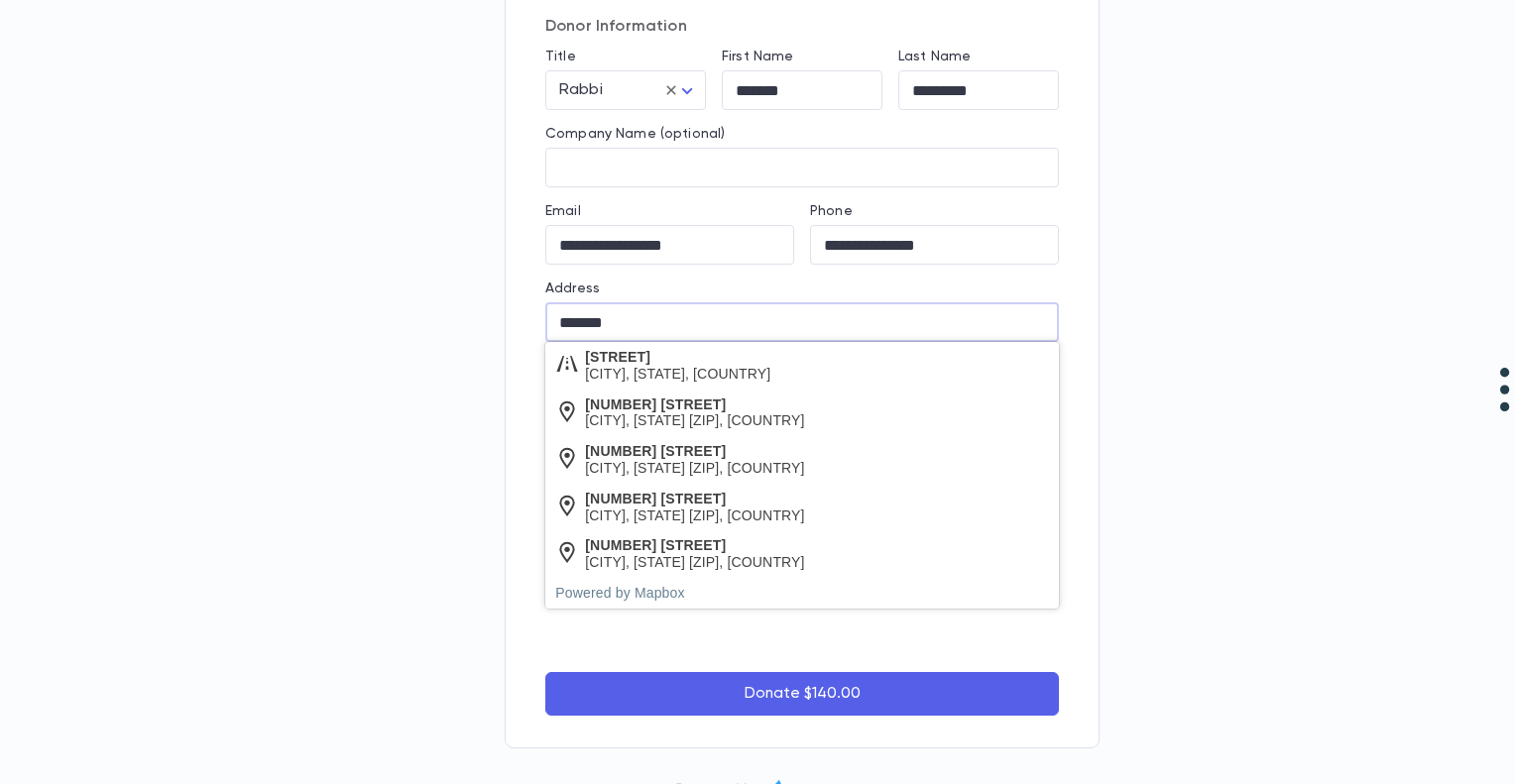 scroll, scrollTop: 392, scrollLeft: 0, axis: vertical 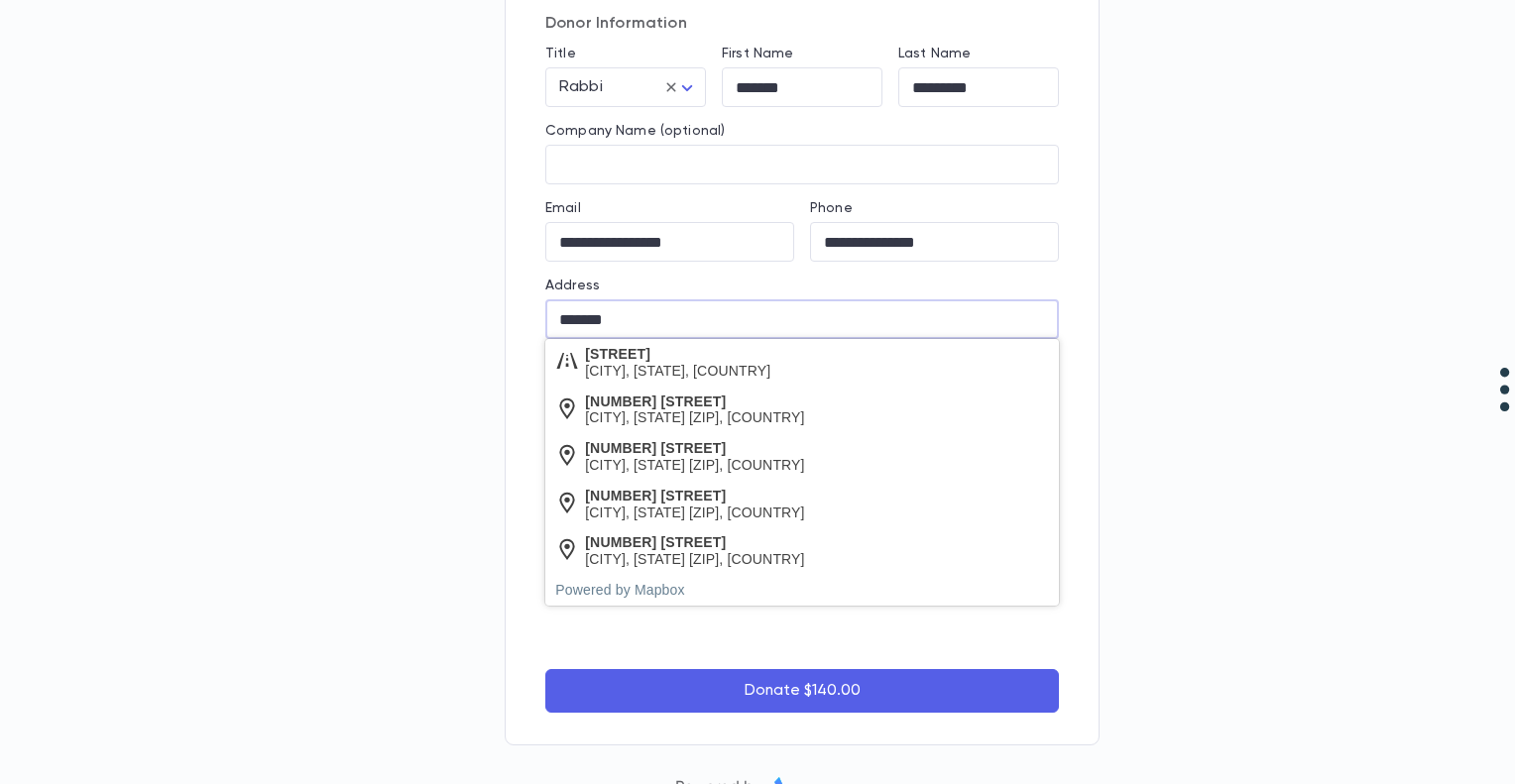 type on "******" 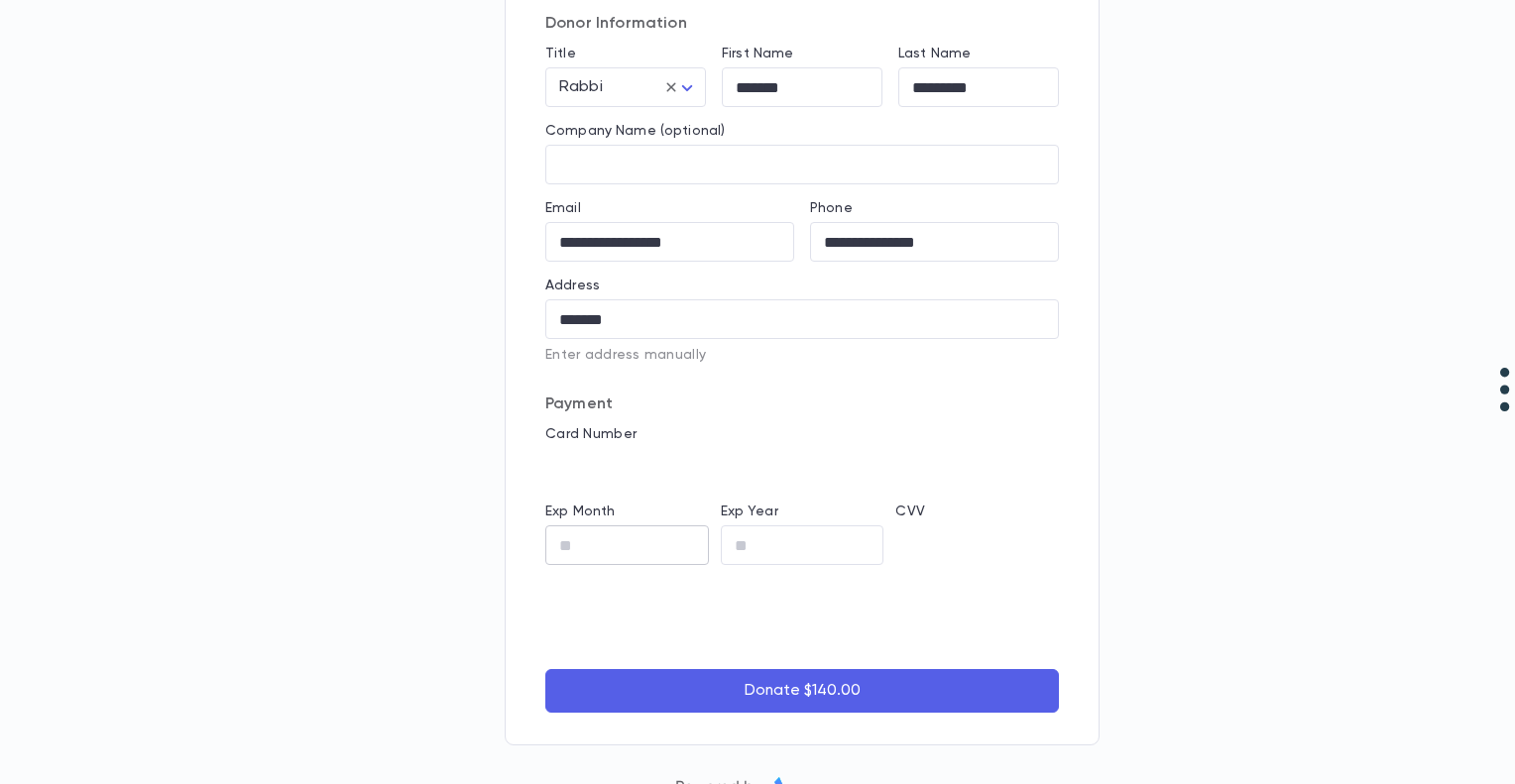 click on "Exp Month ​" at bounding box center [621, 526] 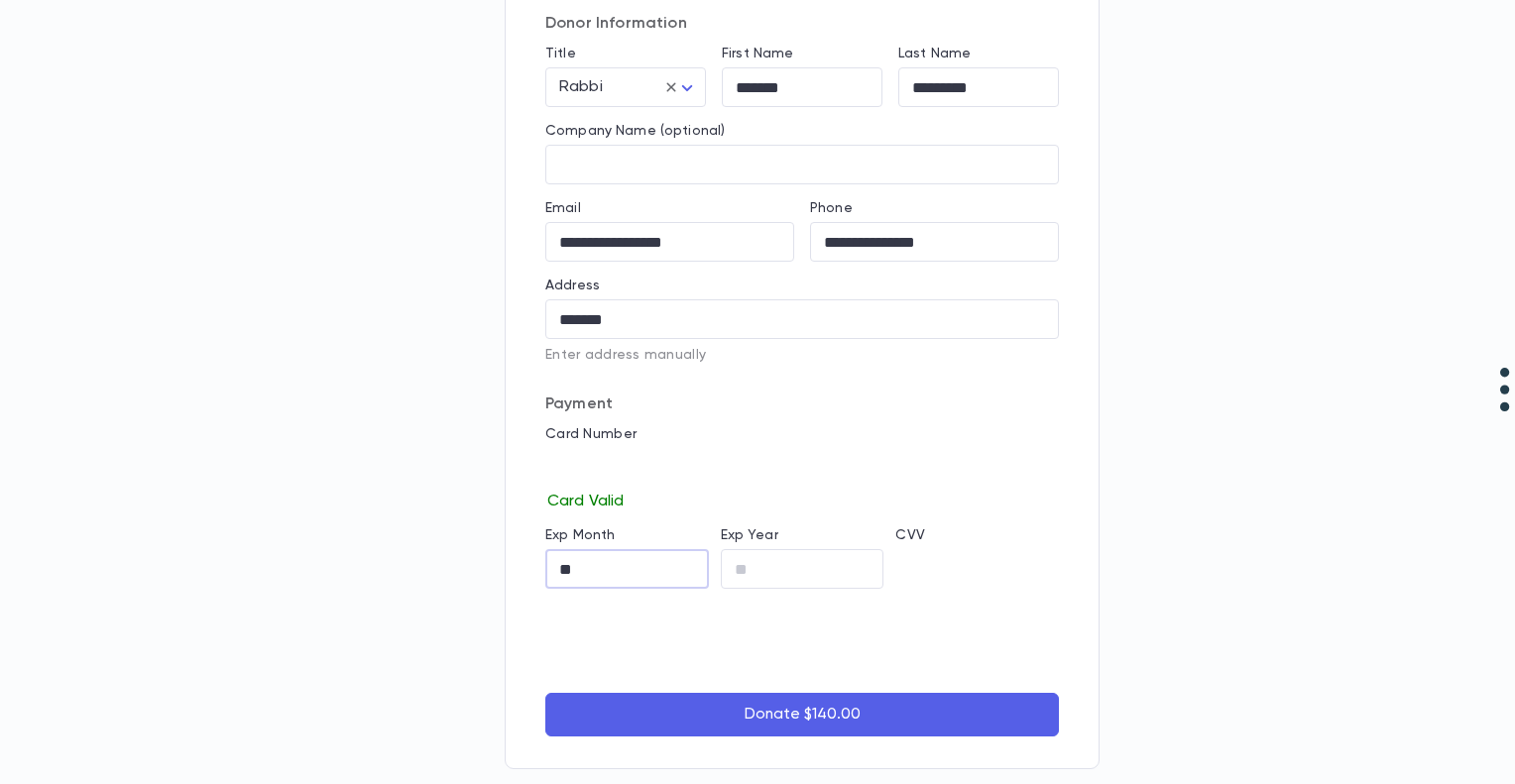 type on "**" 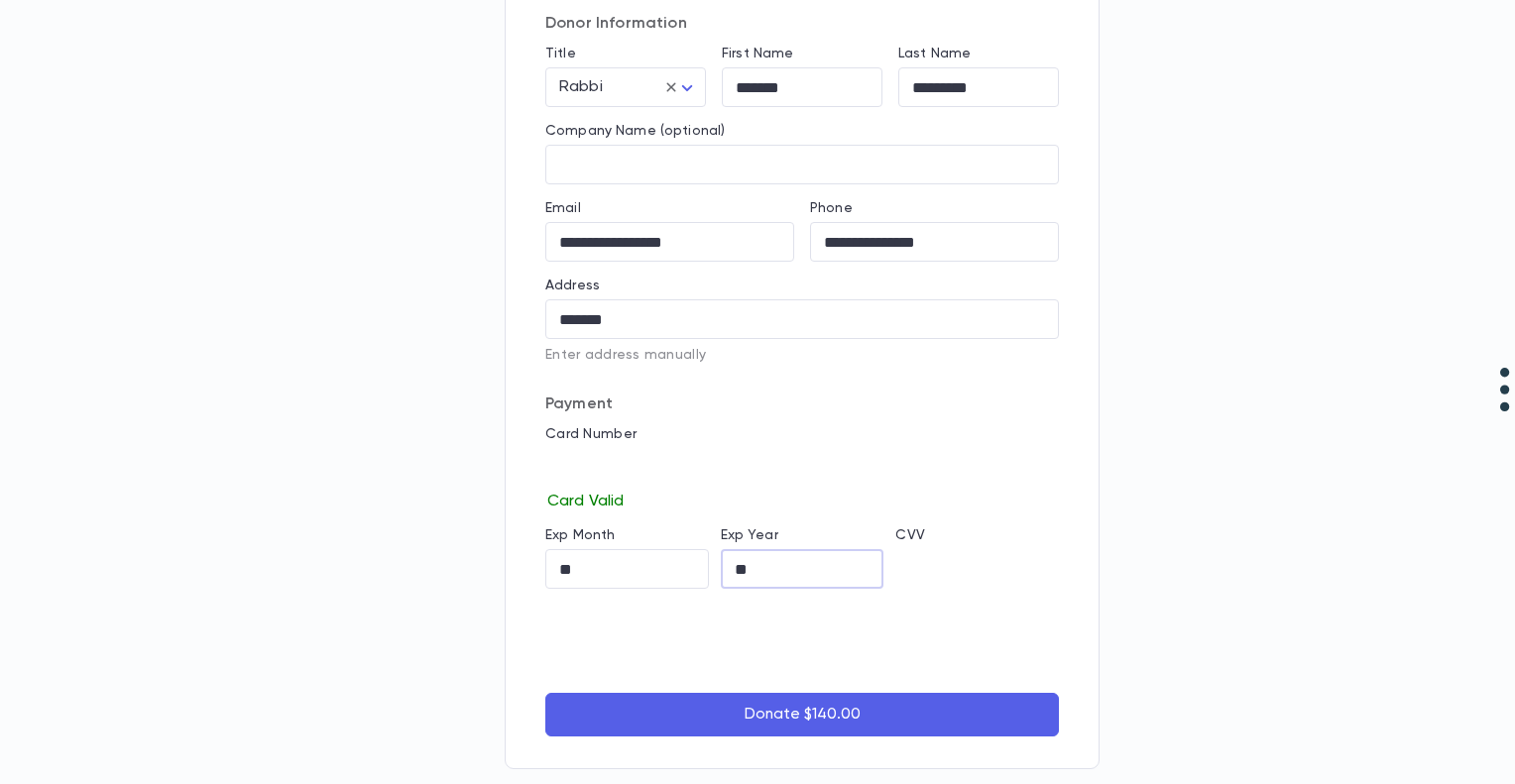type on "**" 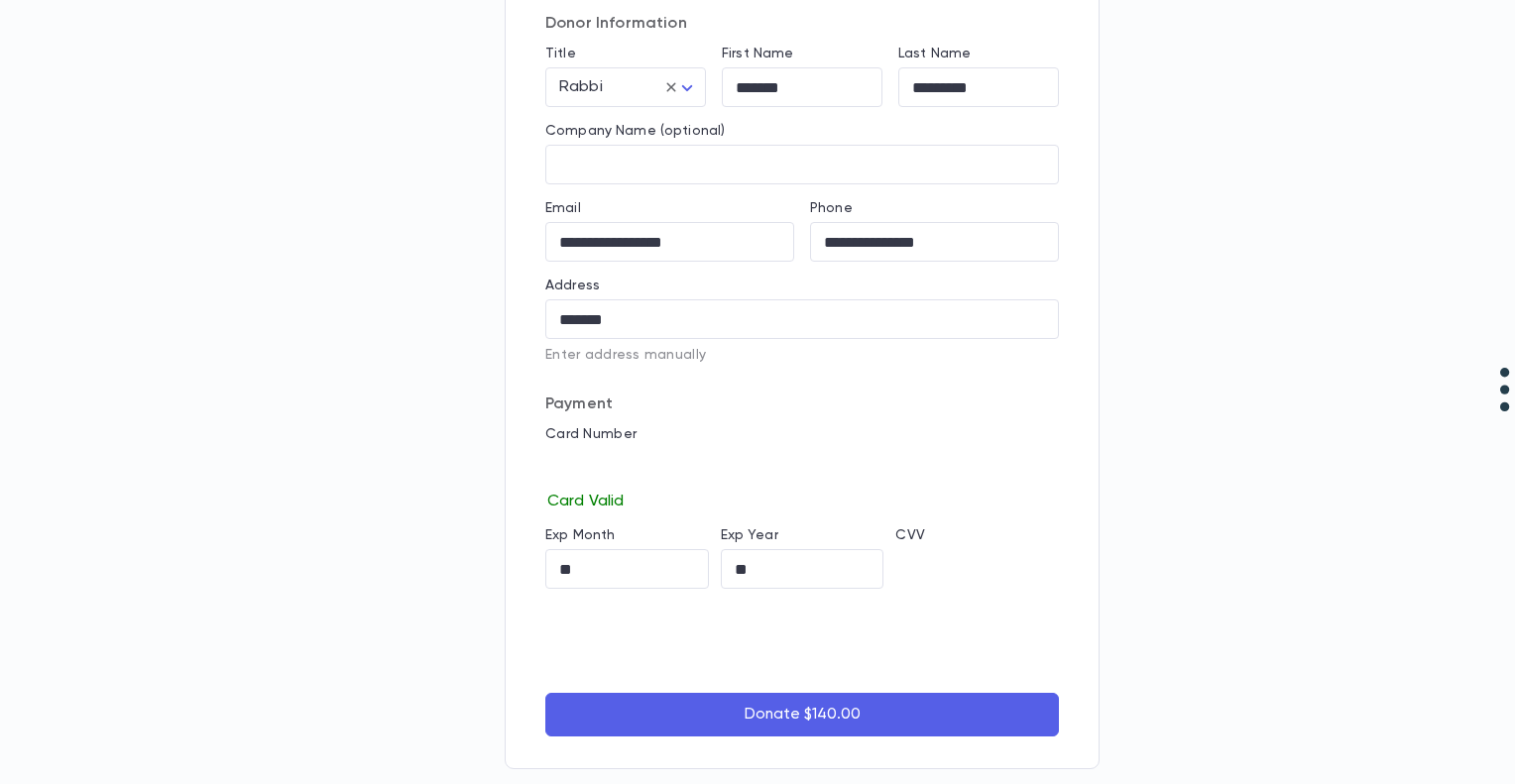 click on "Donate $140.00" at bounding box center [802, 715] 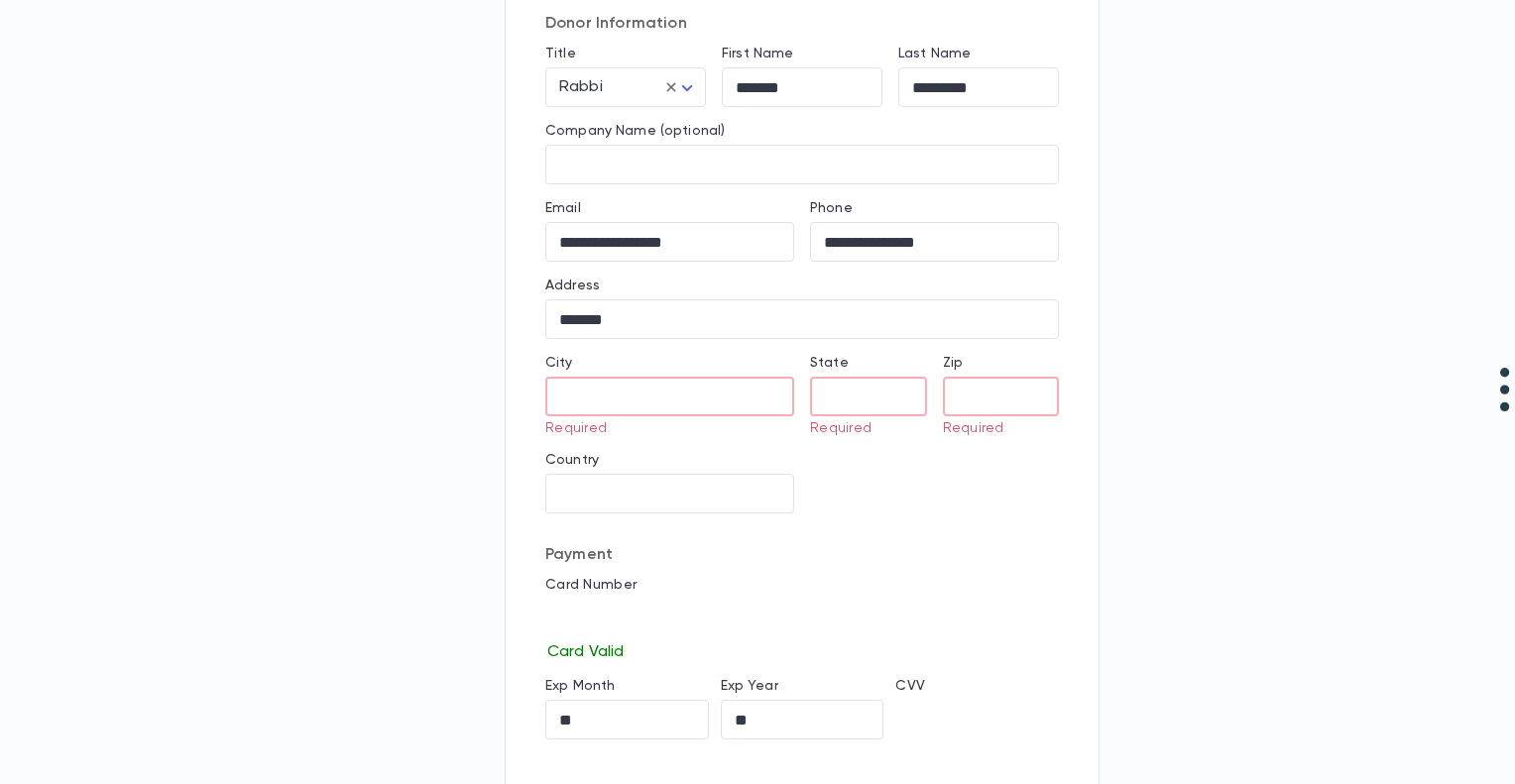 click on "City" at bounding box center (669, 396) 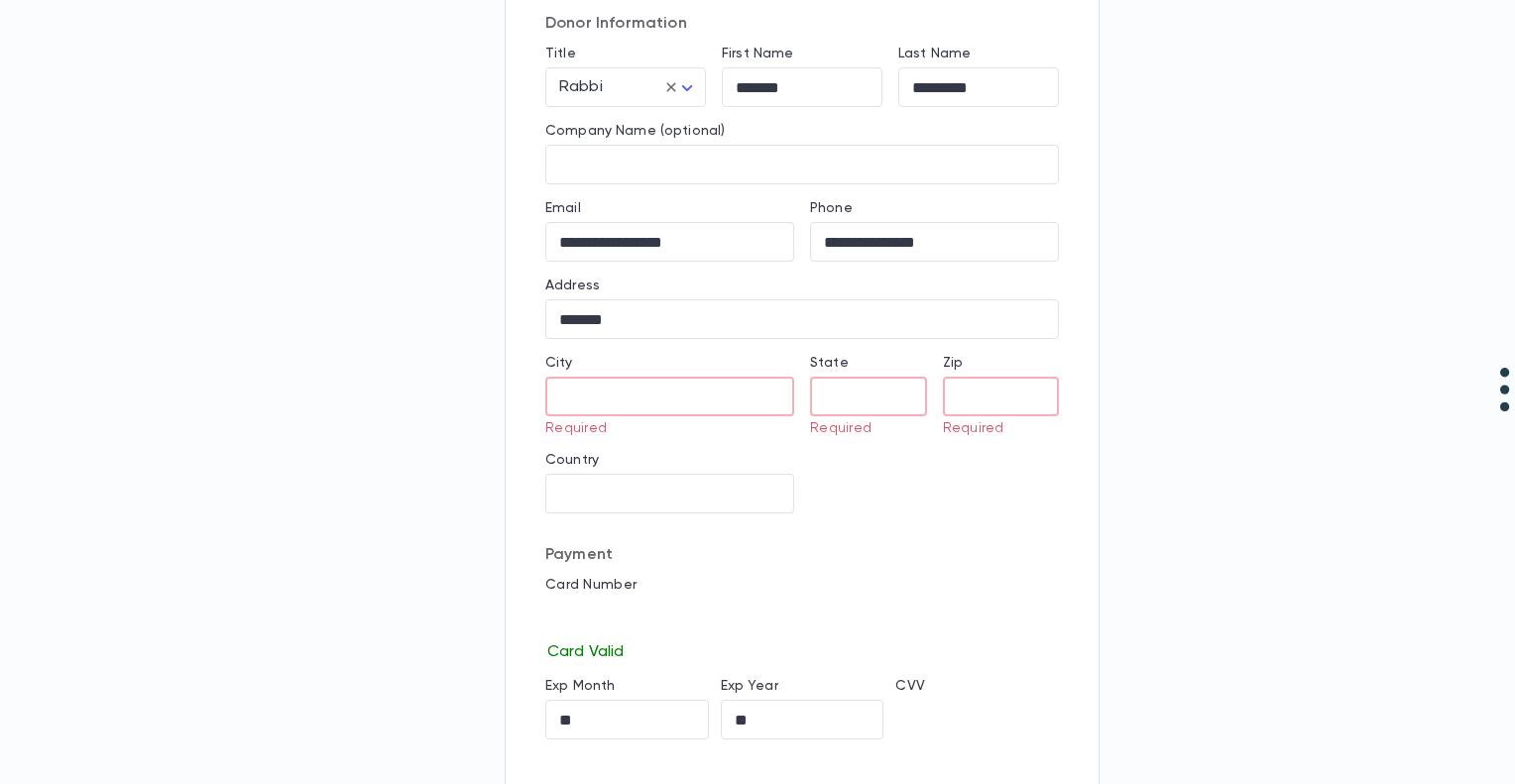 type on "*****" 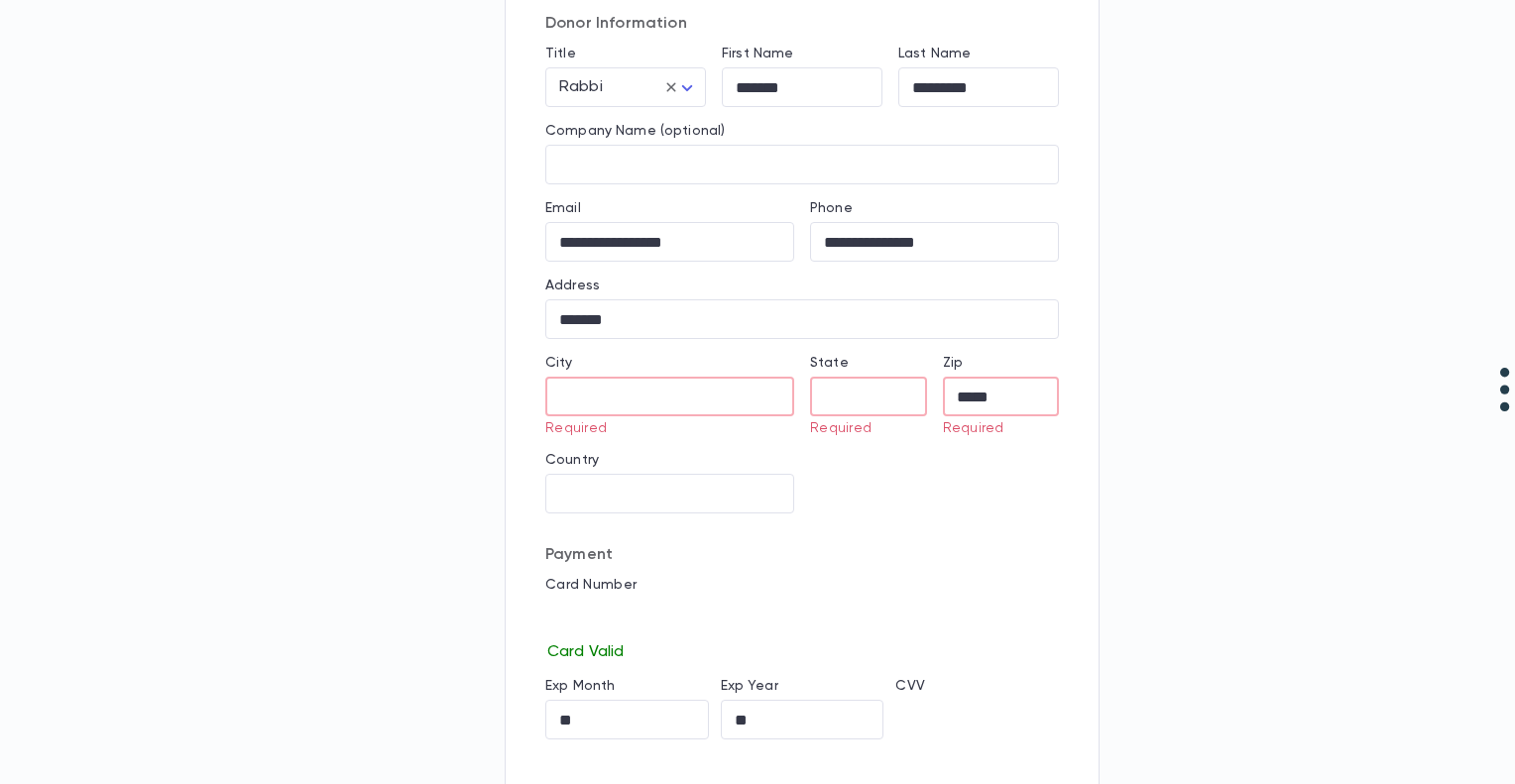 type on "**********" 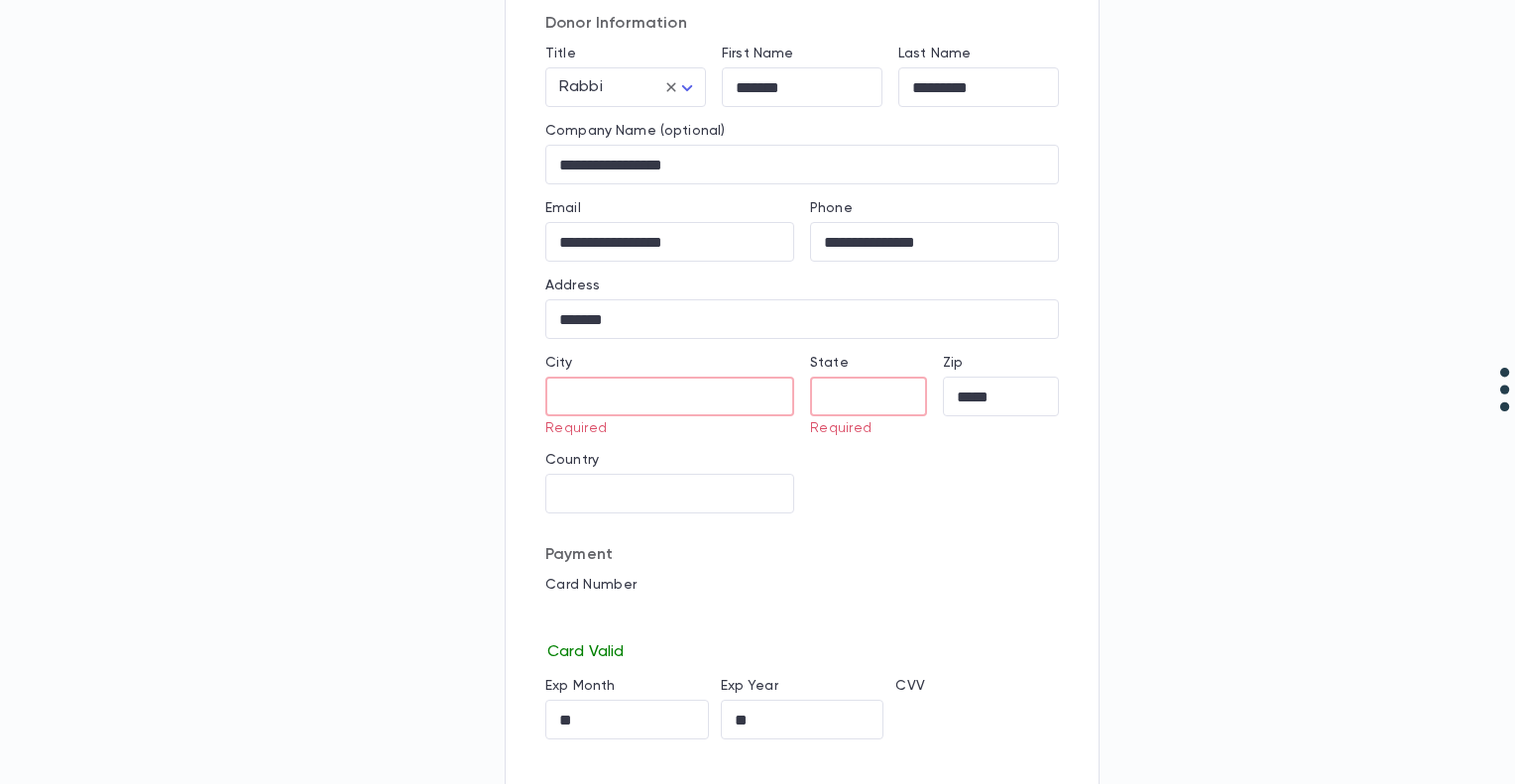 click on "​" at bounding box center [669, 396] 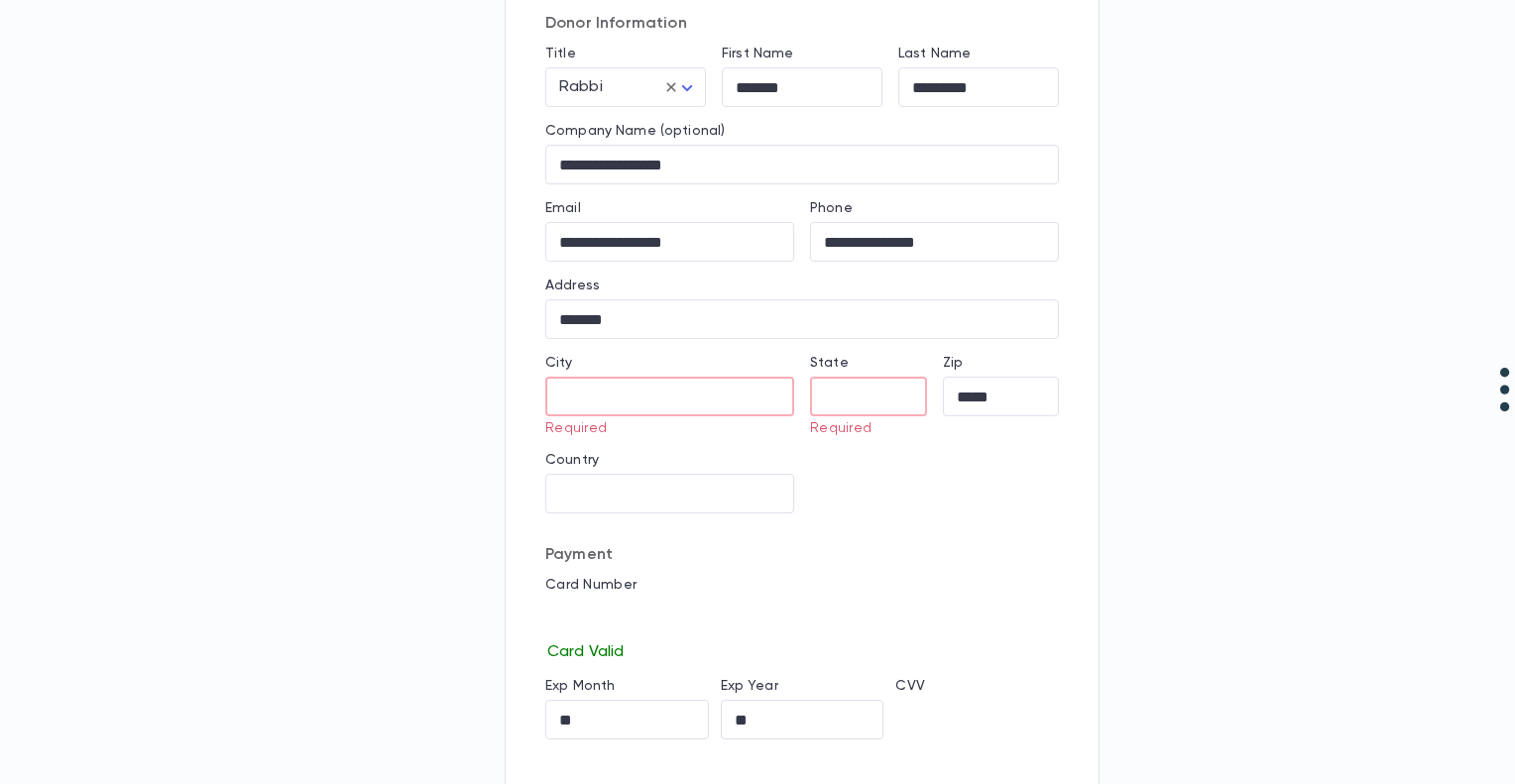 type on "********" 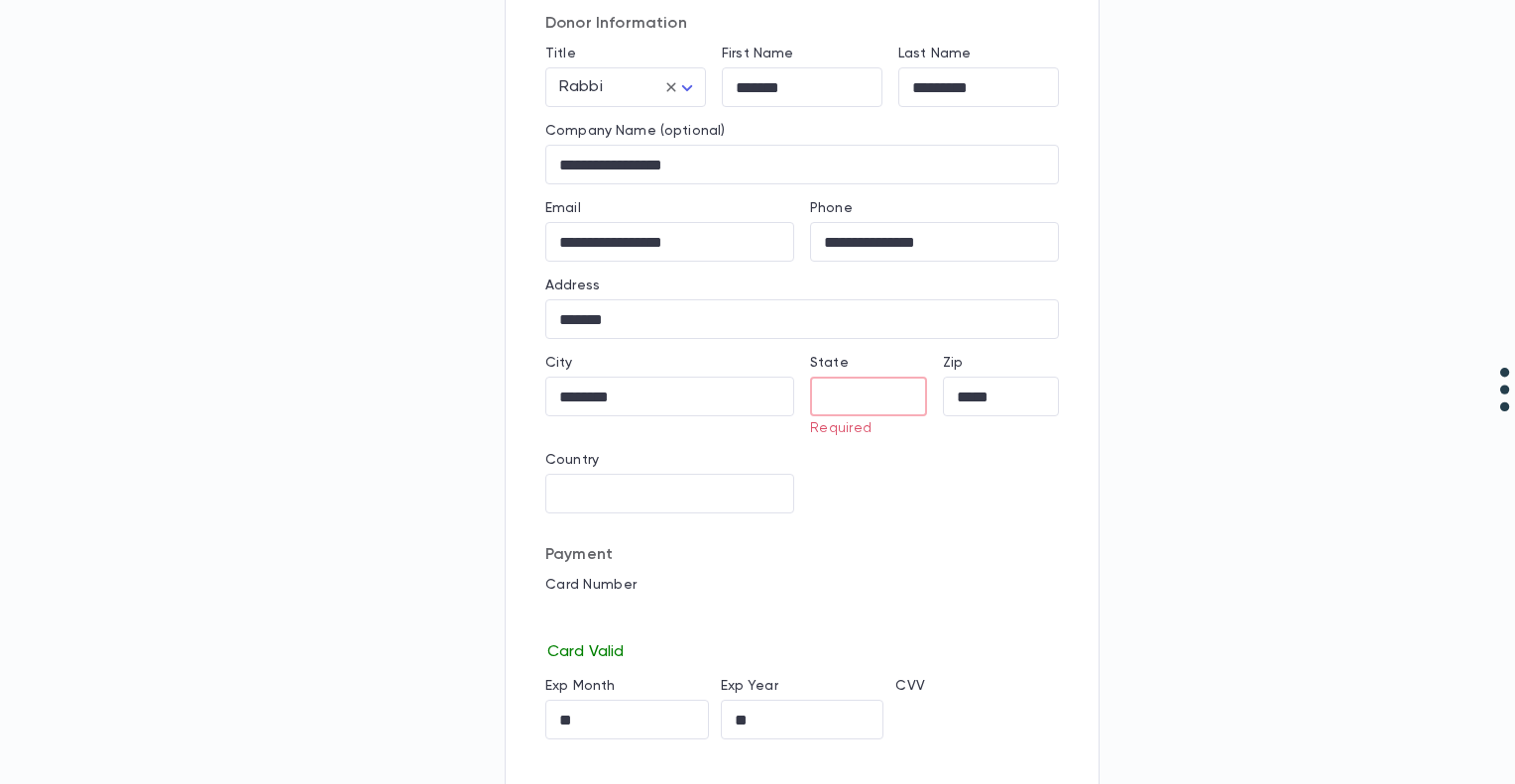 click on "State" at bounding box center (869, 396) 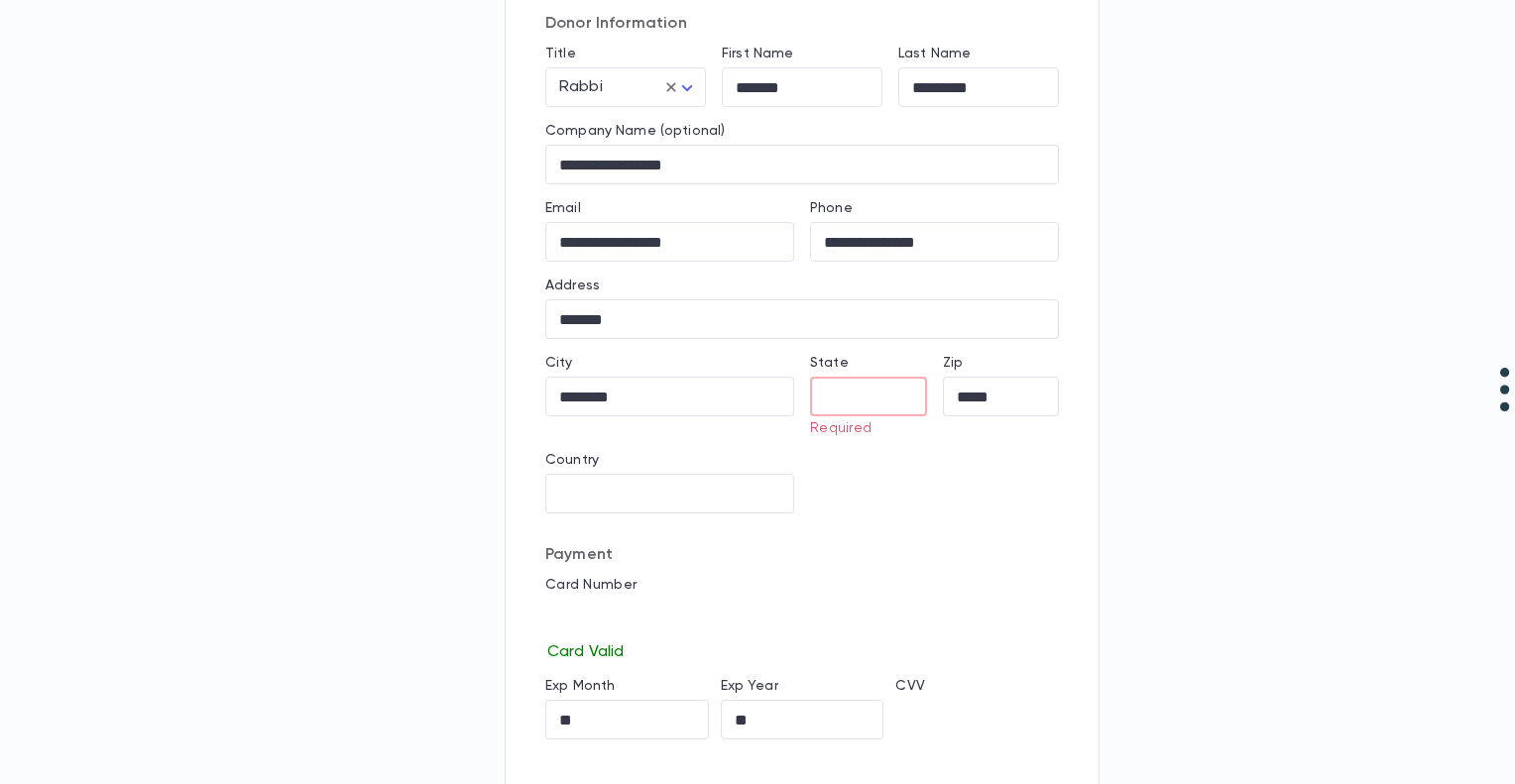 type on "**" 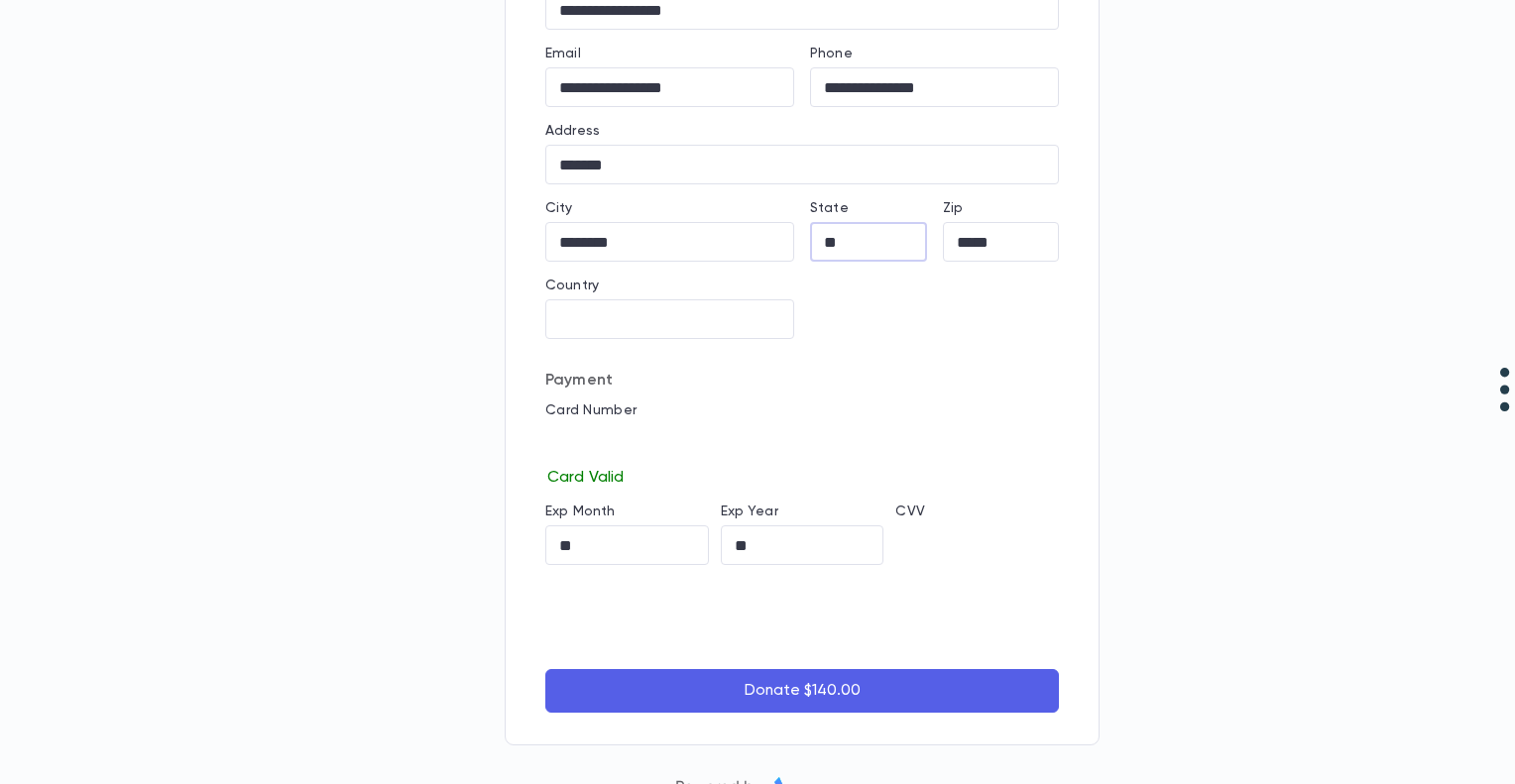 scroll, scrollTop: 549, scrollLeft: 0, axis: vertical 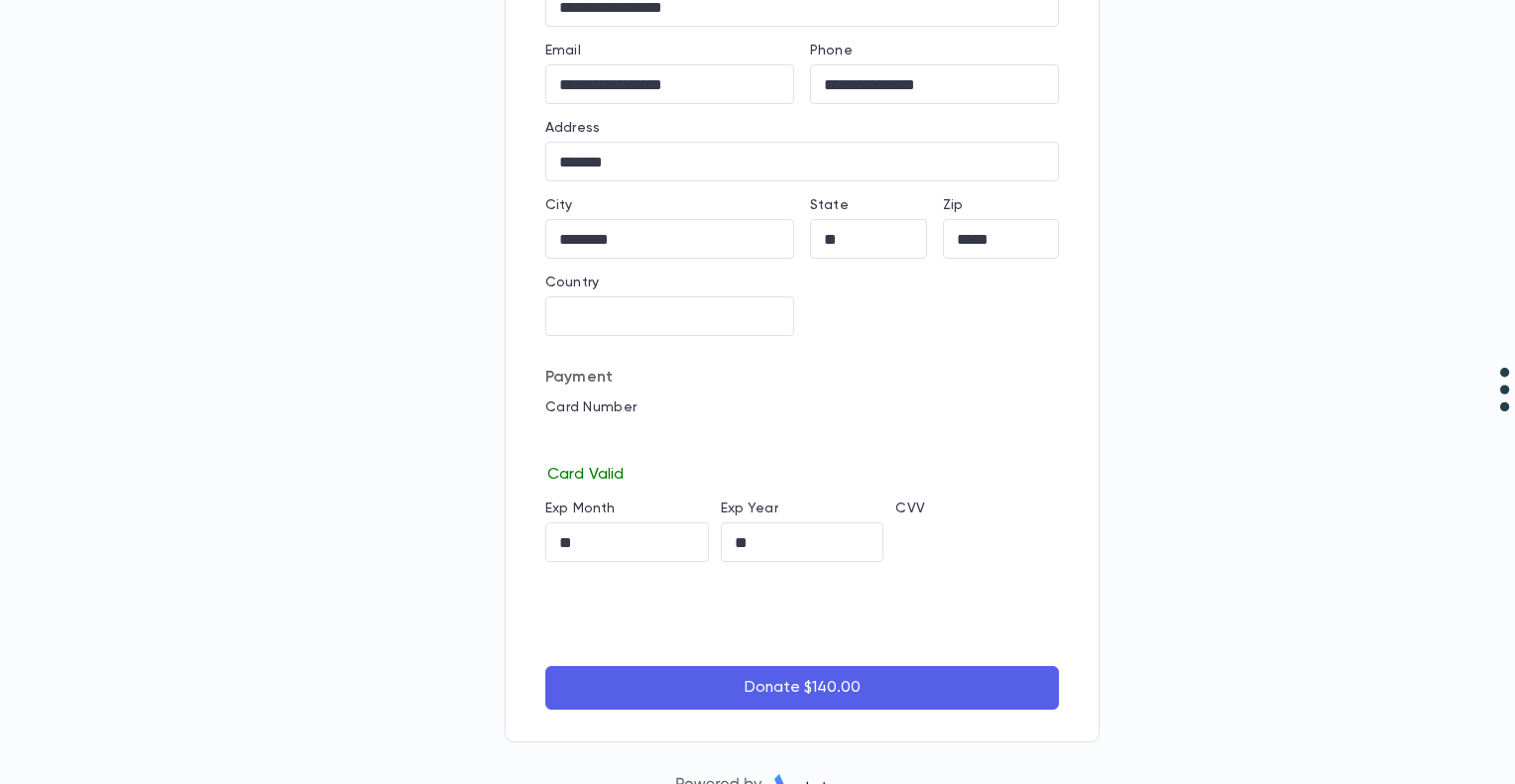 click on "Donate $140.00" at bounding box center (802, 688) 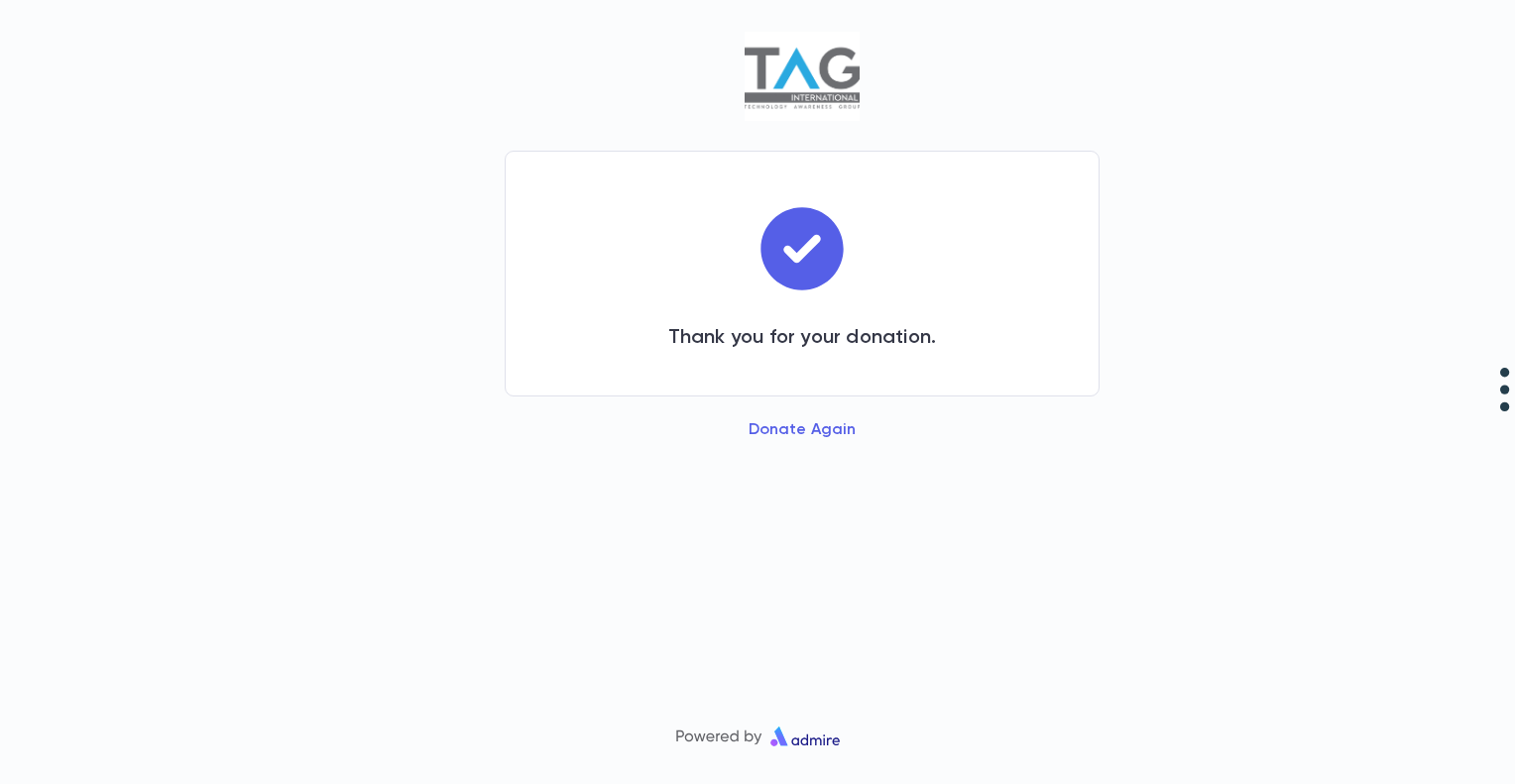 scroll, scrollTop: 0, scrollLeft: 0, axis: both 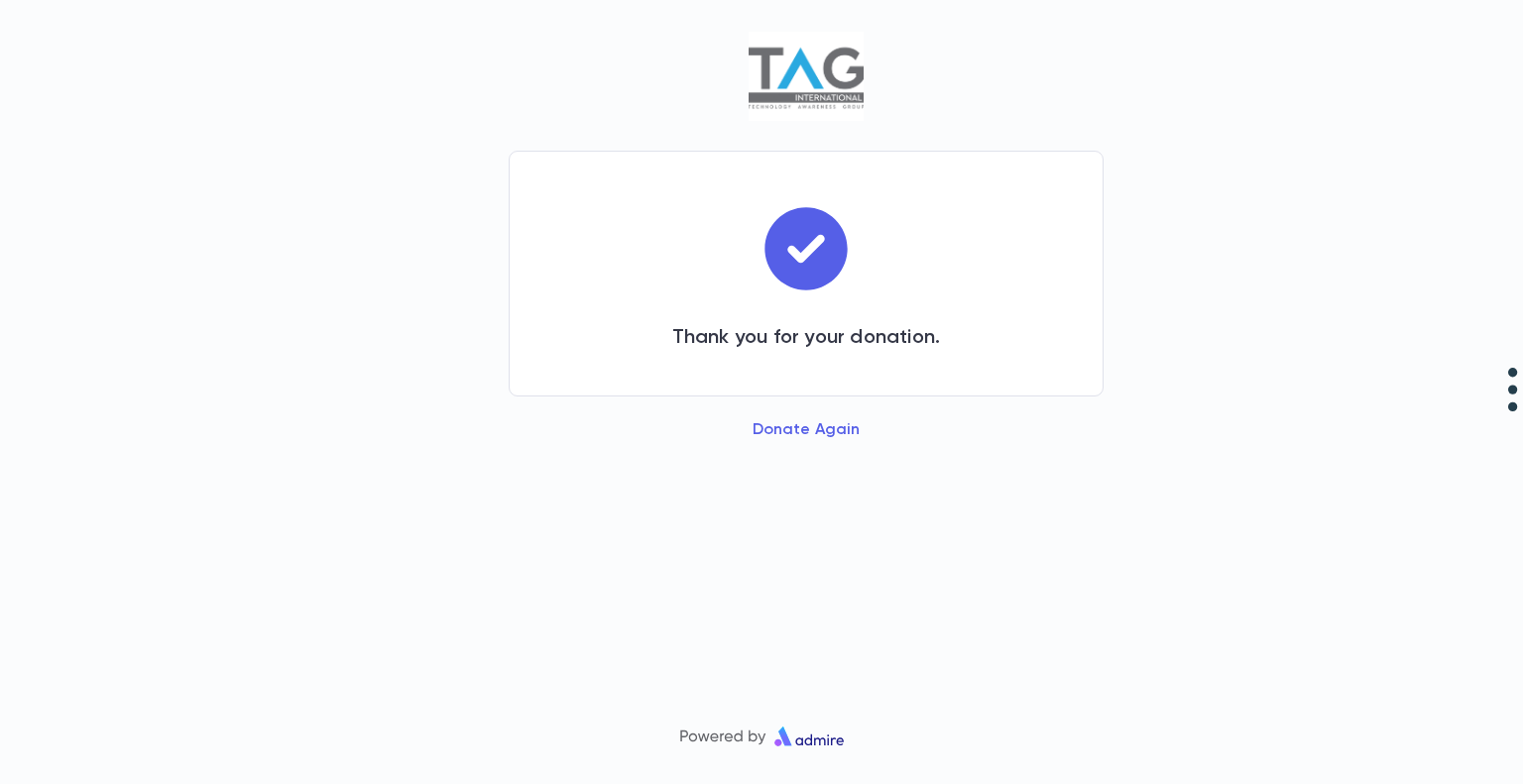 click on "Donate Again" at bounding box center [806, 430] 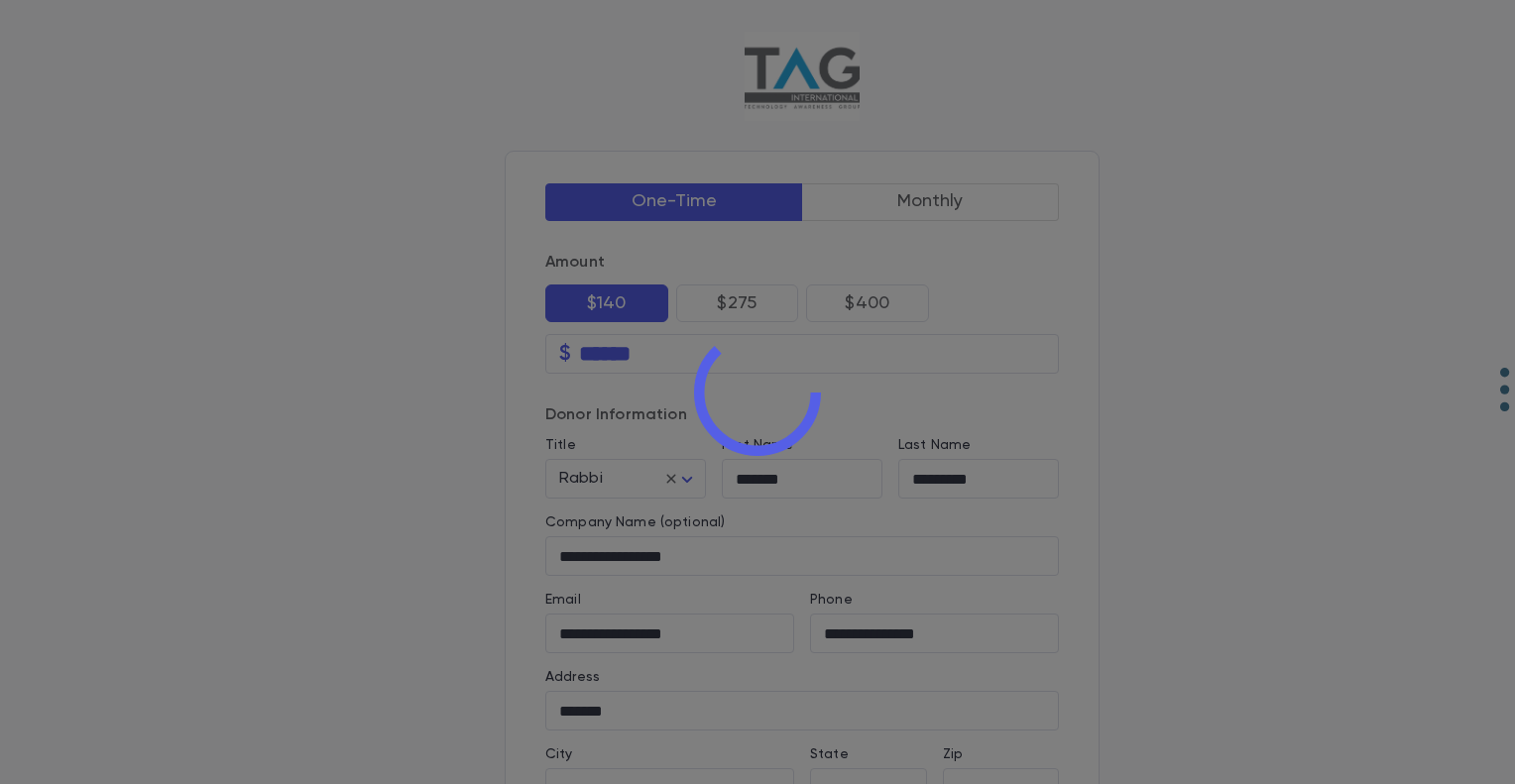 type on "****" 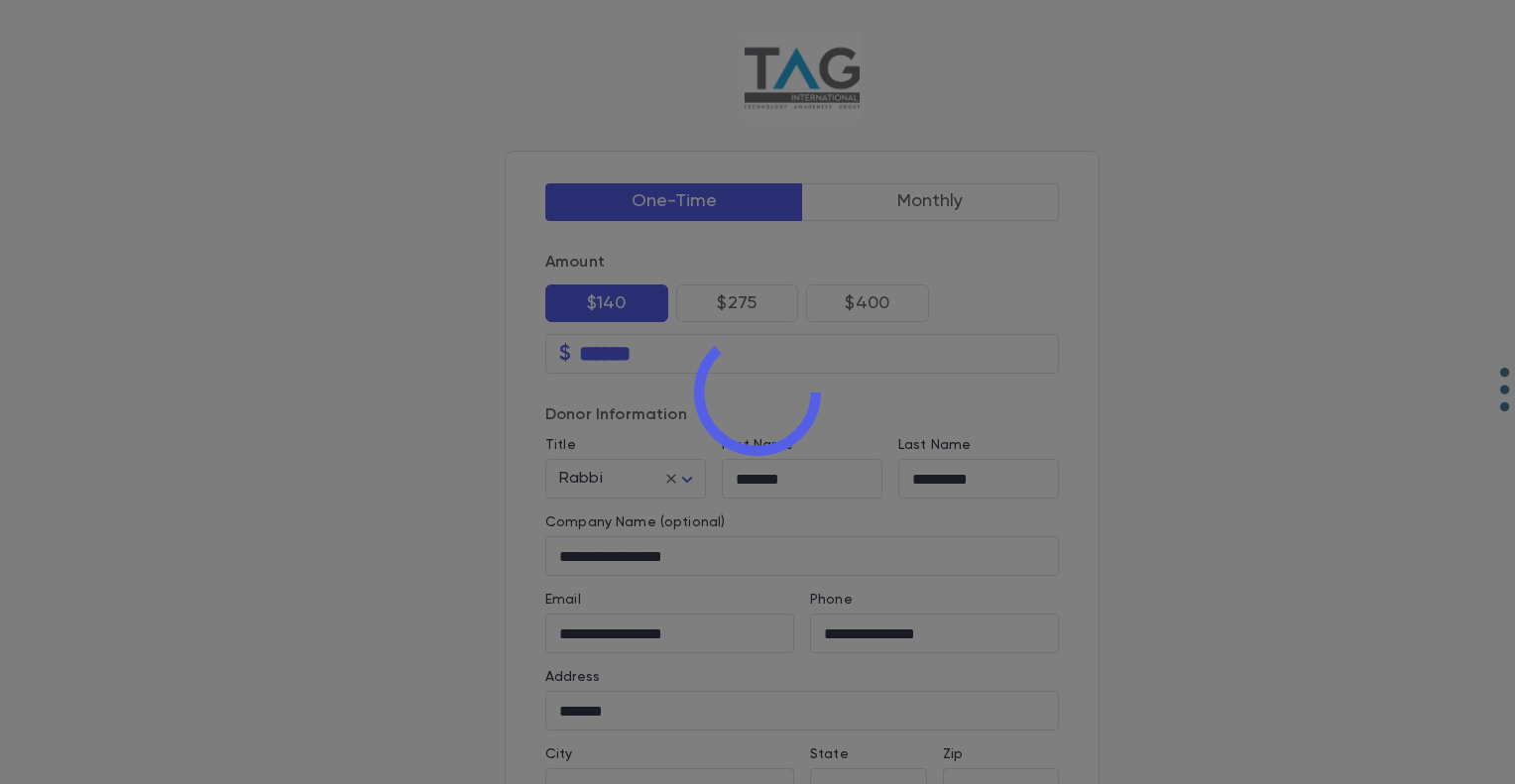 type 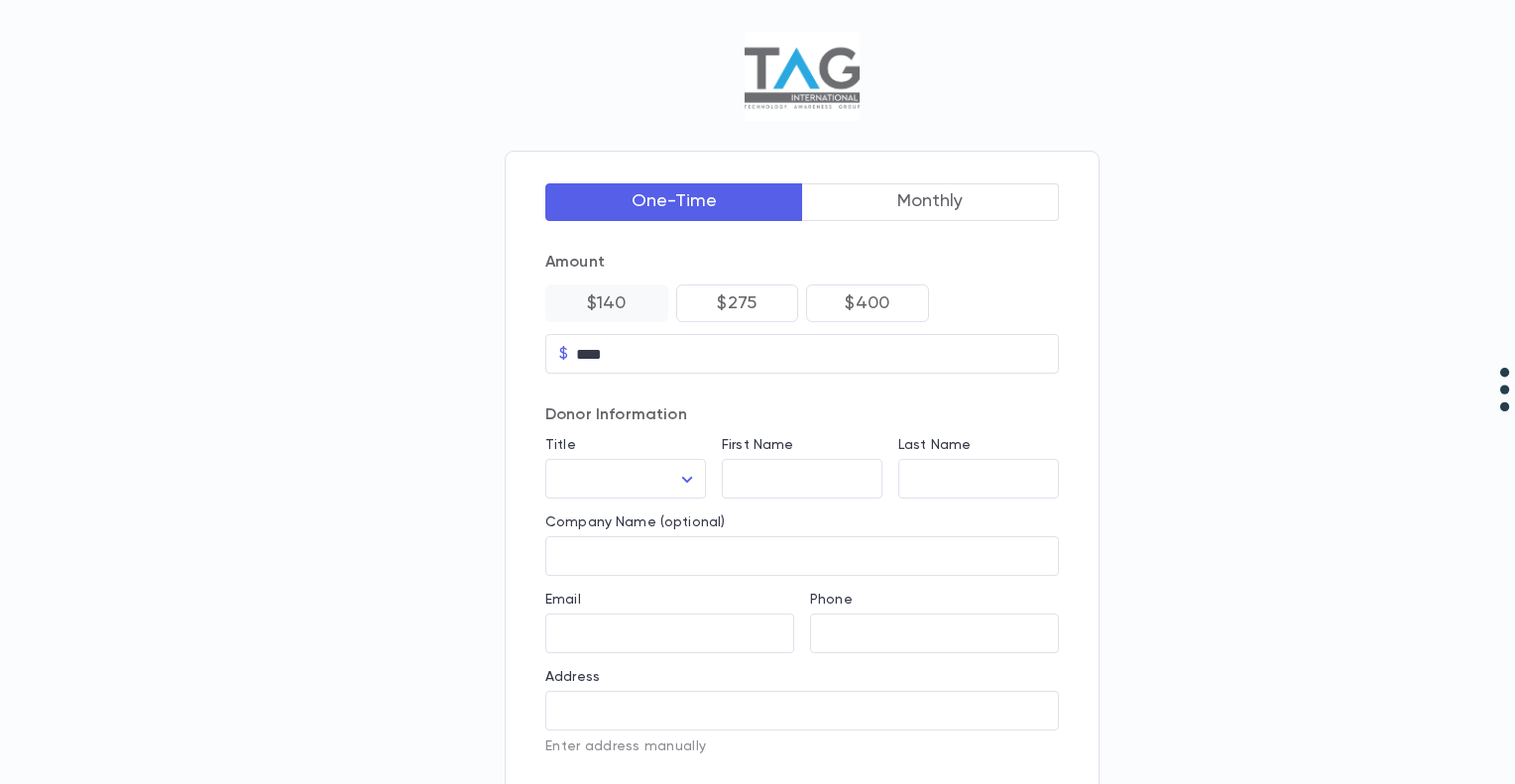 click on "$140" at bounding box center (607, 303) 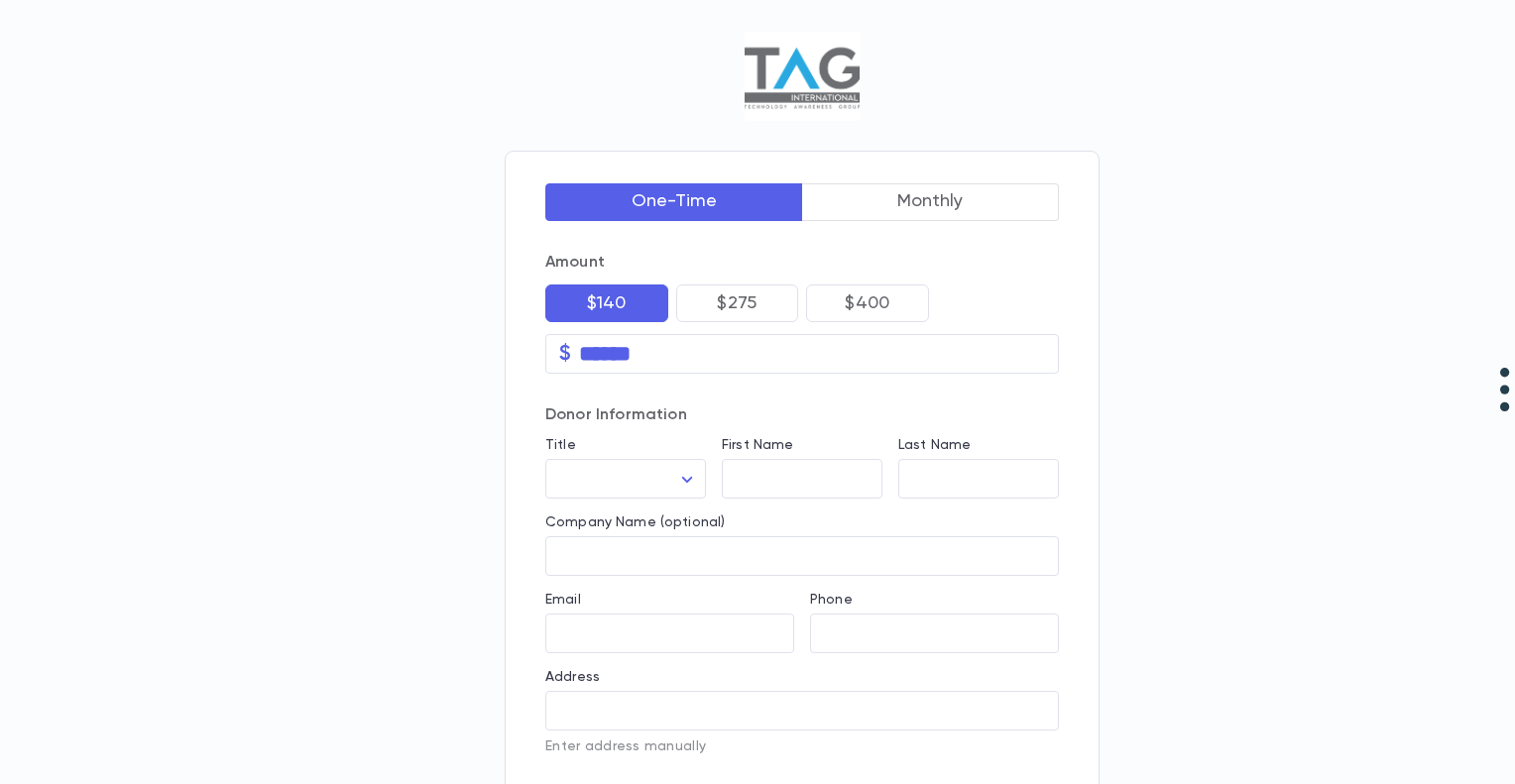click on "$140" at bounding box center [607, 303] 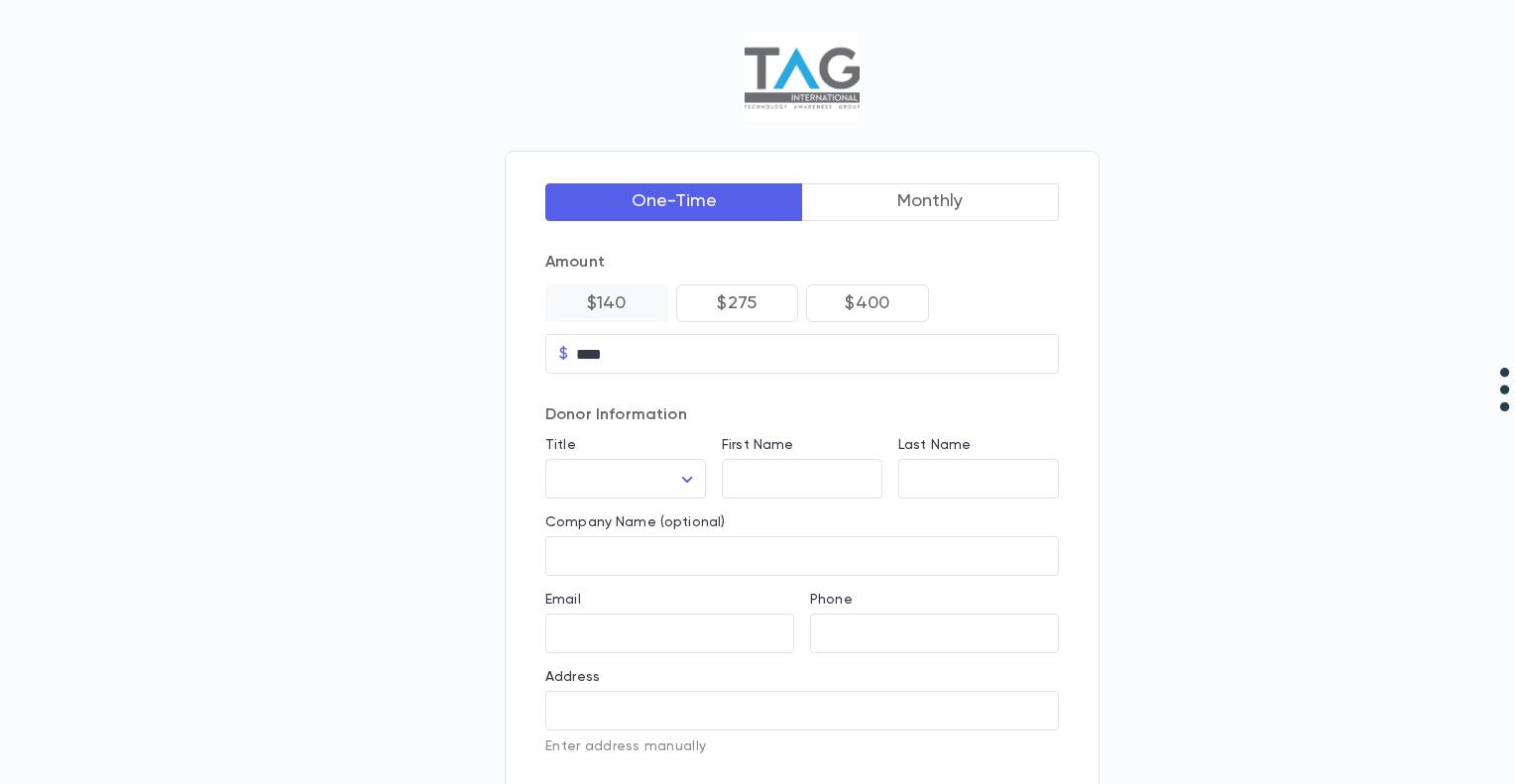 click on "$140" at bounding box center (607, 303) 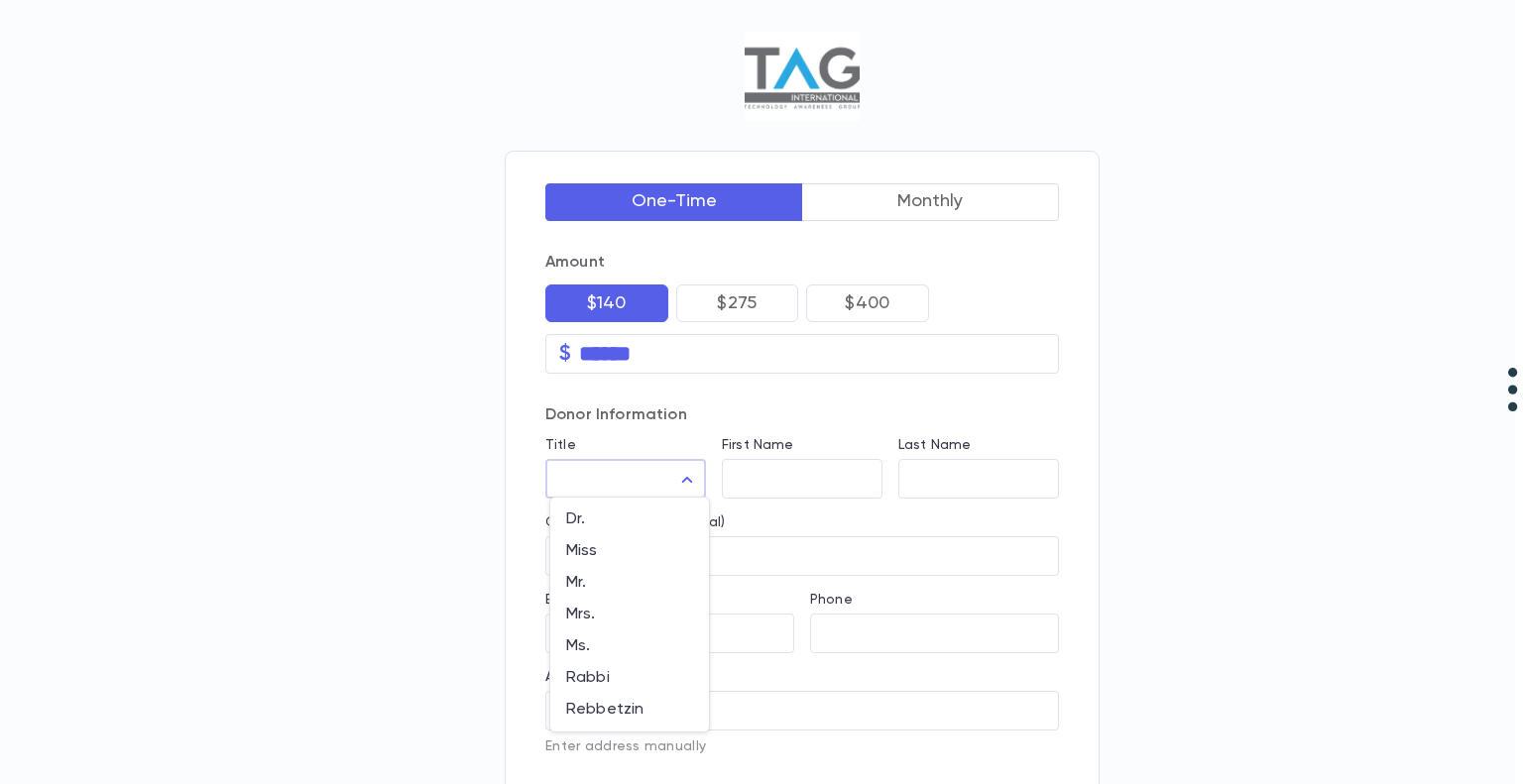 click on "One-Time Monthly Amount $140 $275 $400 $ ****** ​ Donor Information Title ​ ​ First Name ​ Last Name ​ Company Name (optional) ​ Email ​ Phone ​ Address ​ Enter address manually City ​ State ​ Zip ​ Country ​ Payment Card Number Exp Month ​ Exp Year ​ CVV Donate $140.00
Powered by Mapbox
Dr. Miss Mr. Mrs. Ms. Rabbi Rebbetzin" at bounding box center [762, 613] 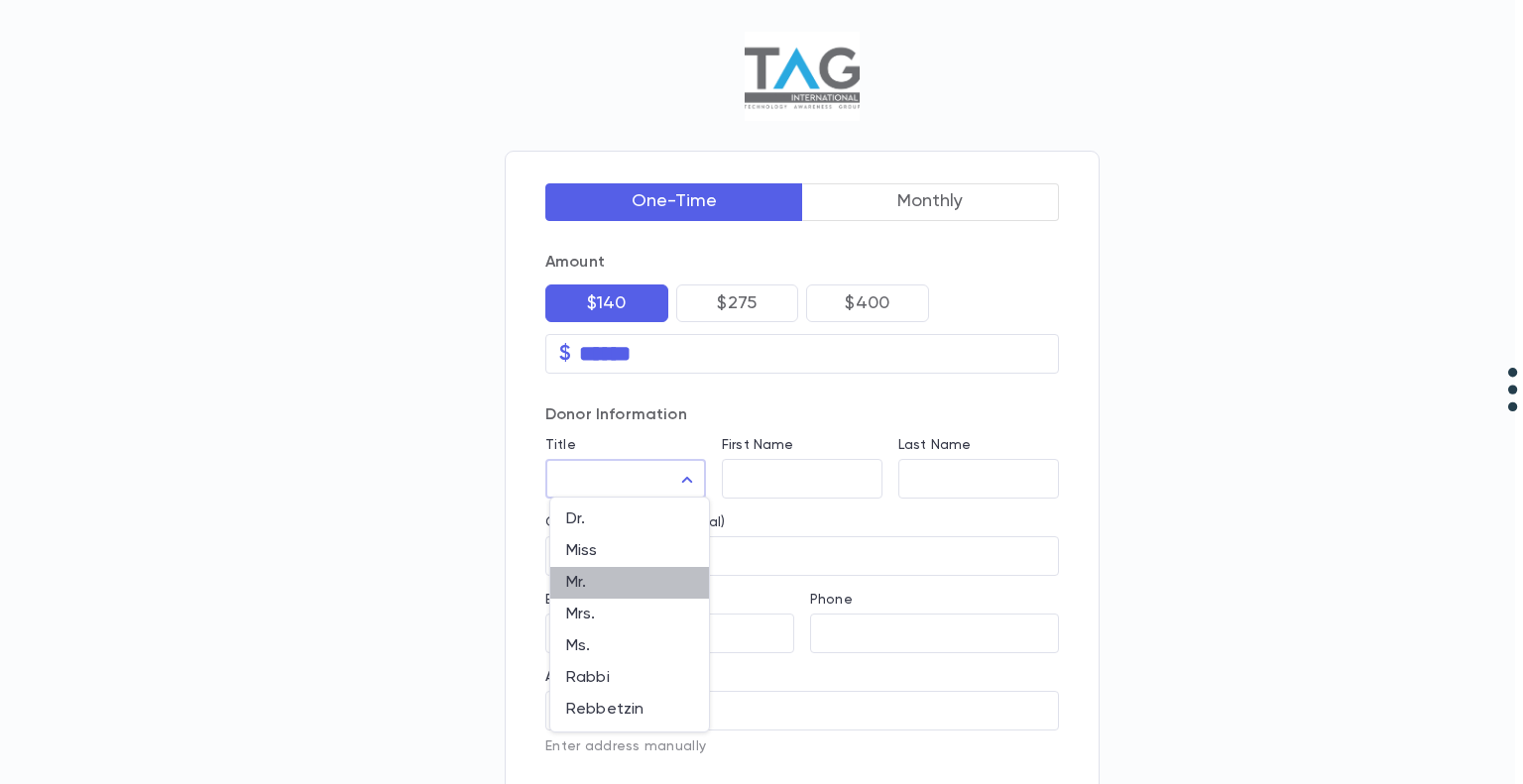 click on "Mr." at bounding box center (630, 583) 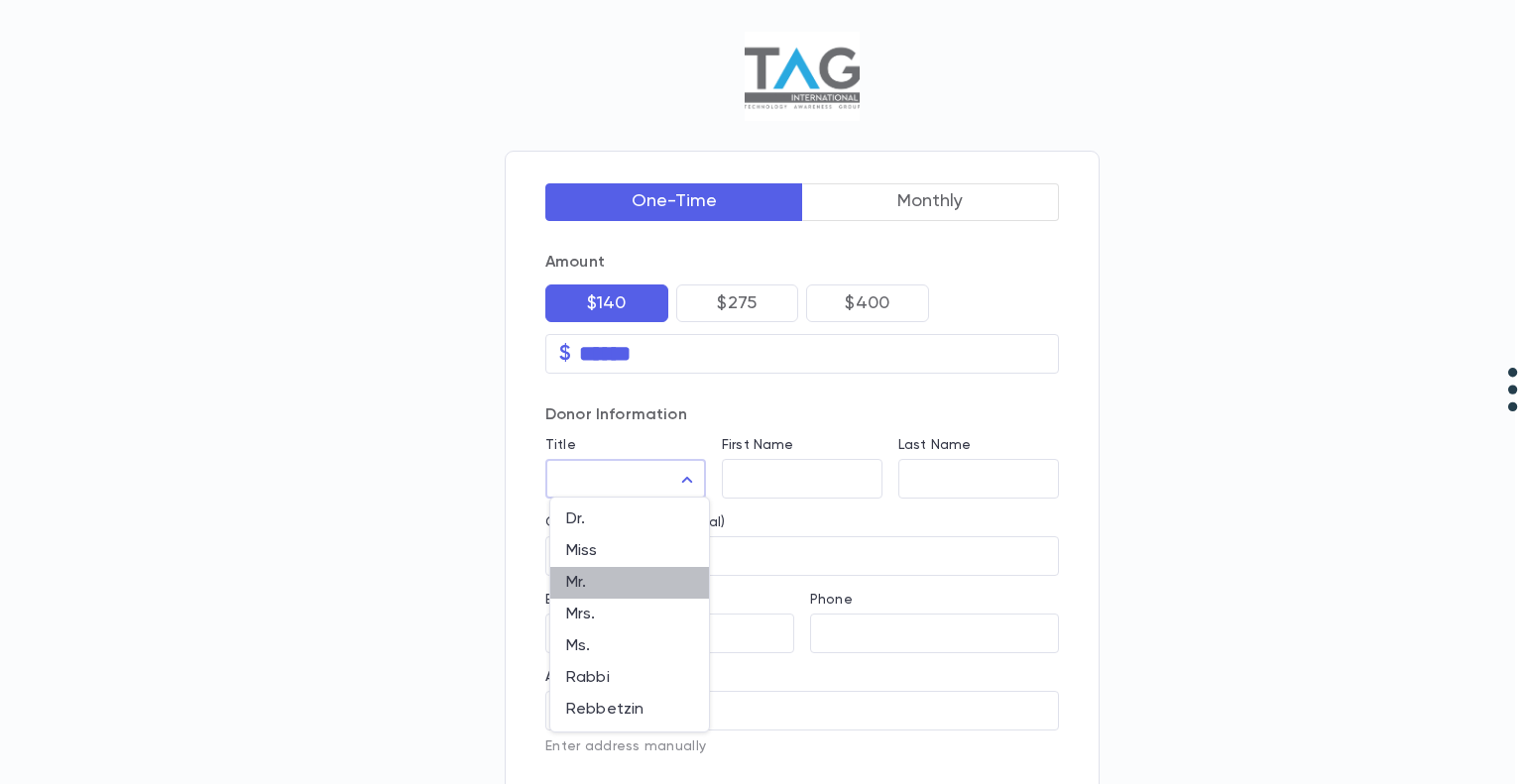 type on "***" 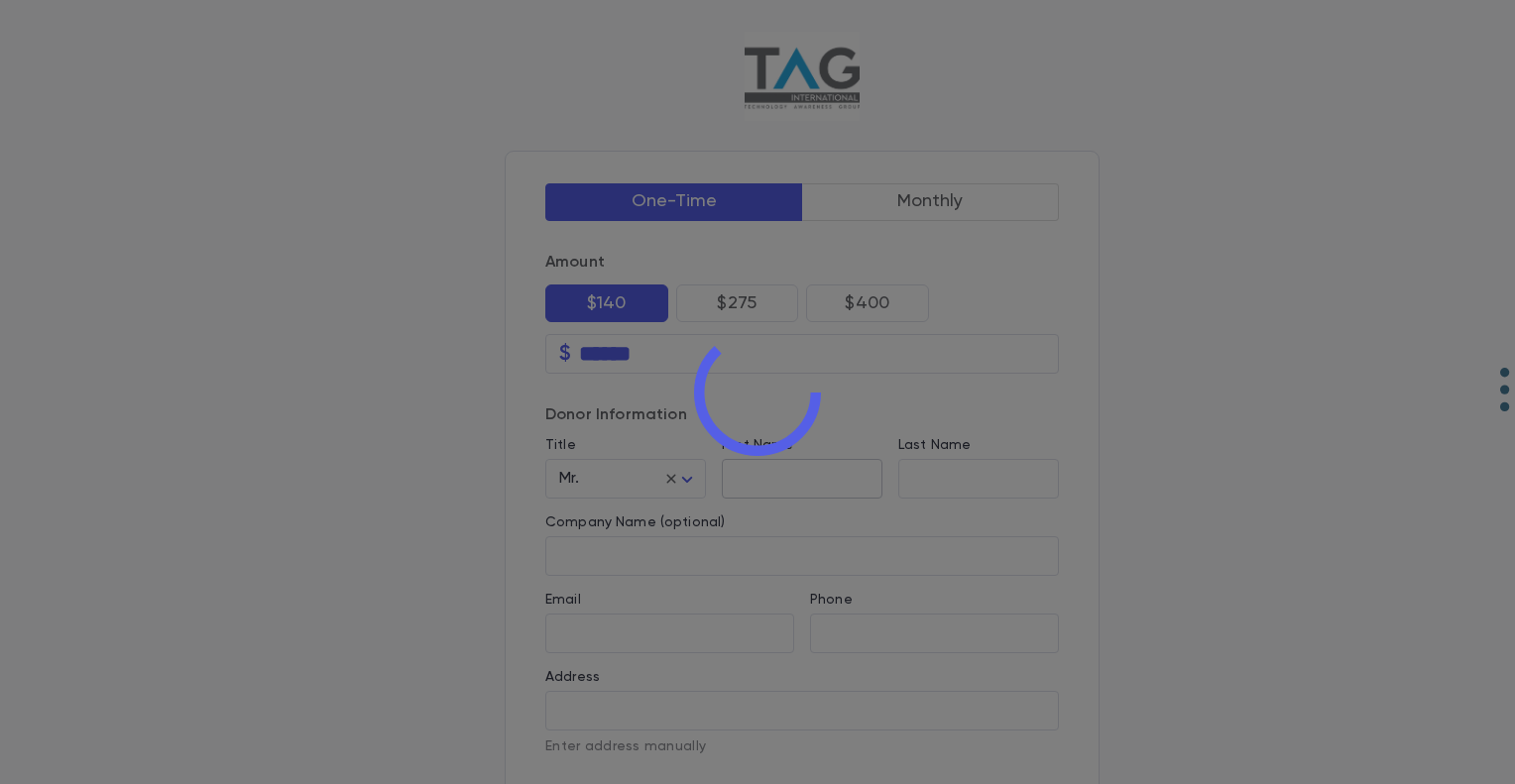click at bounding box center (758, 392) 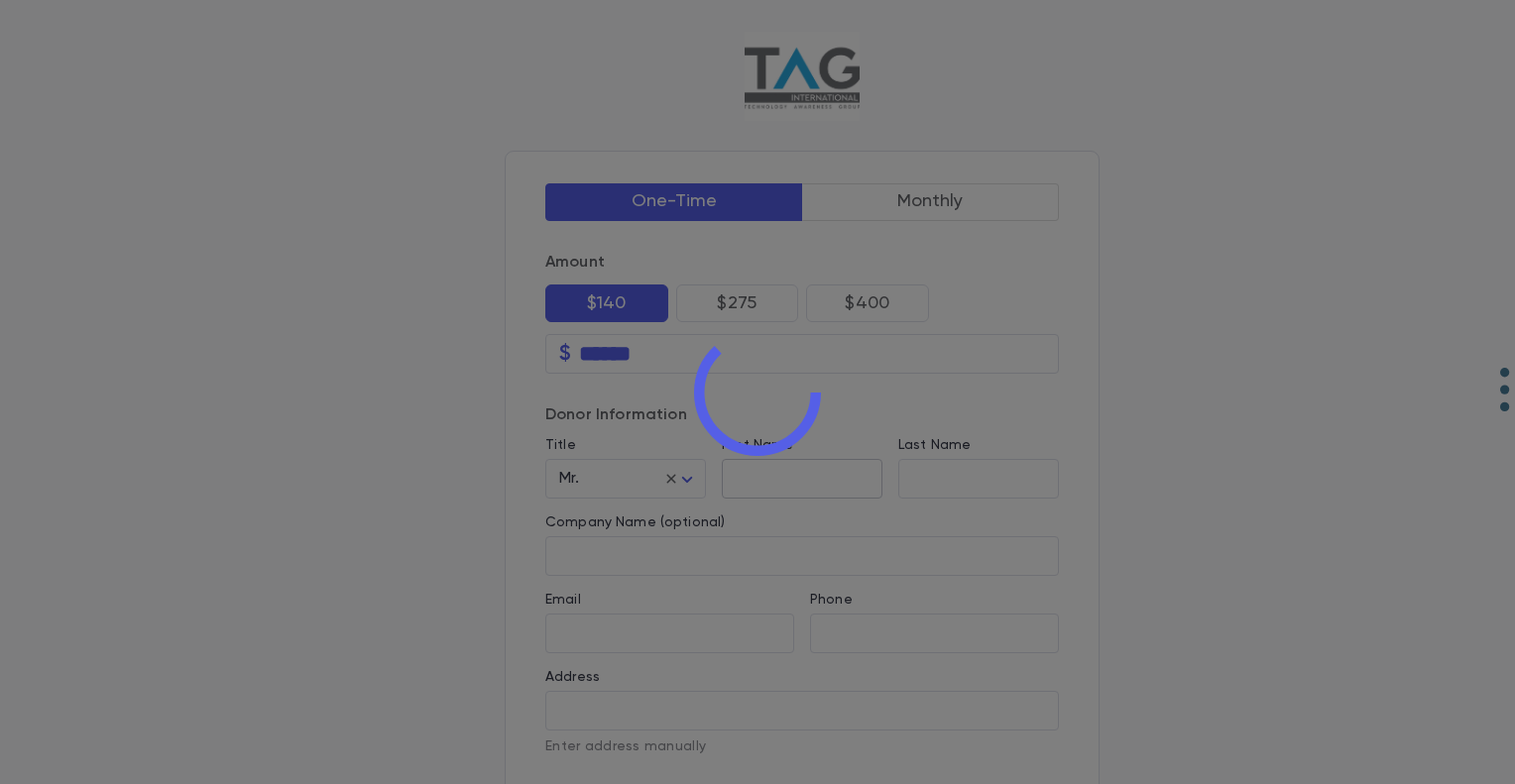 type on "****" 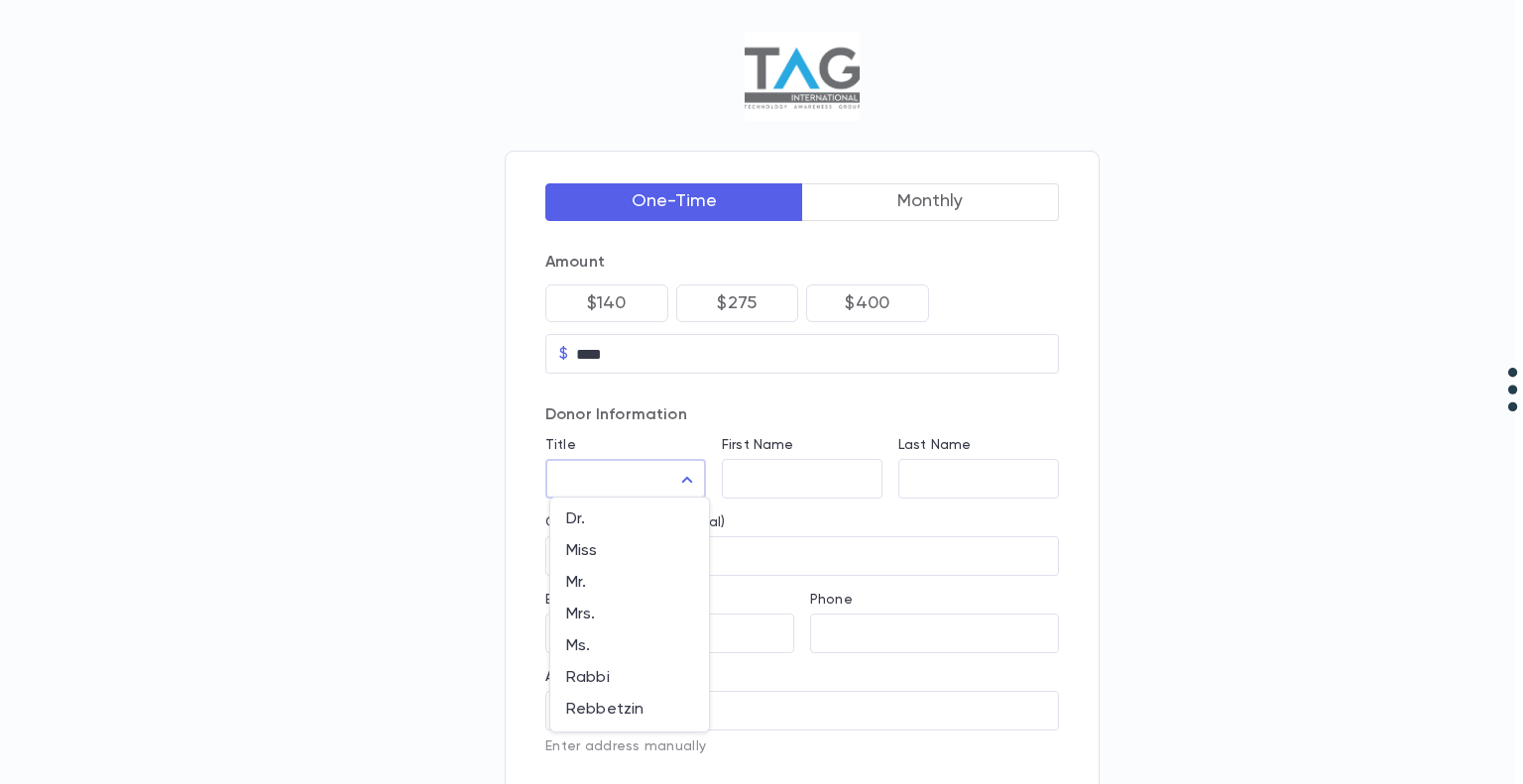 click on "One-Time Monthly Amount $140 $275 $400 $ **** ​ Donor Information Title ​ ​ First Name ​ Last Name ​ Company Name (optional) ​ Email ​ Phone ​ Address ​ Enter address manually City ​ State ​ Zip ​ Country ​ Payment Card Number Exp Month ​ Exp Year ​ CVV Donate
Powered by Mapbox
Dr. Miss Mr. Mrs. Ms. Rabbi Rebbetzin" at bounding box center (762, 613) 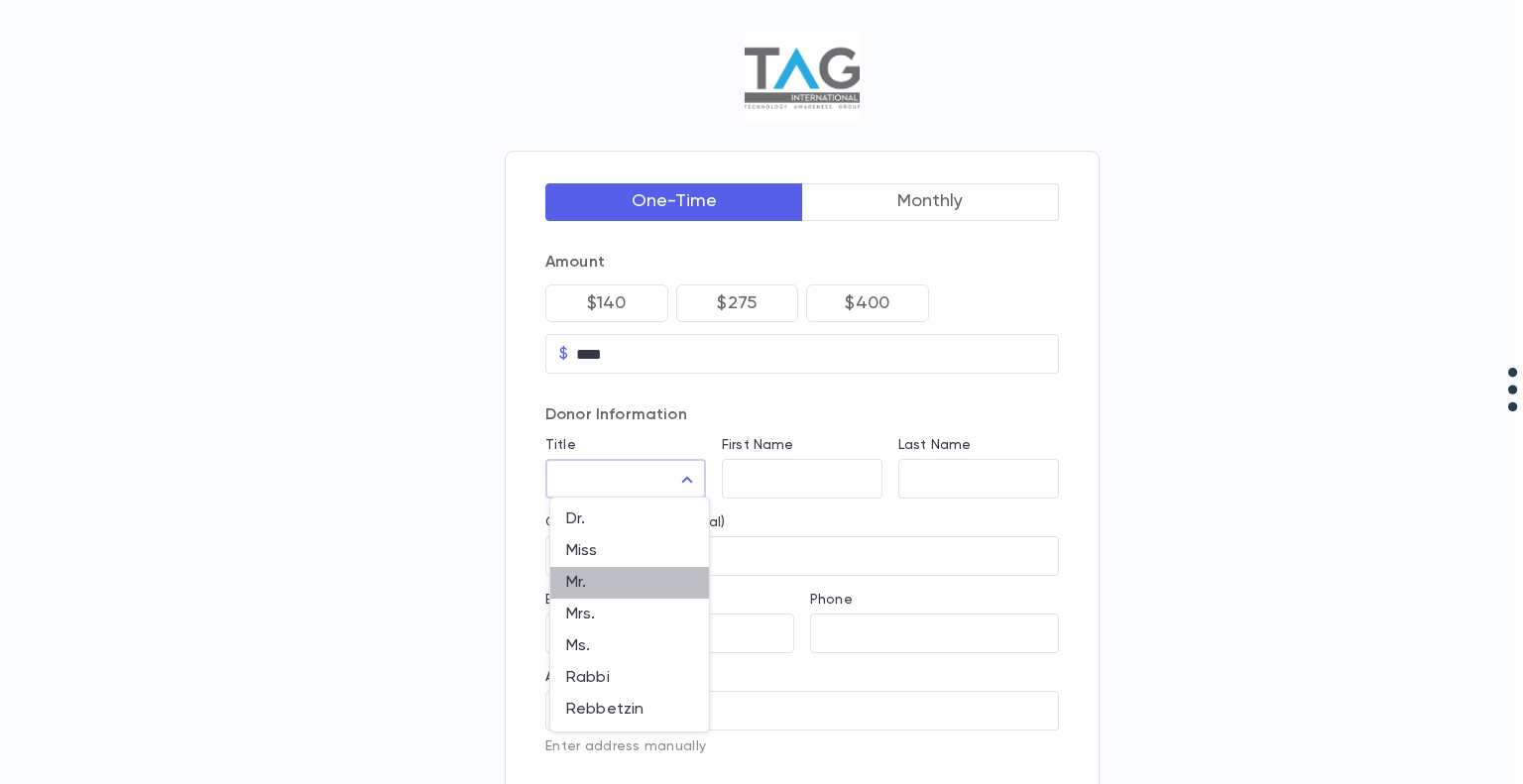 click on "Mr." at bounding box center [630, 583] 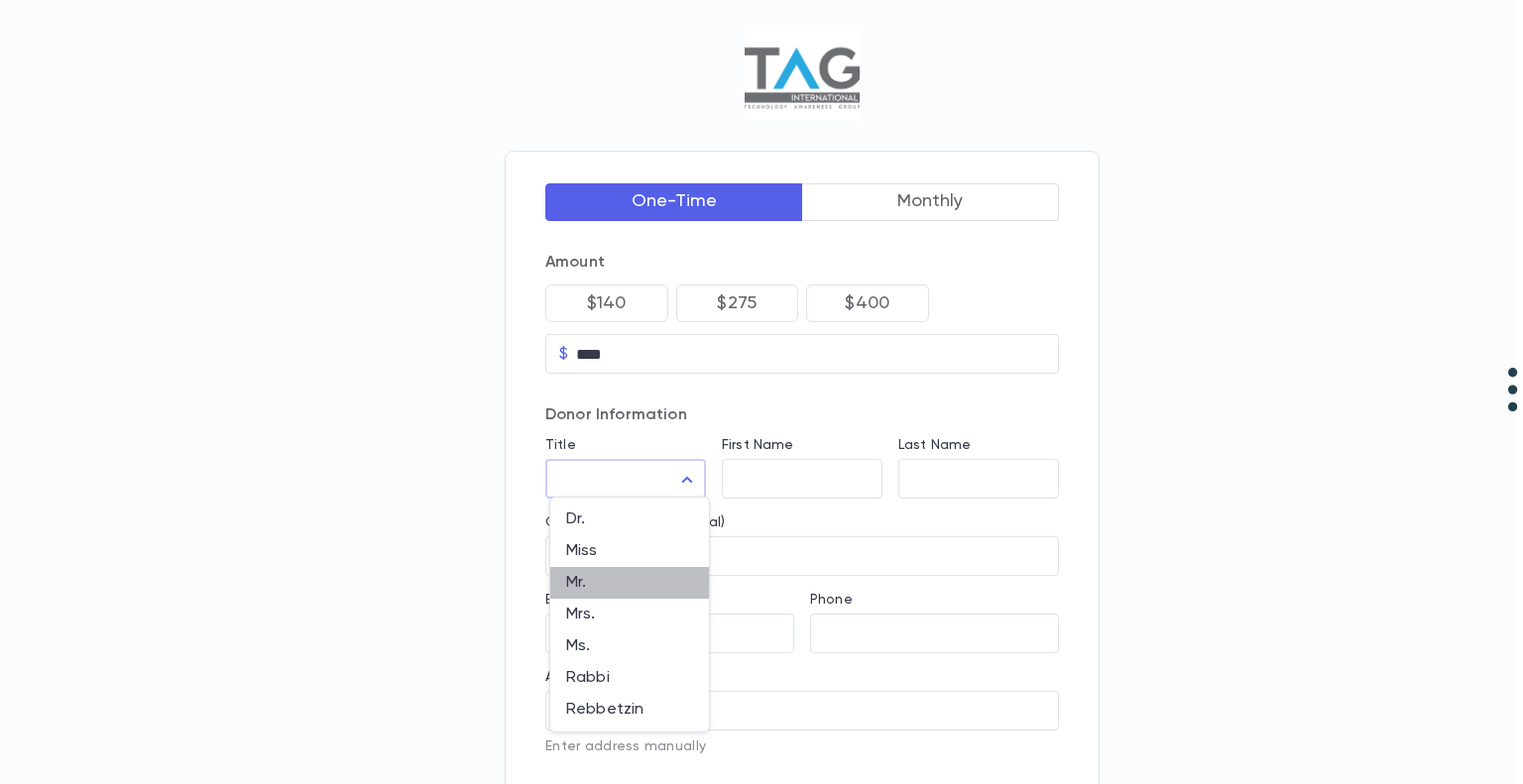 type on "***" 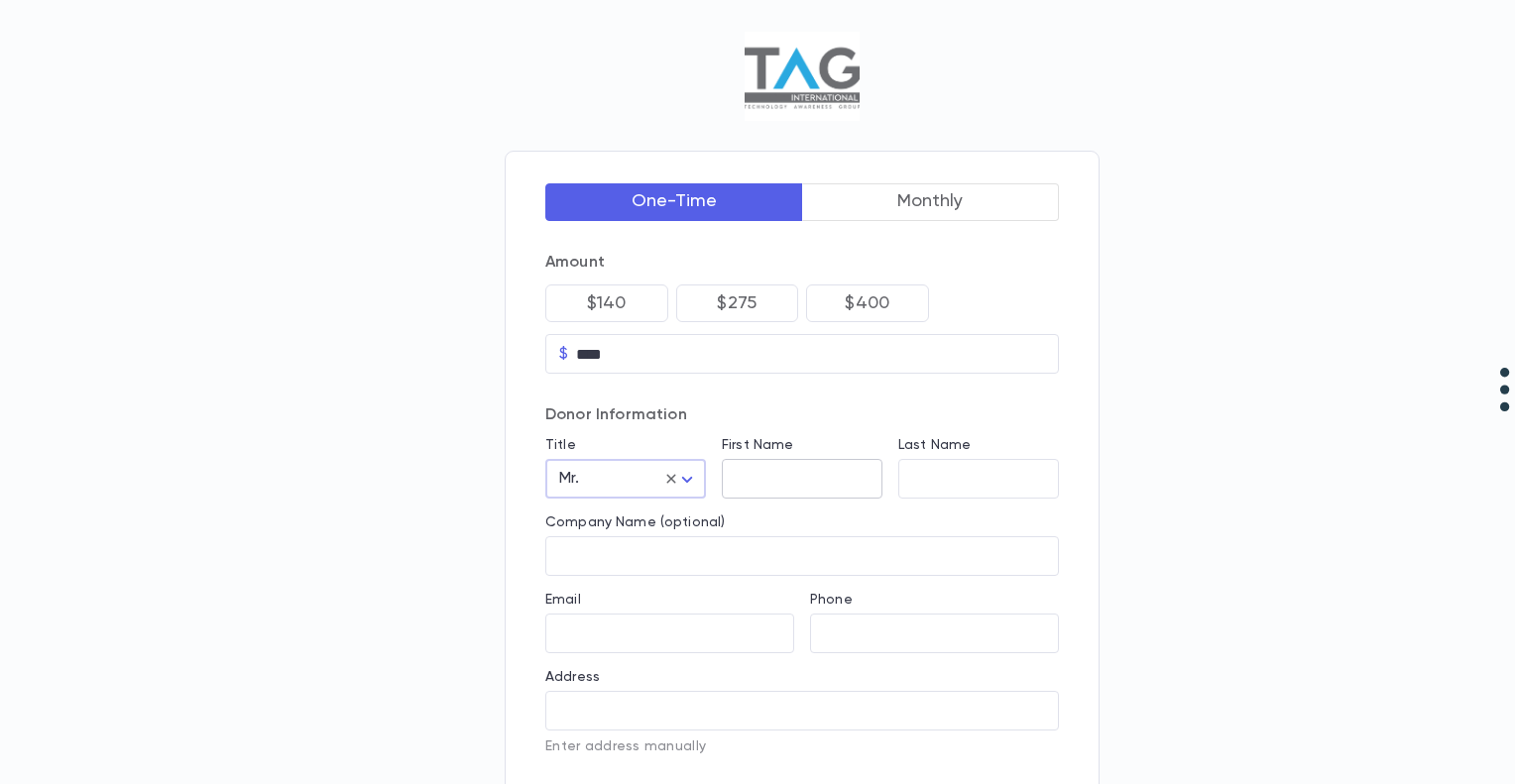 click on "First Name" at bounding box center (802, 479) 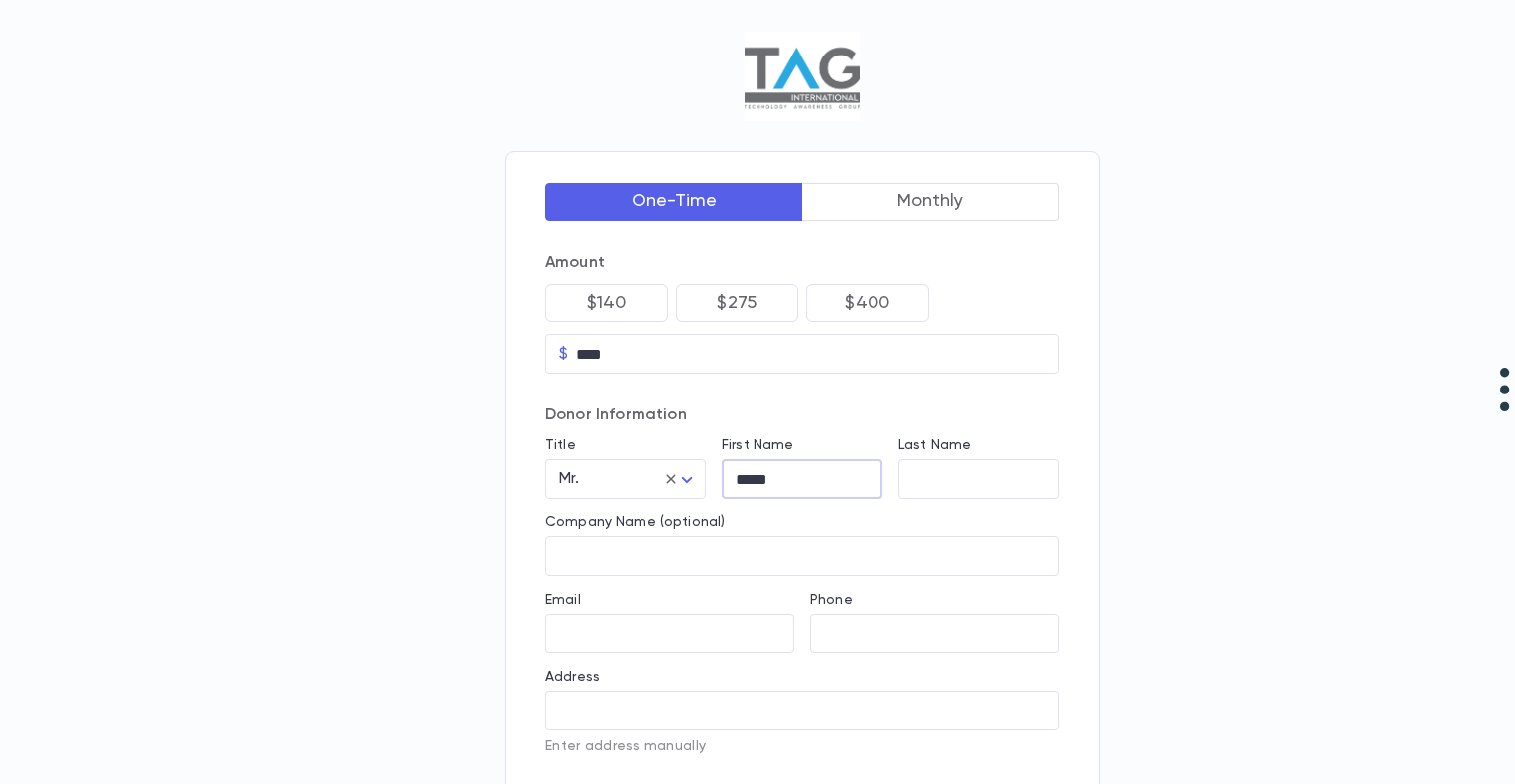 type on "*****" 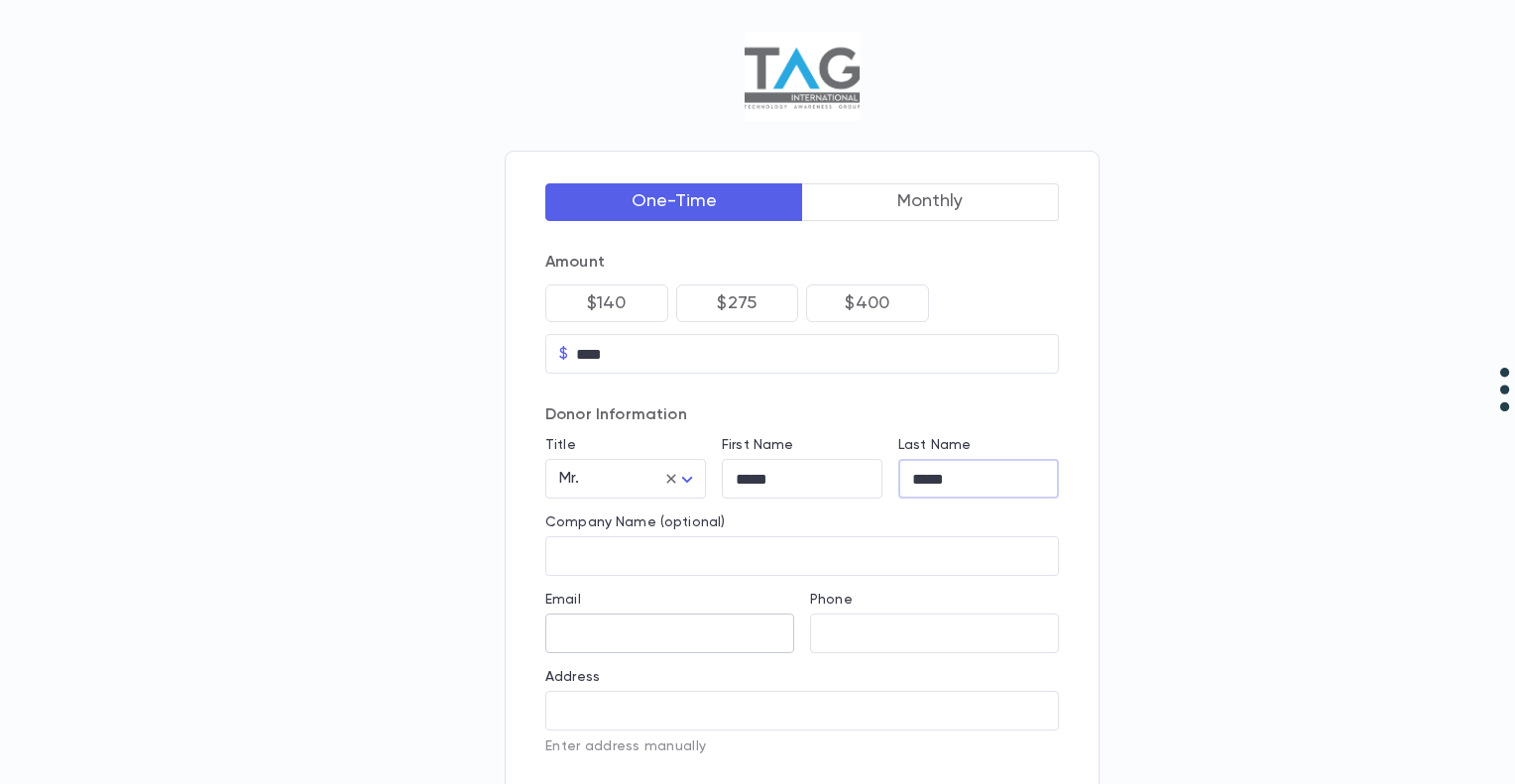 type on "*****" 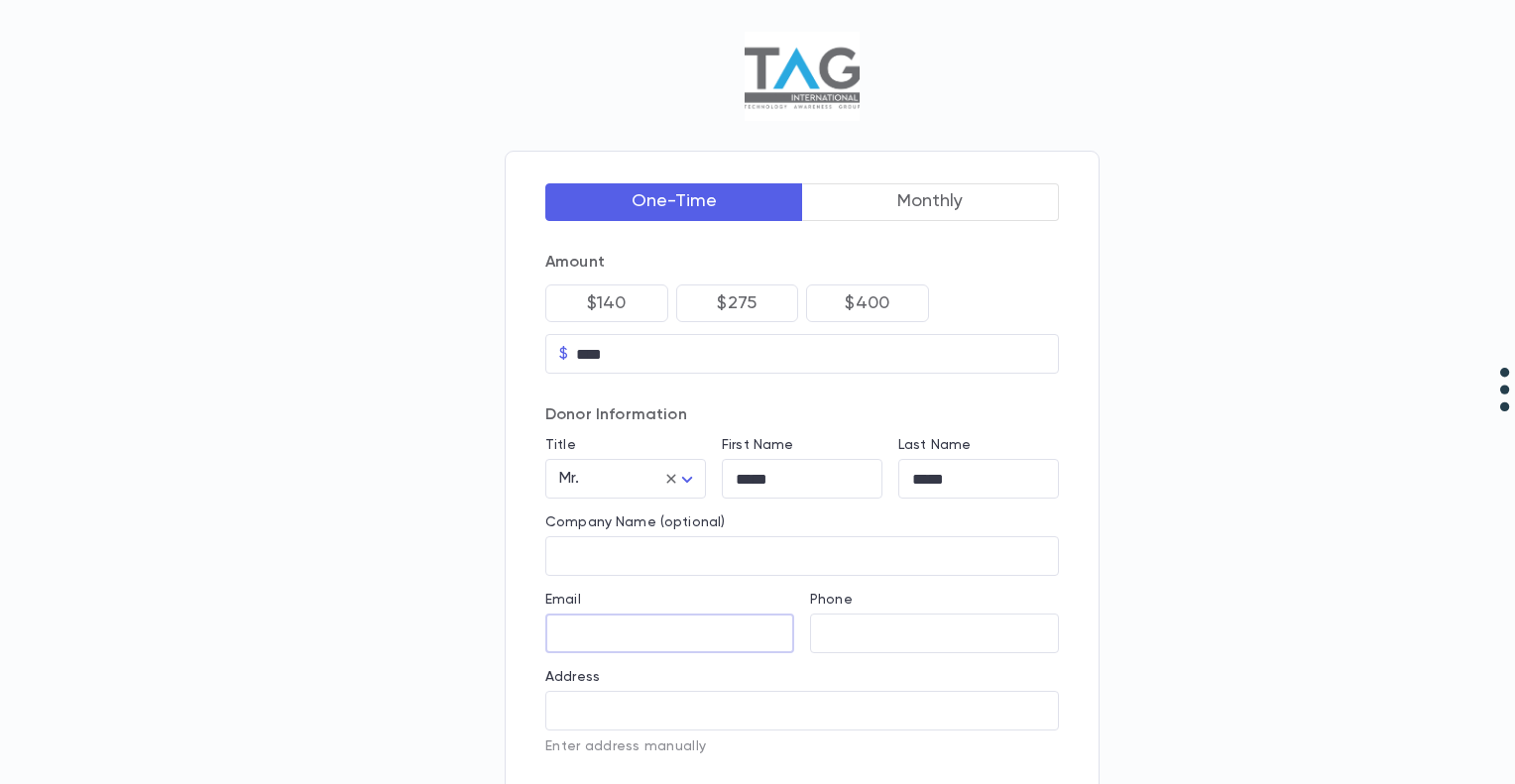 click on "Email" at bounding box center (669, 633) 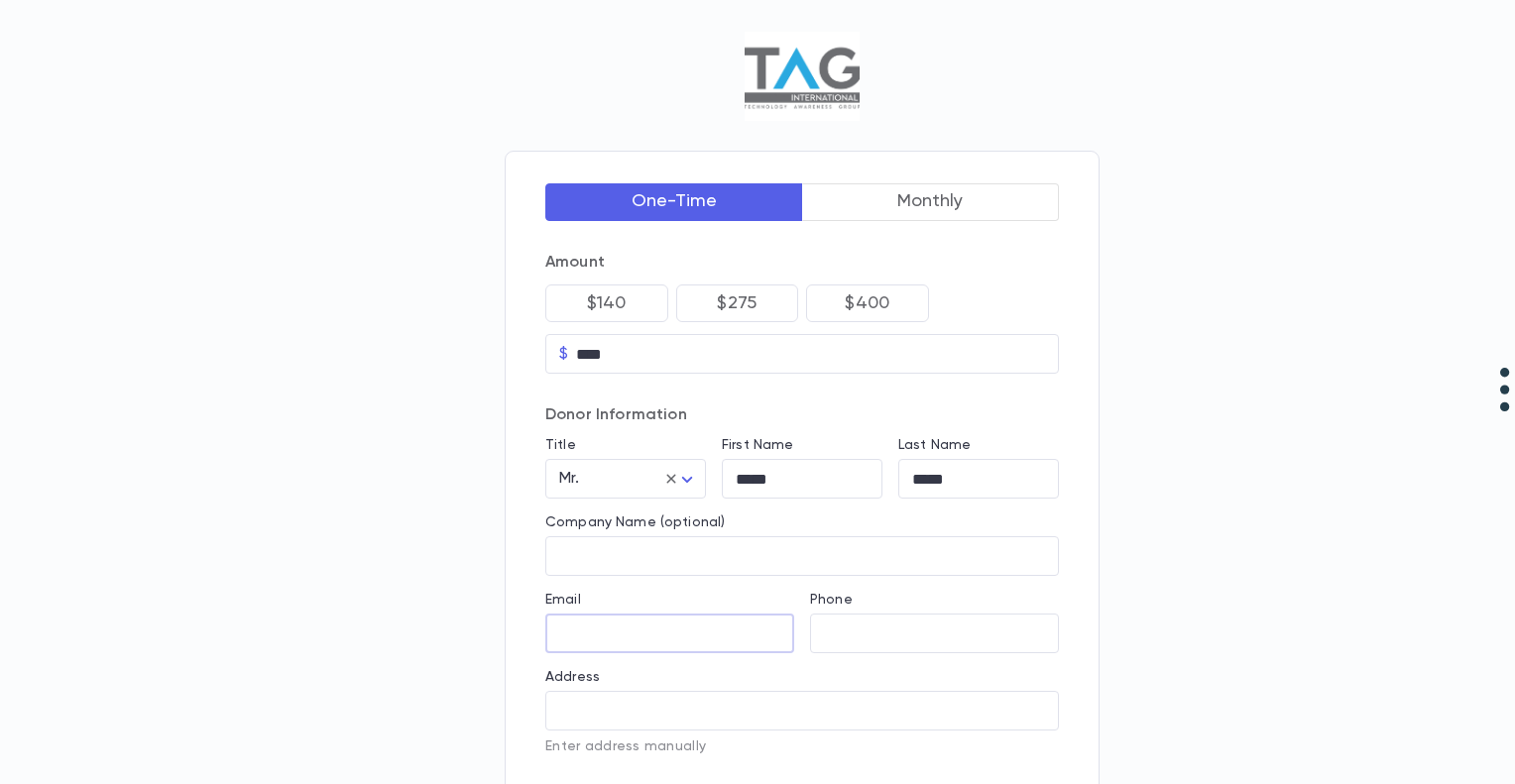 type on "**********" 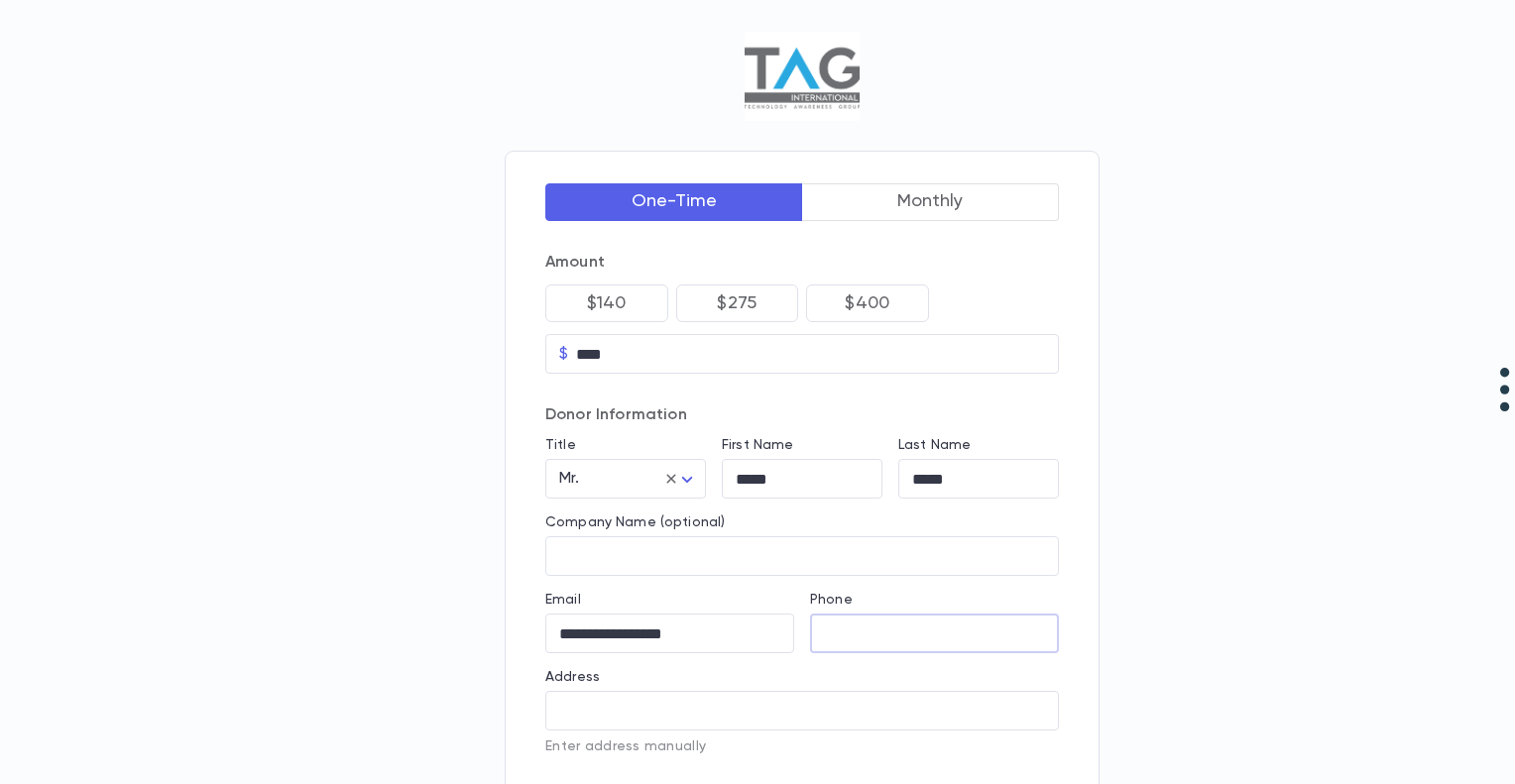 click on "Phone" at bounding box center [934, 633] 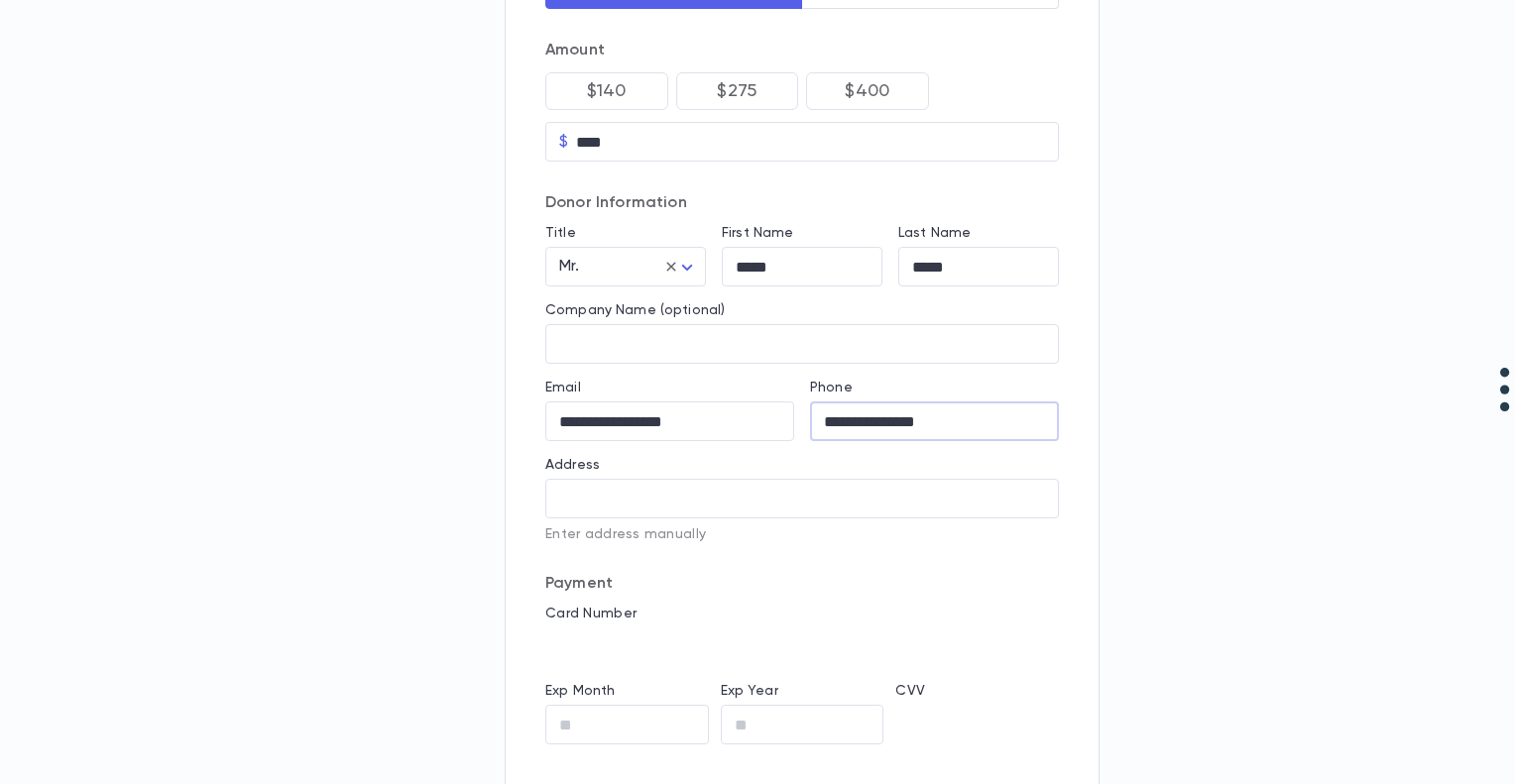 scroll, scrollTop: 214, scrollLeft: 0, axis: vertical 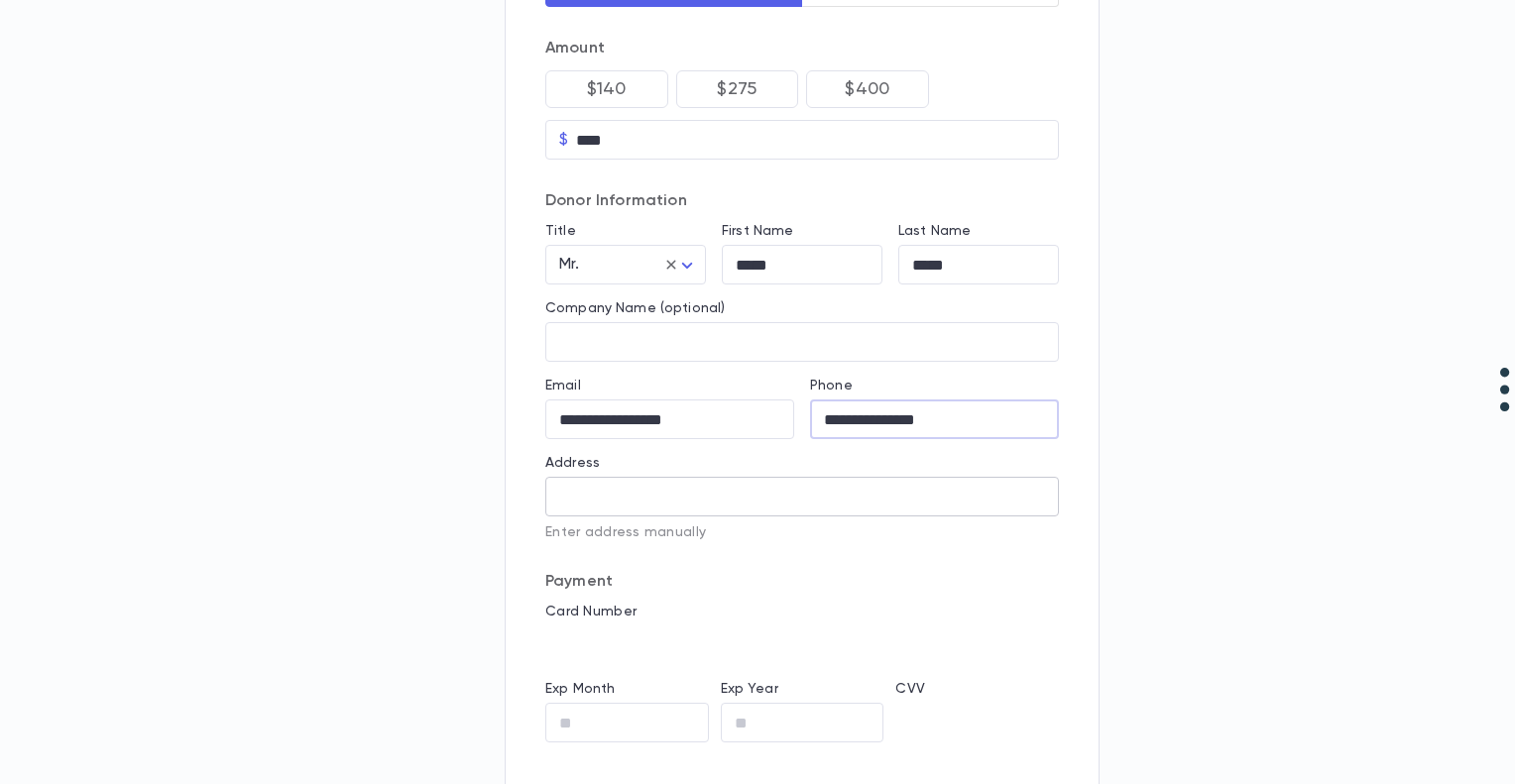 type on "**********" 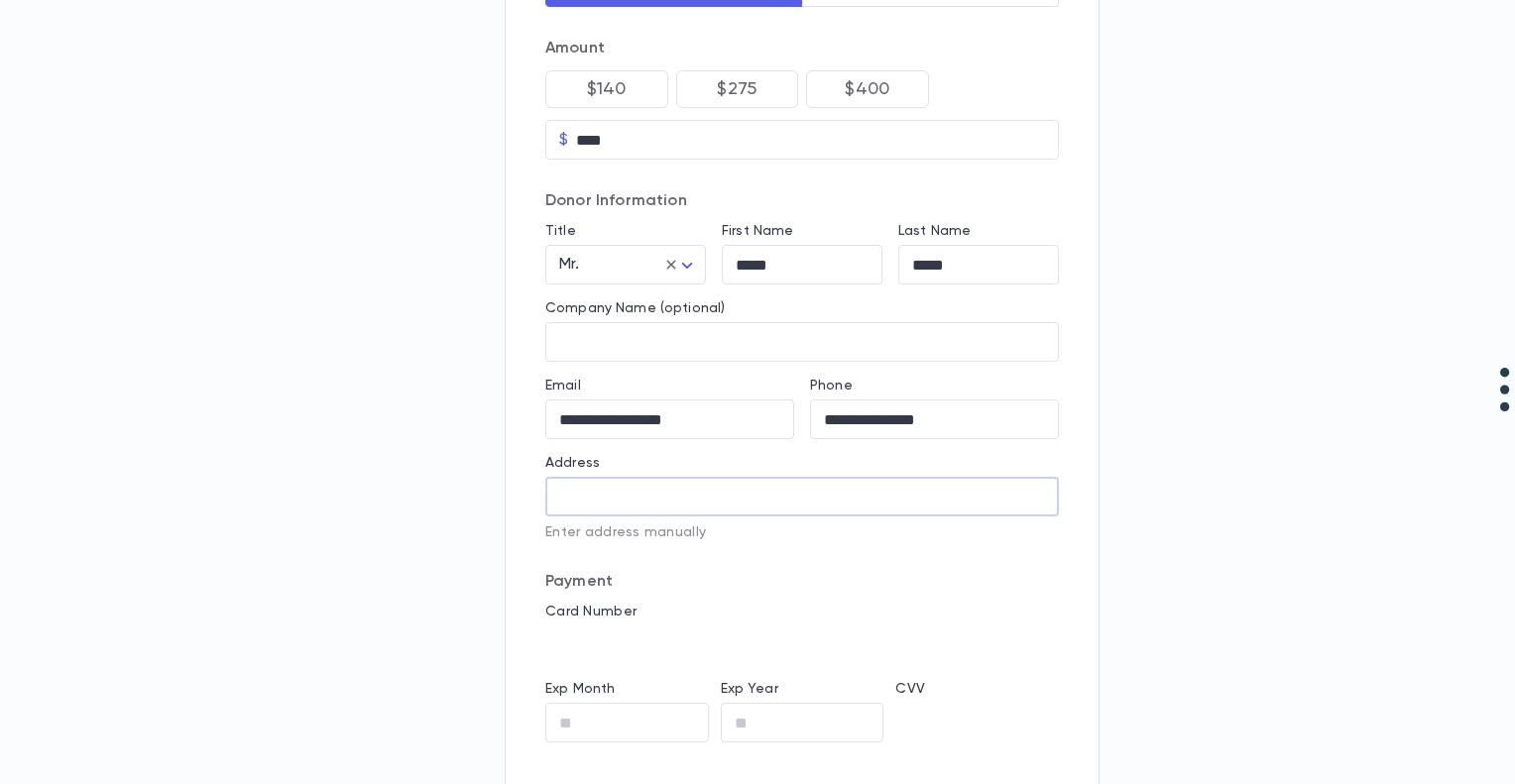 click on "Address" at bounding box center (802, 497) 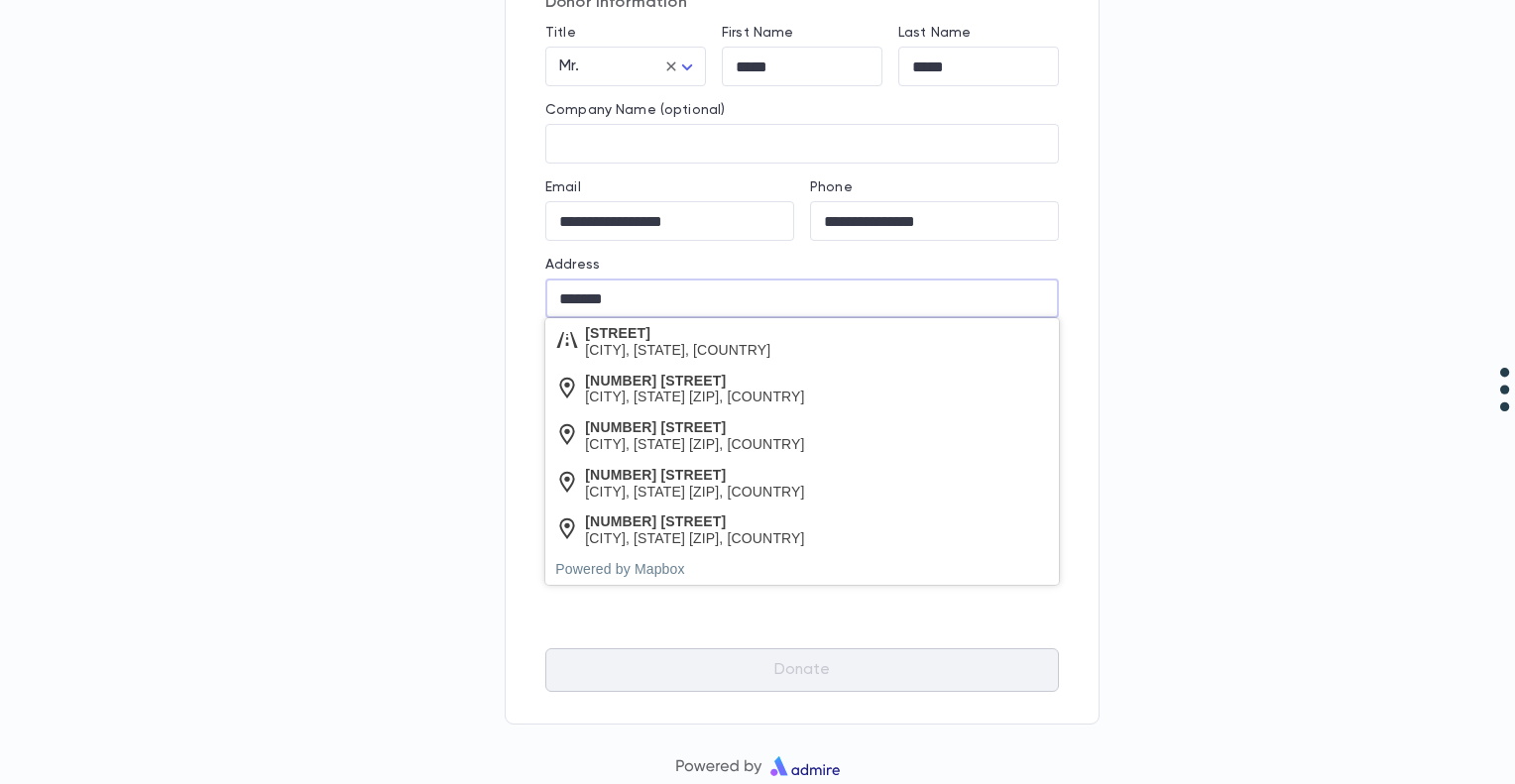 scroll, scrollTop: 439, scrollLeft: 0, axis: vertical 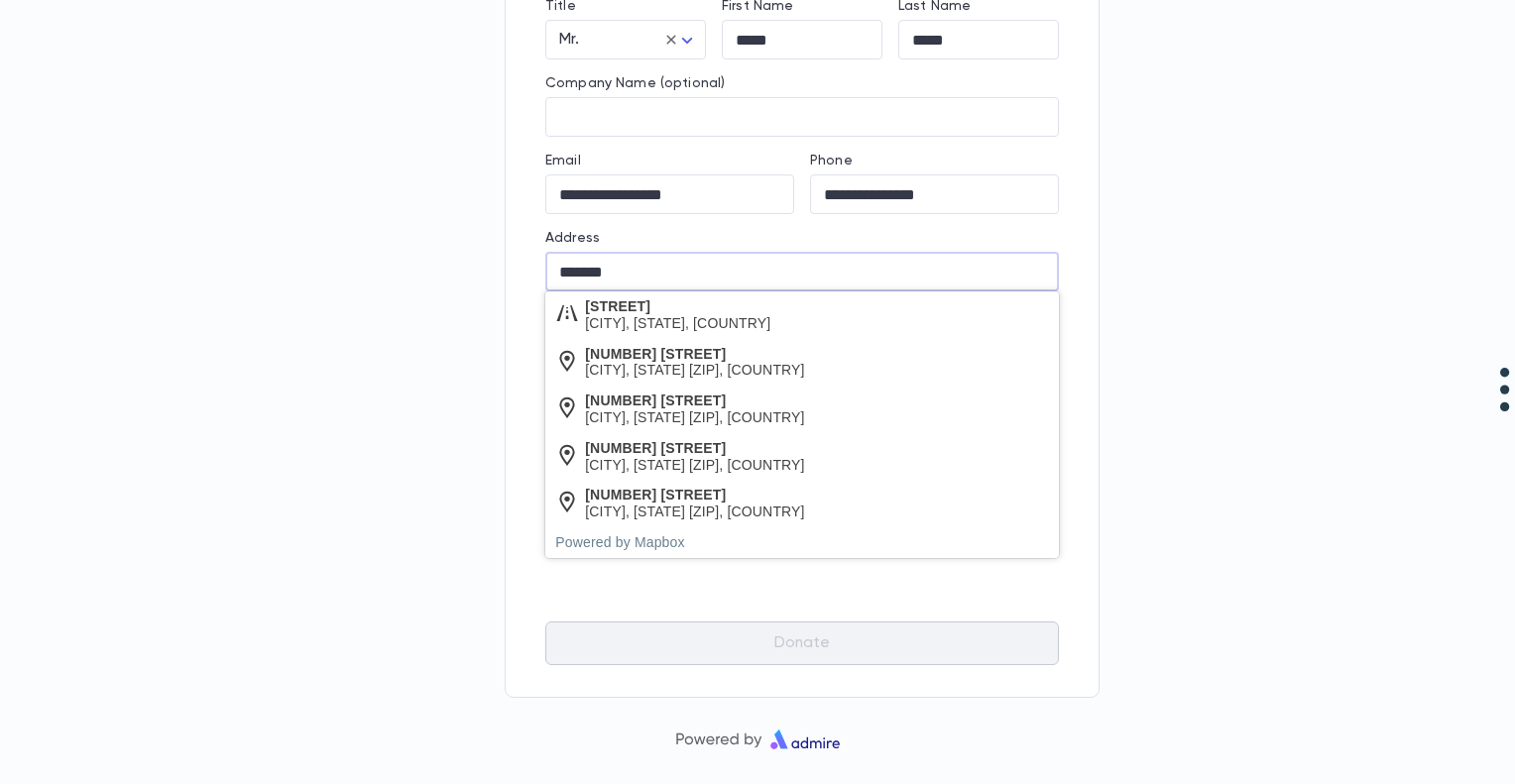 type on "******" 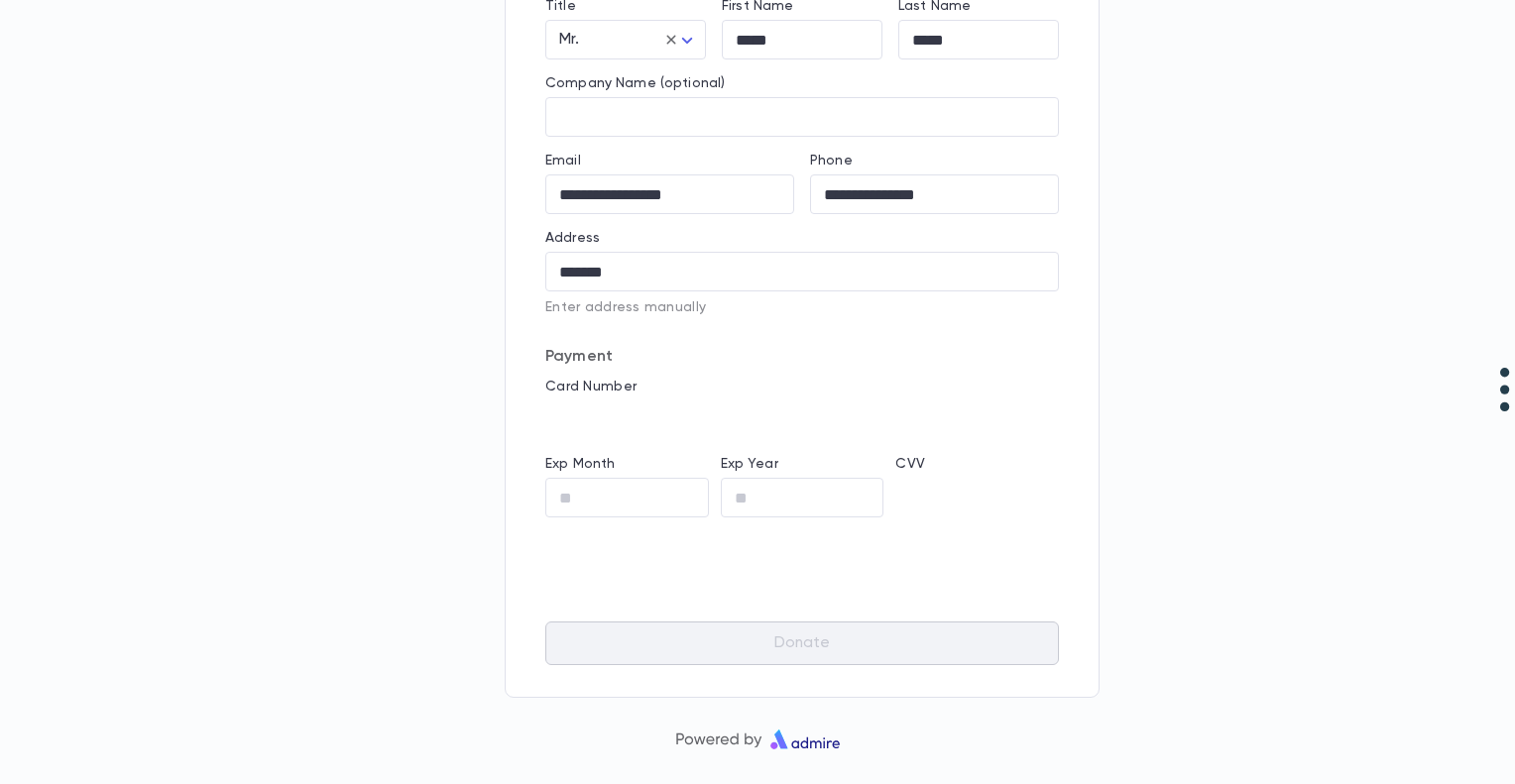 click on "**********" at bounding box center [758, 173] 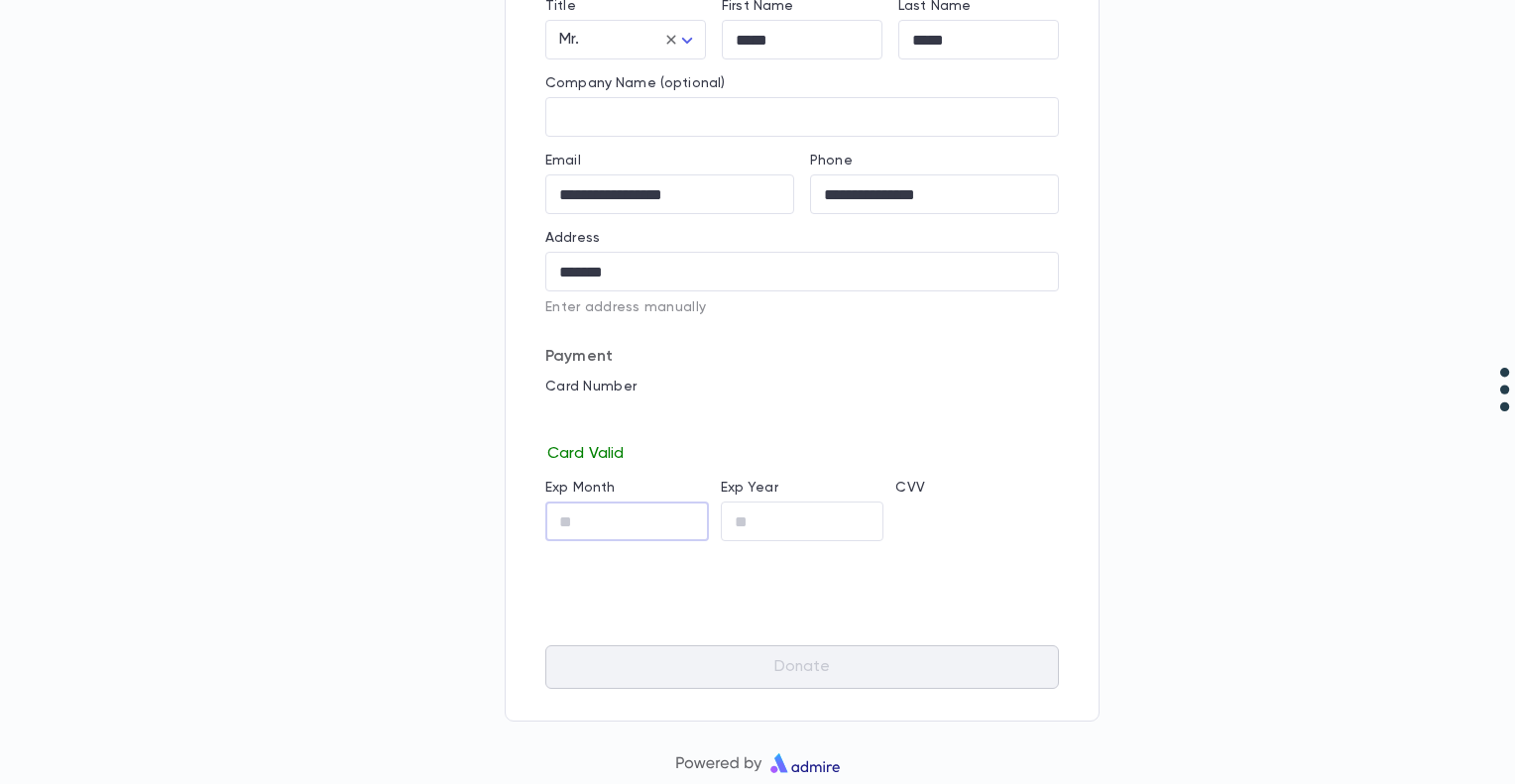 click on "​" at bounding box center (627, 521) 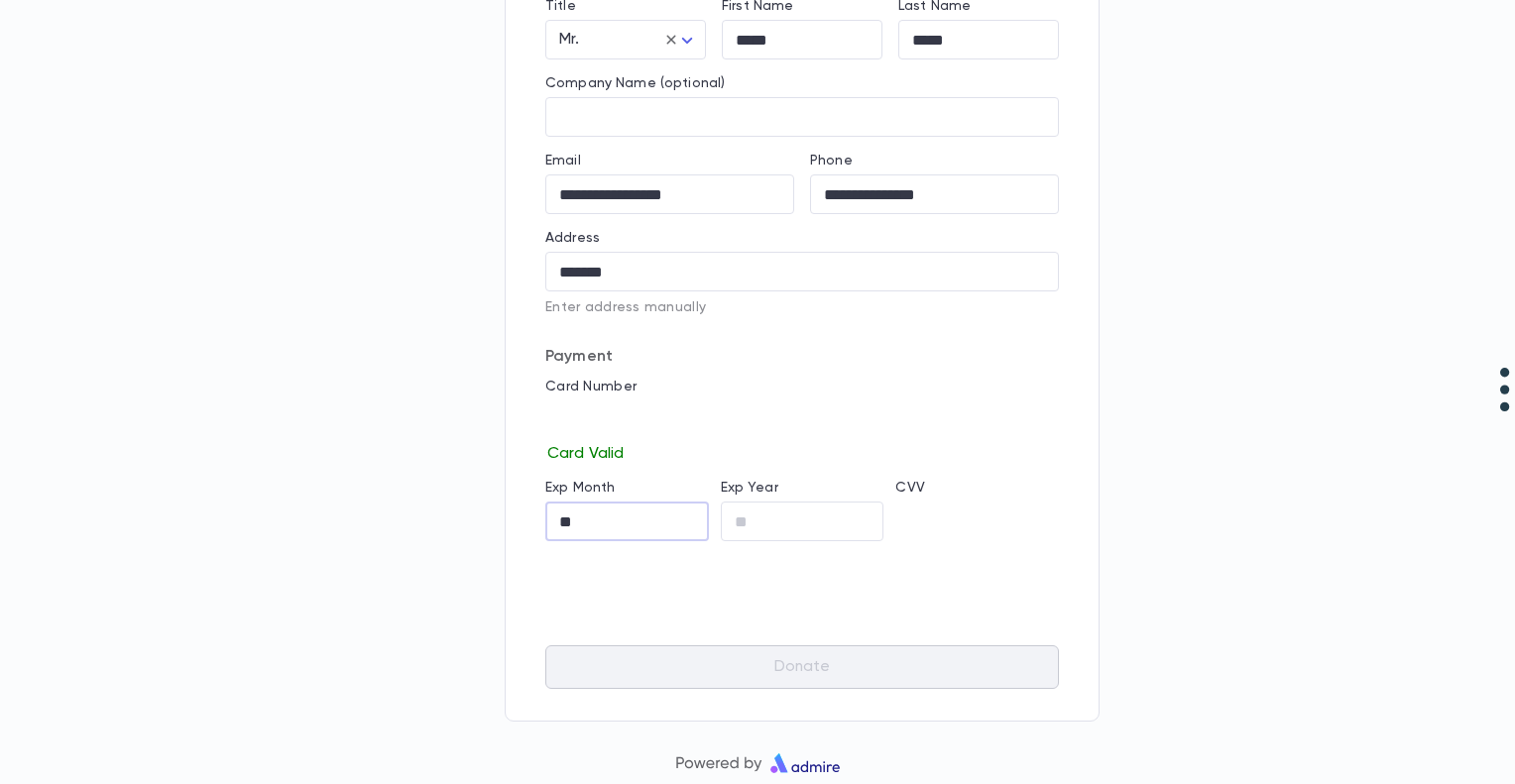 type on "*" 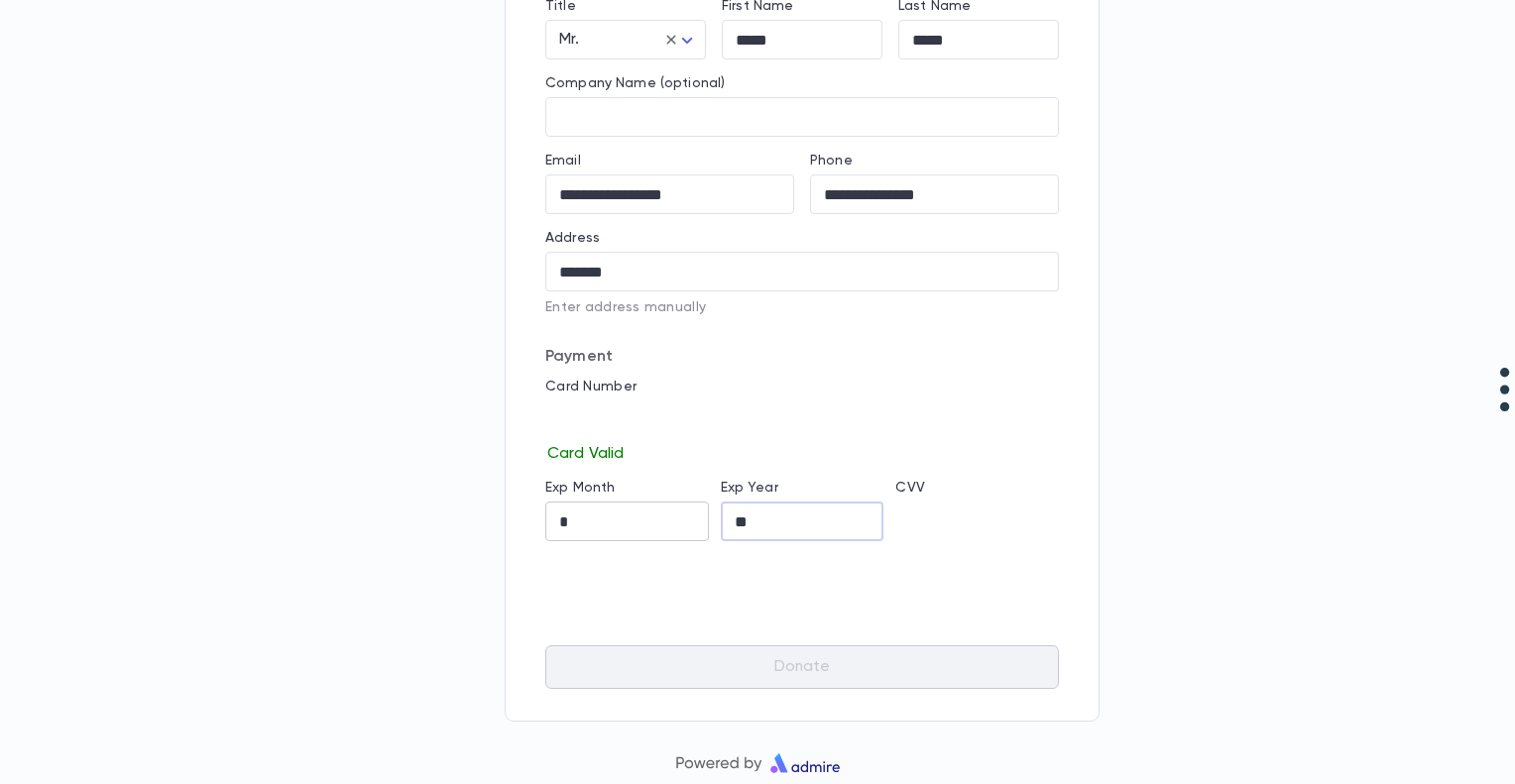 type on "**" 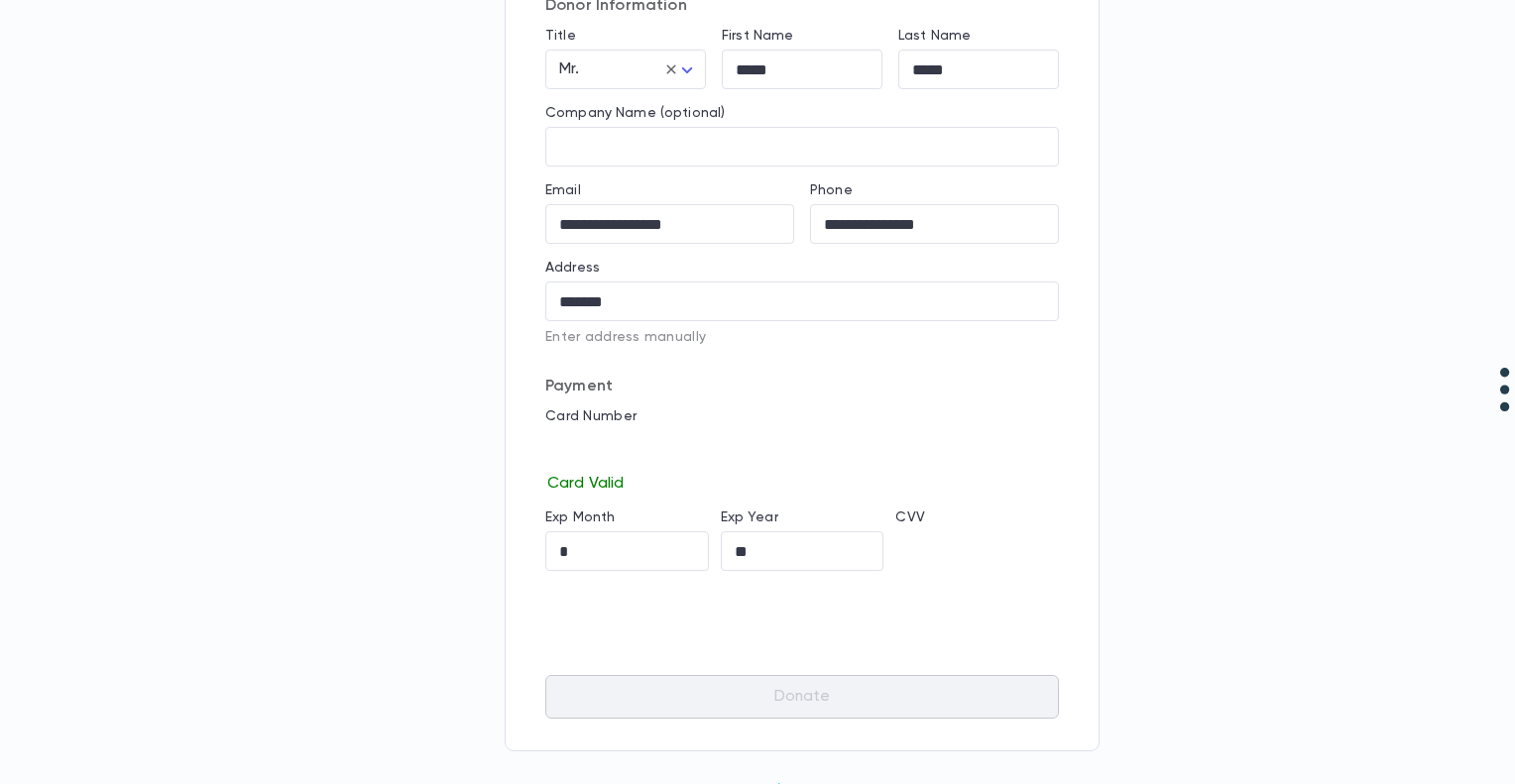 scroll, scrollTop: 410, scrollLeft: 0, axis: vertical 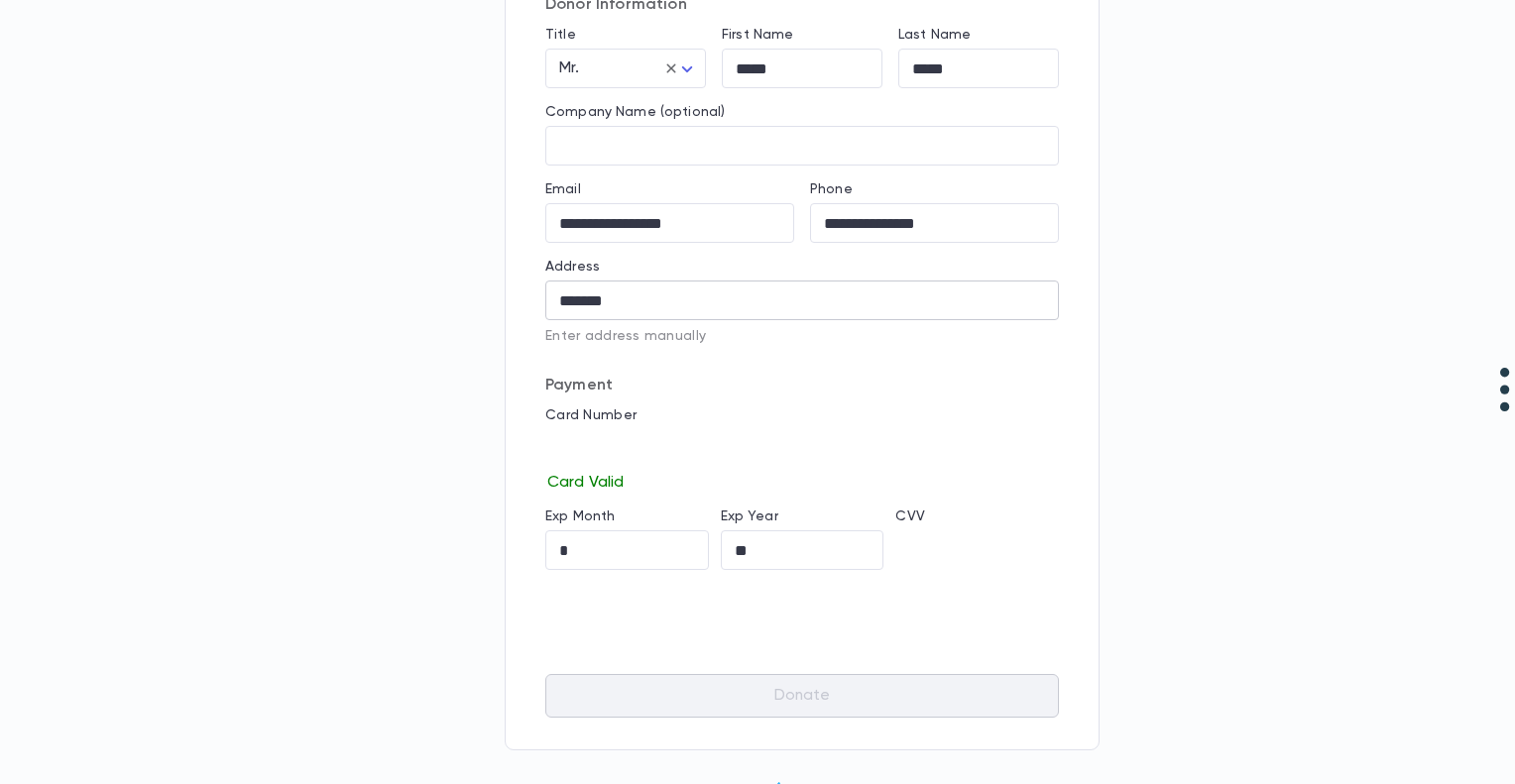 click on "****** ​" at bounding box center (802, 300) 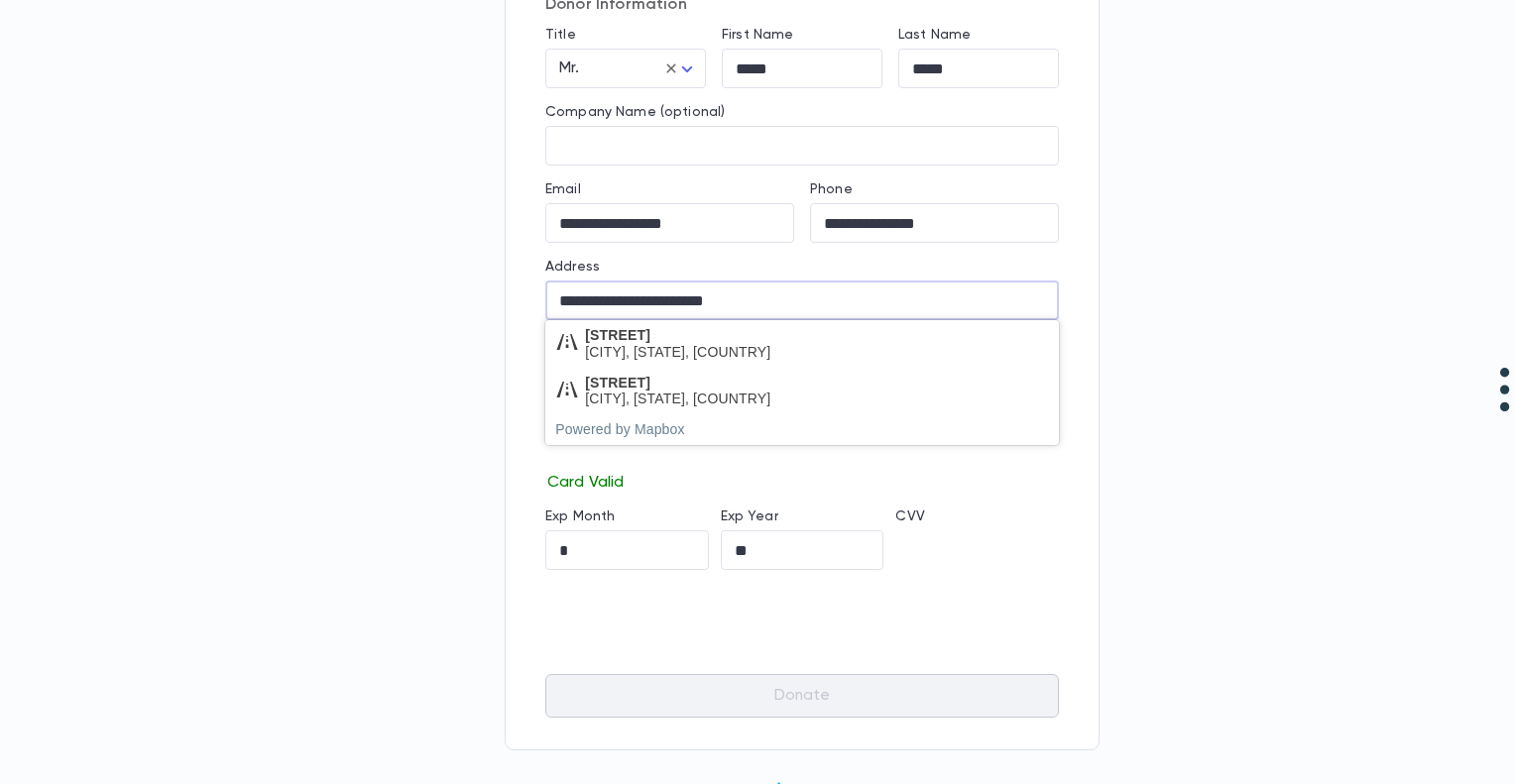 type on "**********" 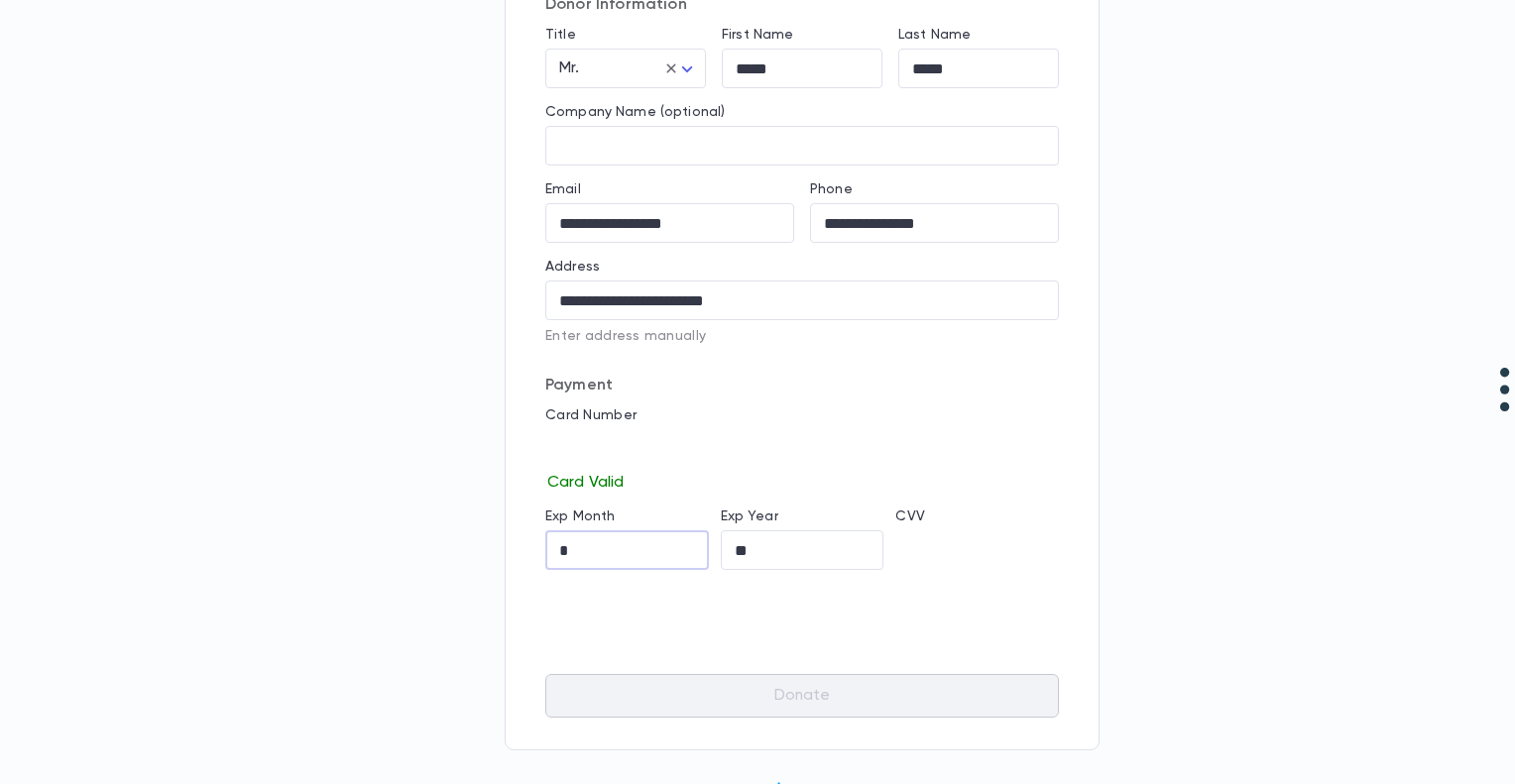 click on "*" at bounding box center (627, 550) 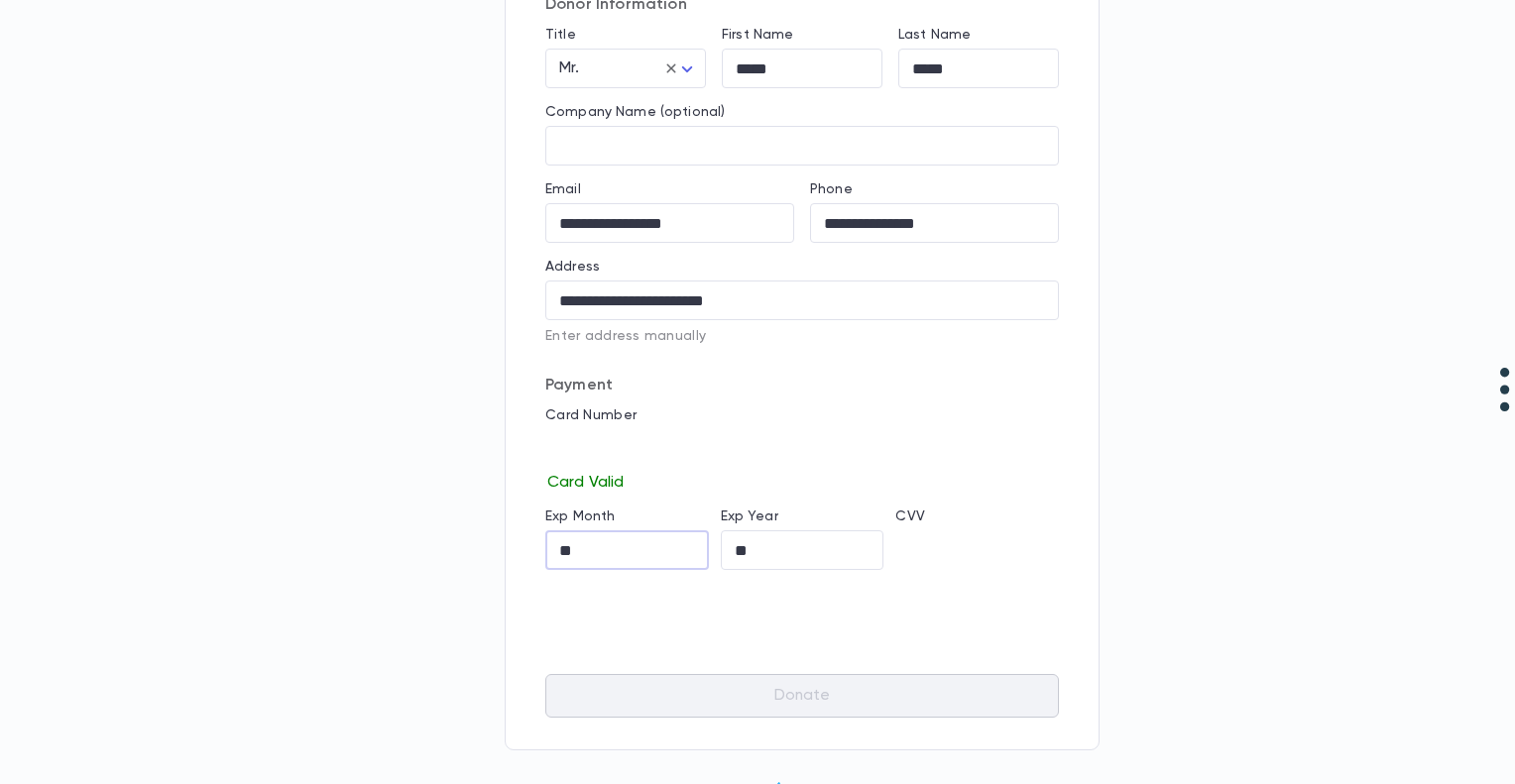 type on "*" 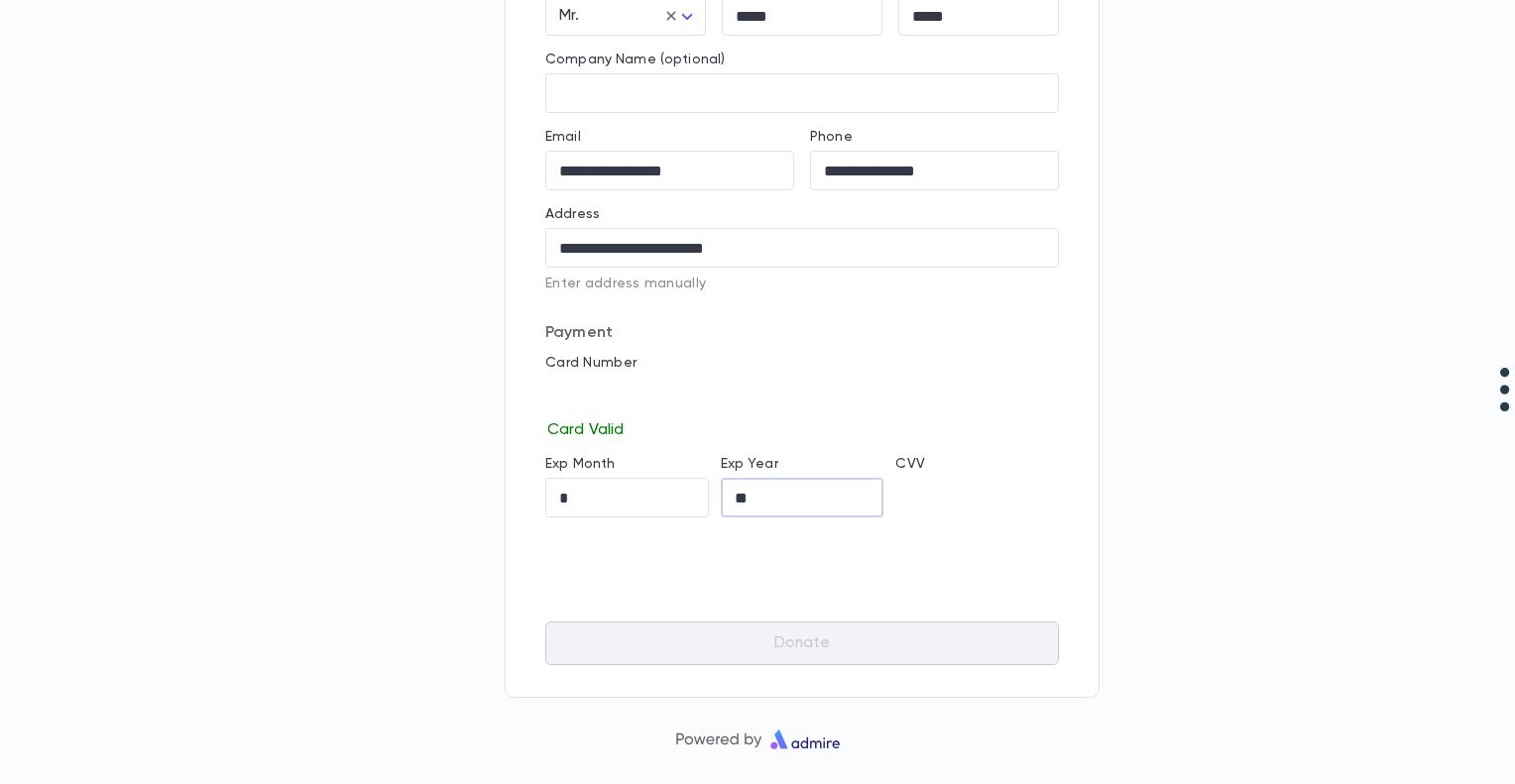 scroll, scrollTop: 0, scrollLeft: 0, axis: both 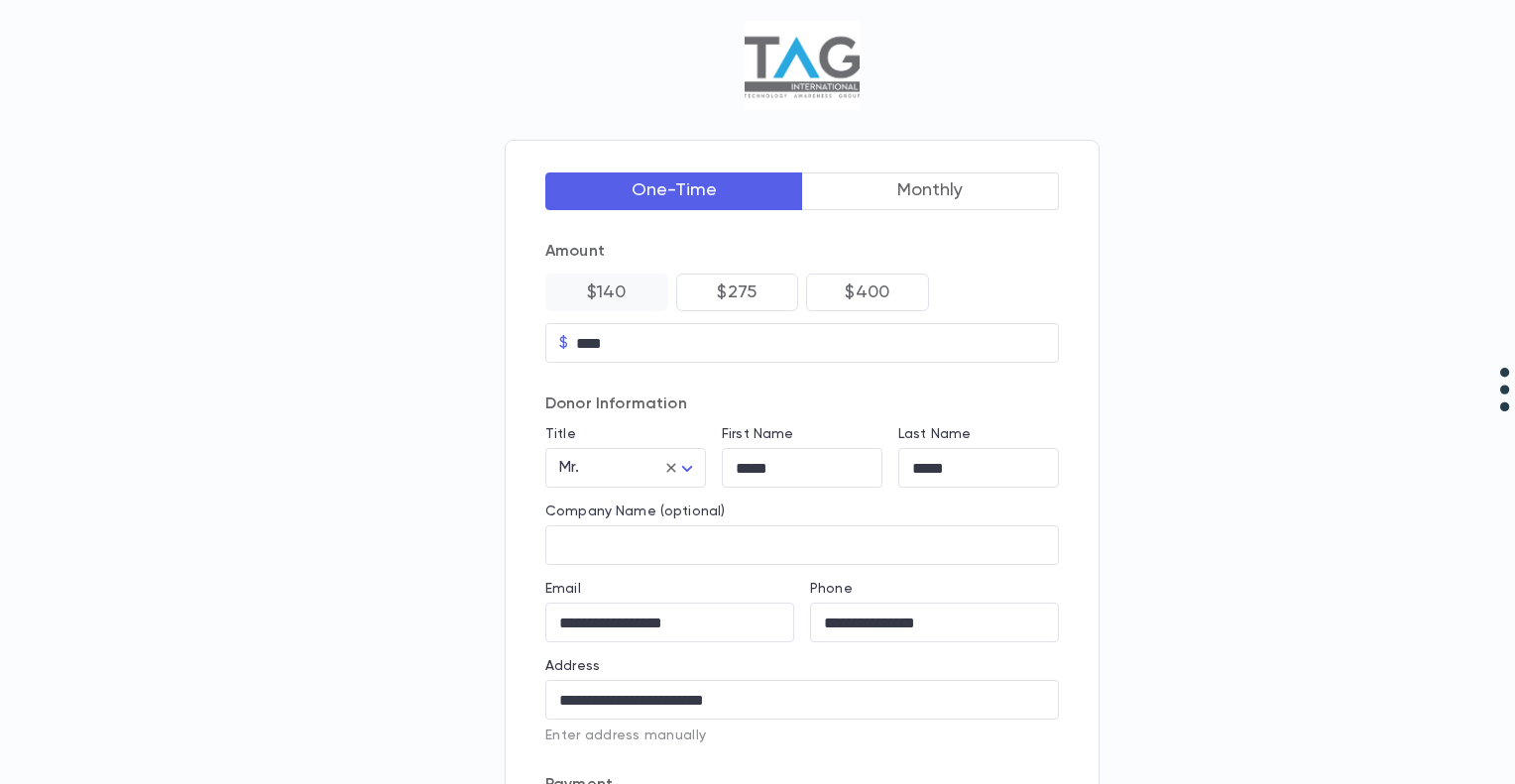 click on "$140" at bounding box center [607, 292] 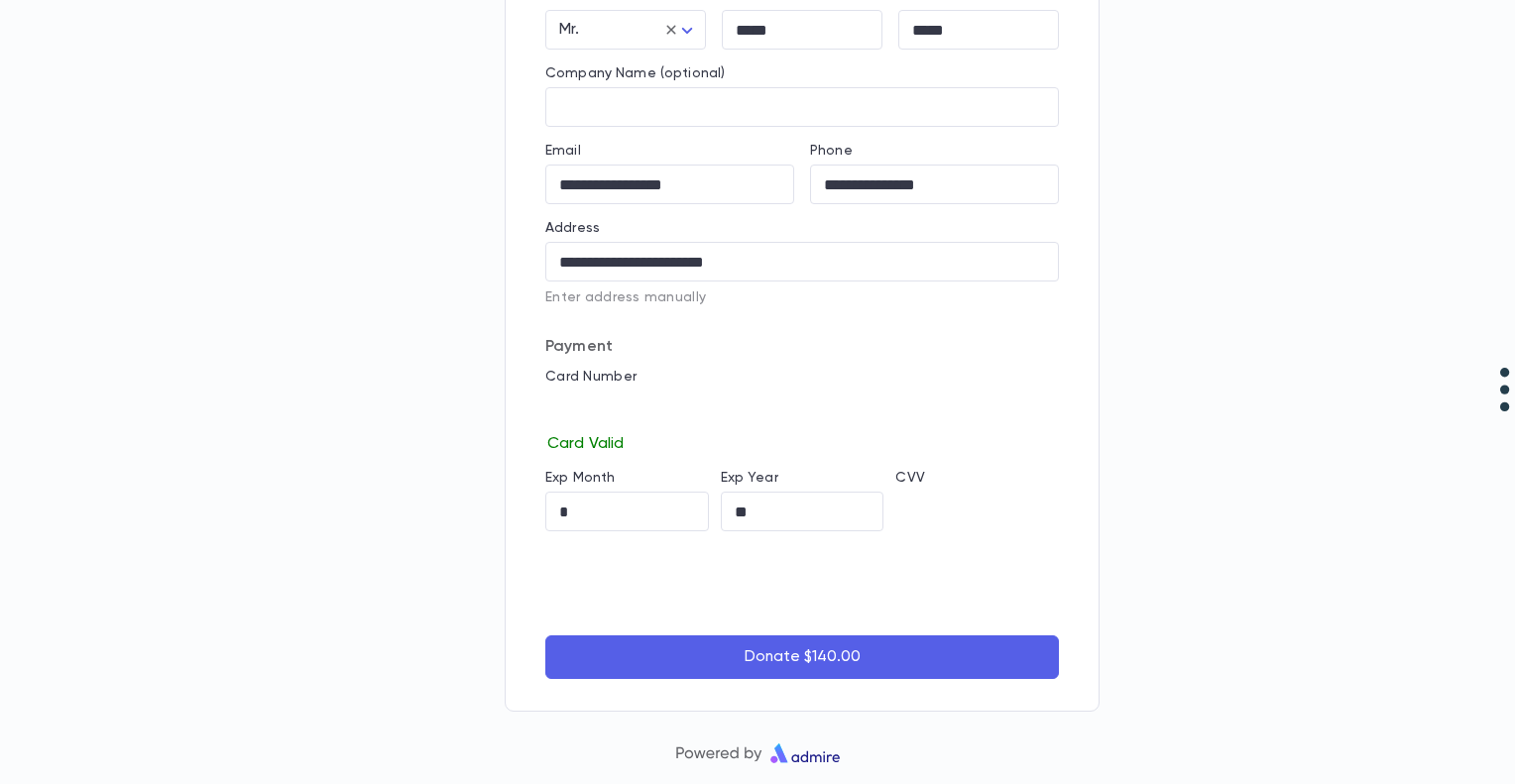 scroll, scrollTop: 463, scrollLeft: 0, axis: vertical 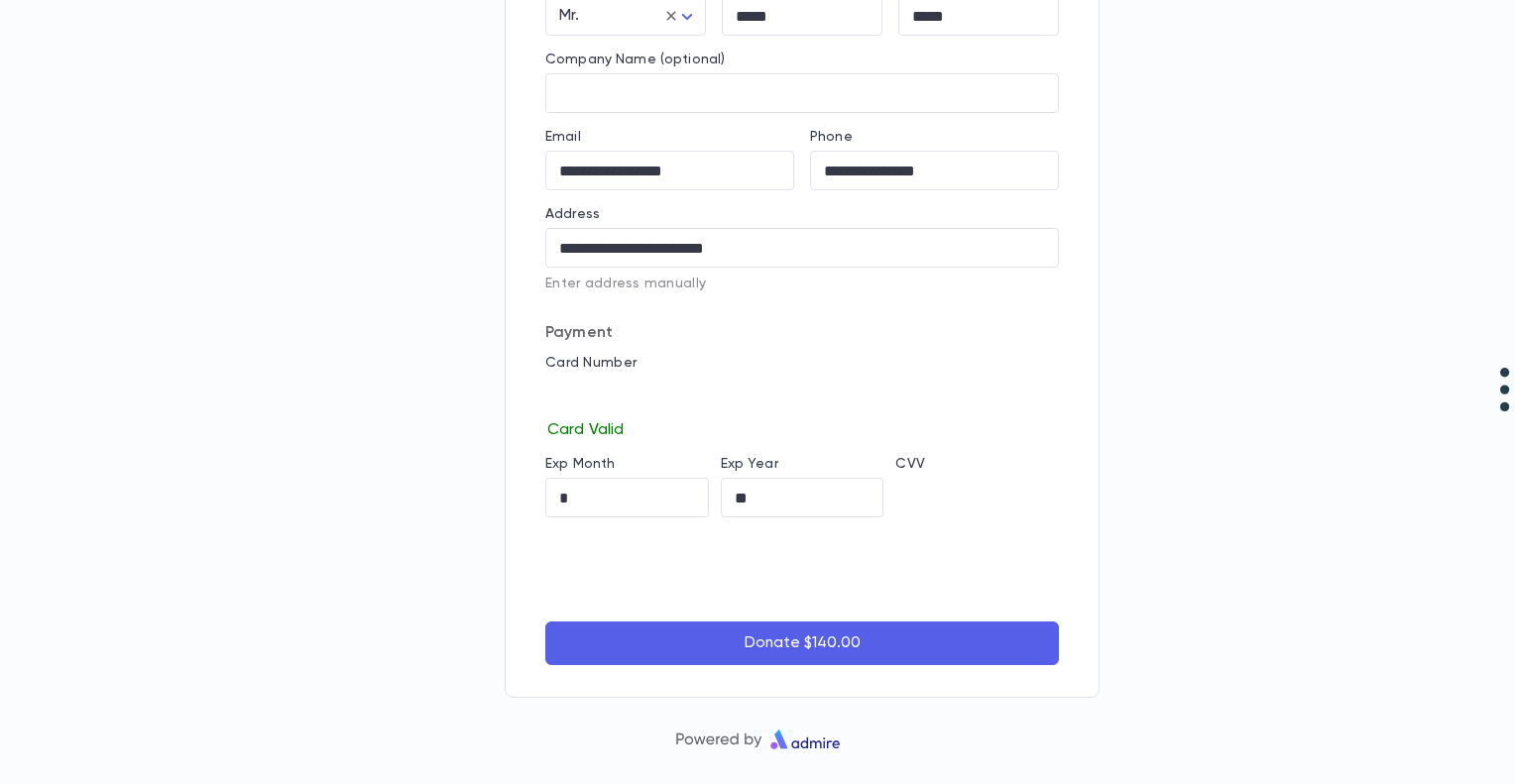 click on "Donate $140.00" at bounding box center (802, 643) 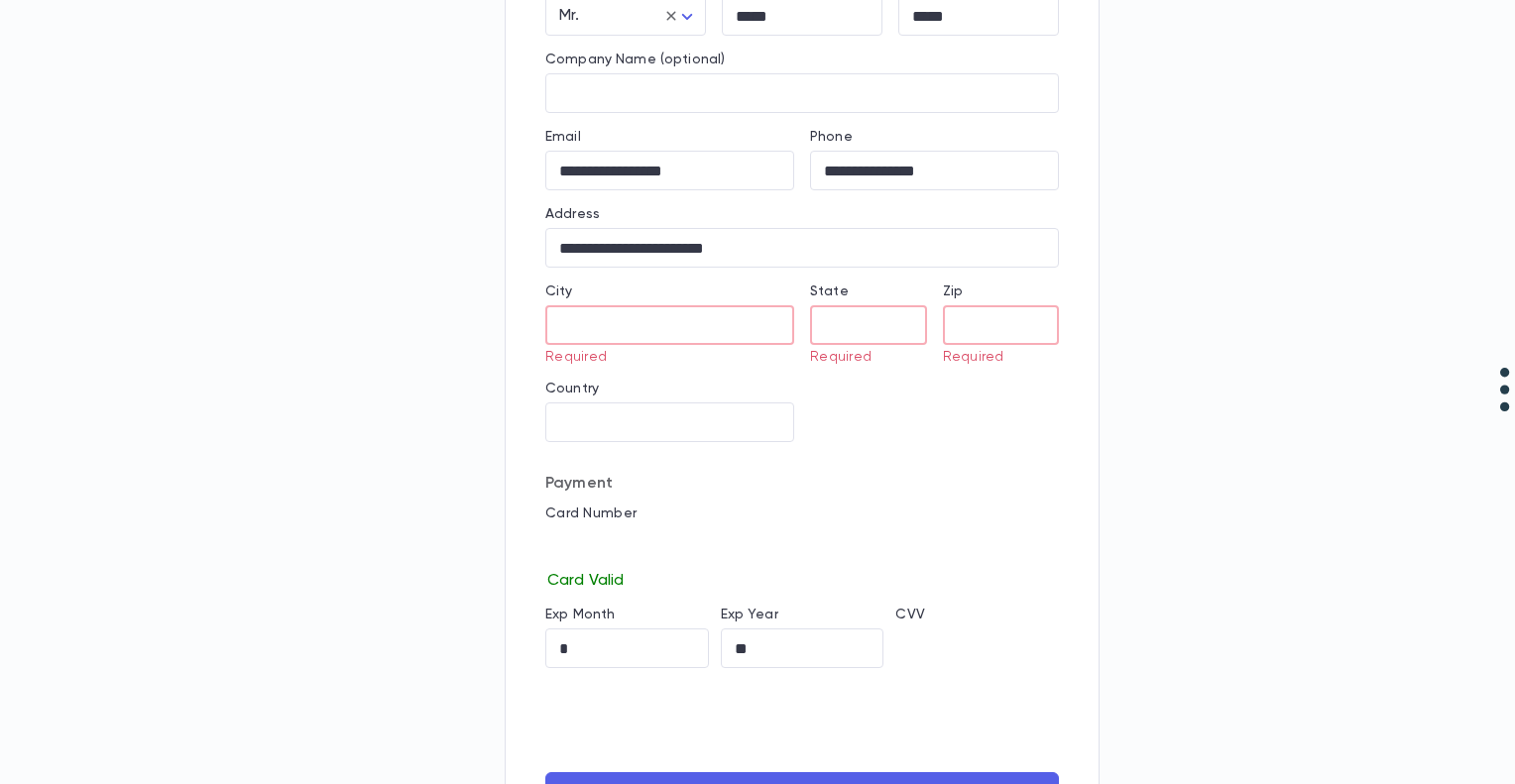 click on "City" at bounding box center (669, 325) 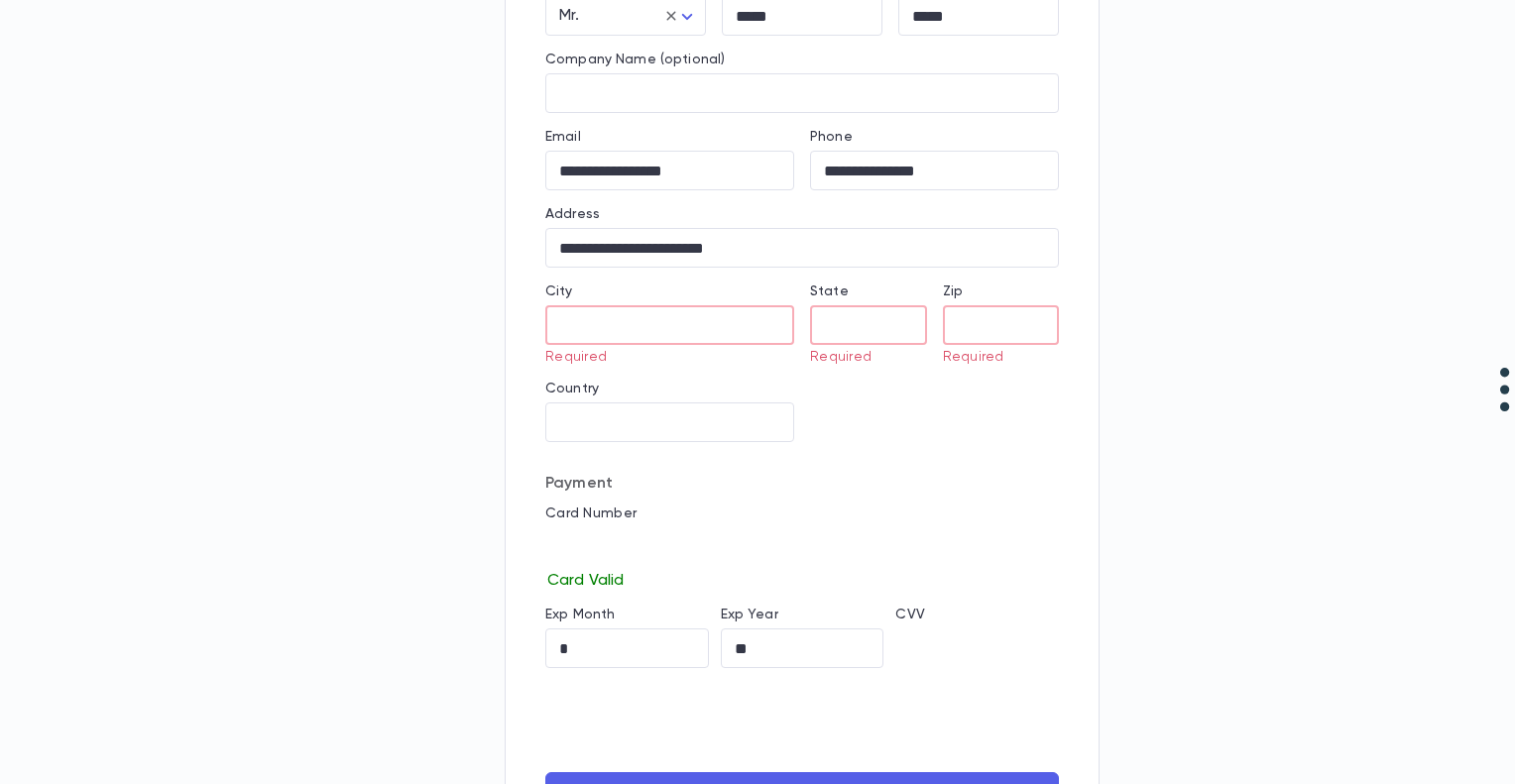 type on "********" 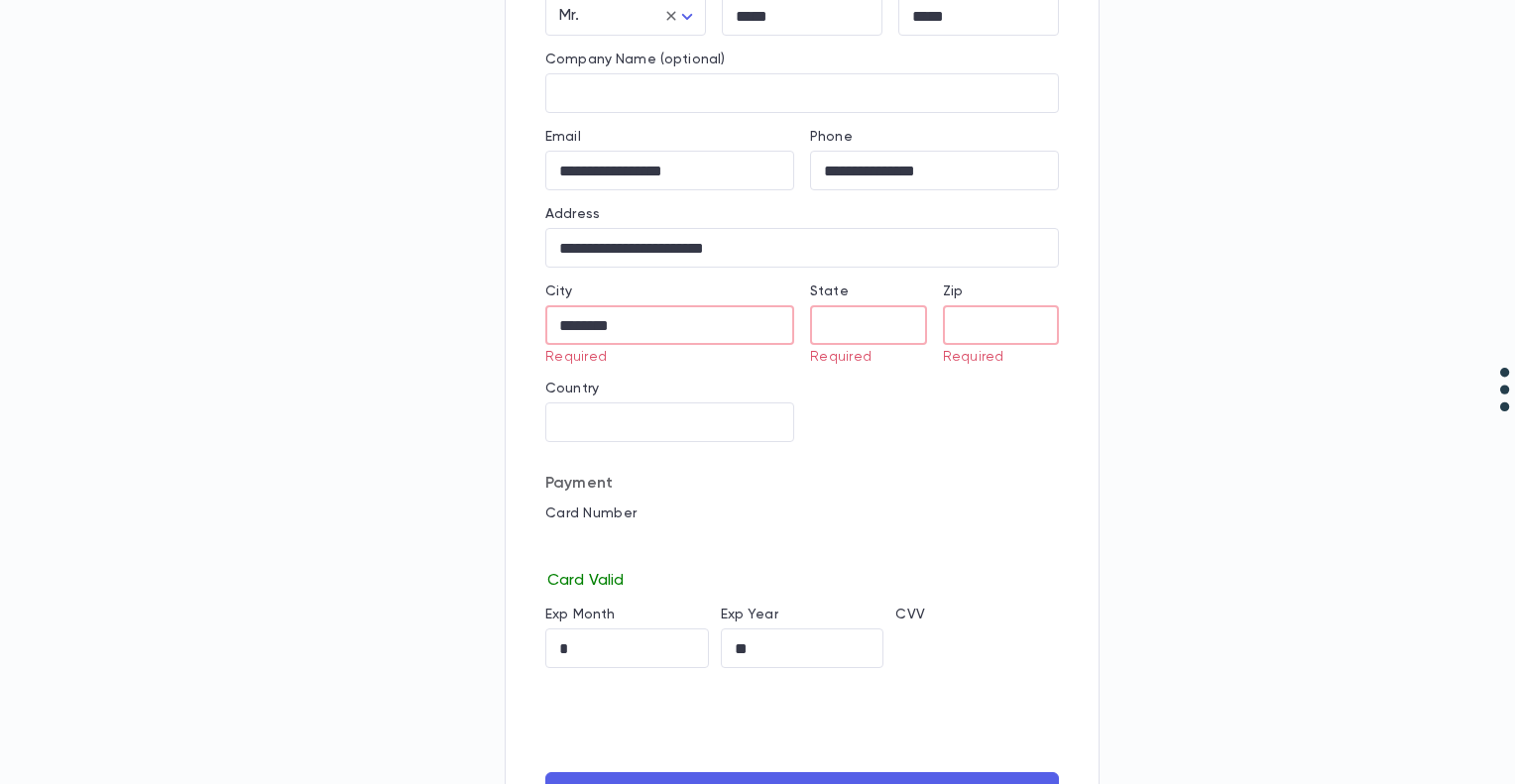 type on "**********" 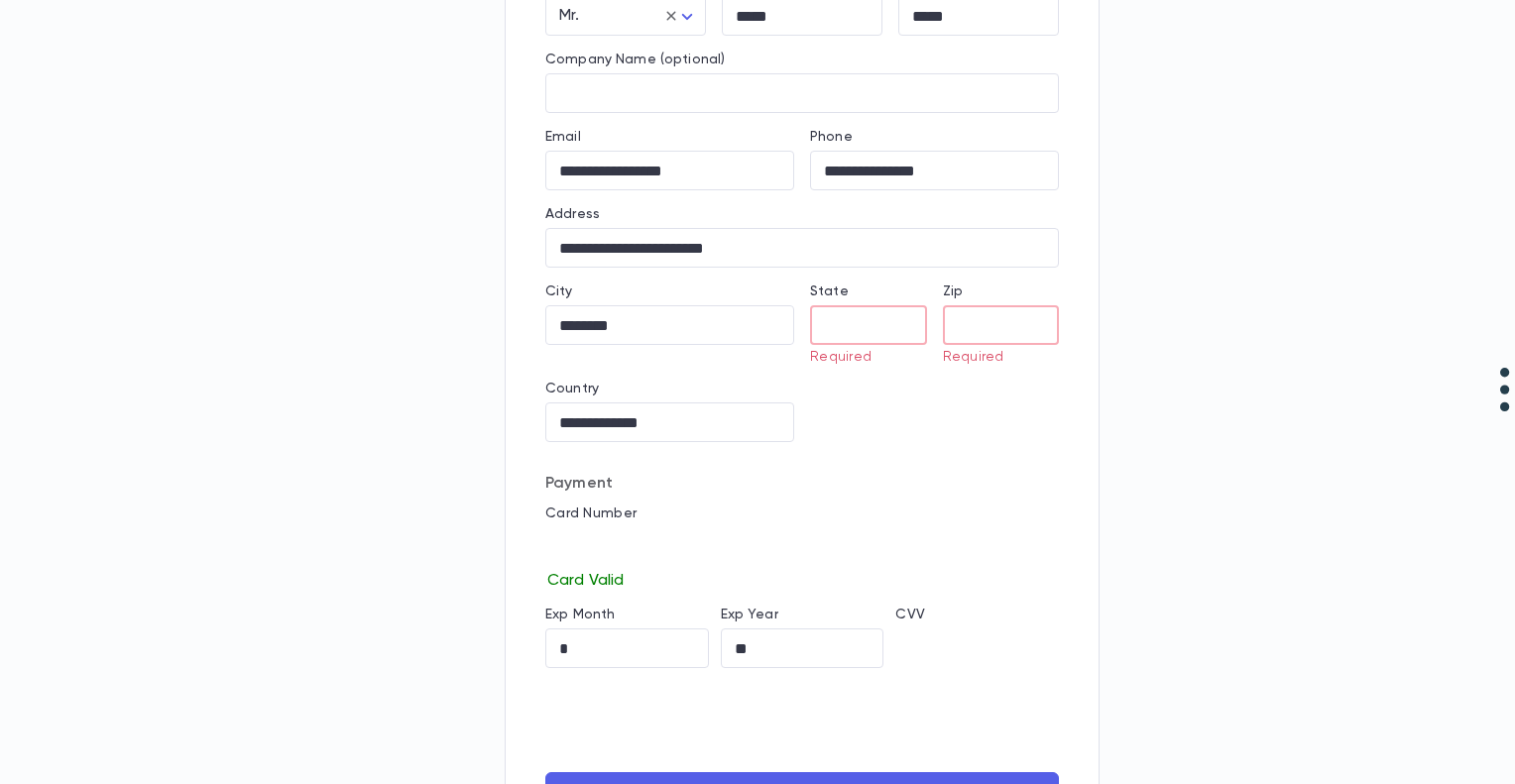 click on "State" at bounding box center (869, 325) 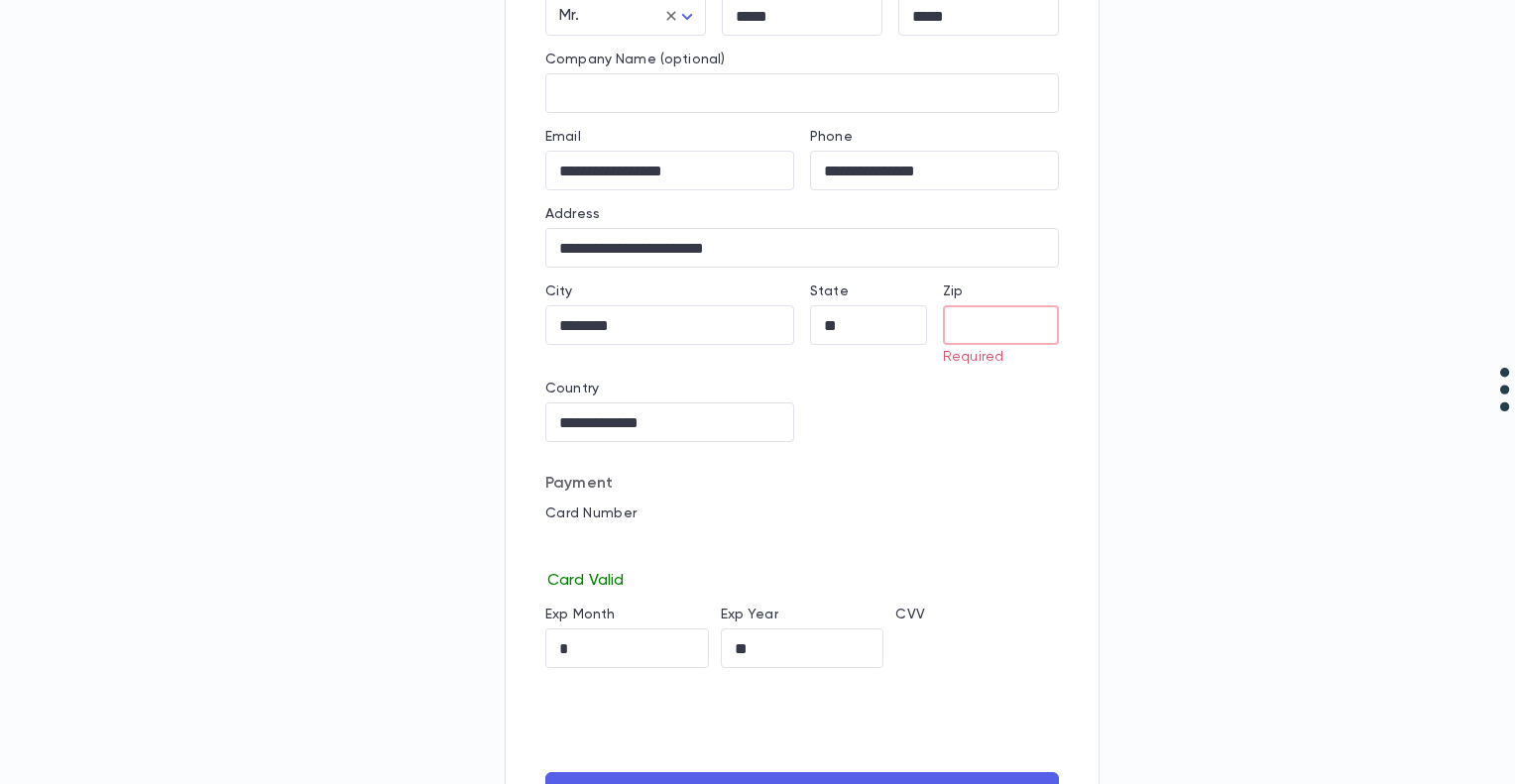 click on "Zip" at bounding box center (1001, 325) 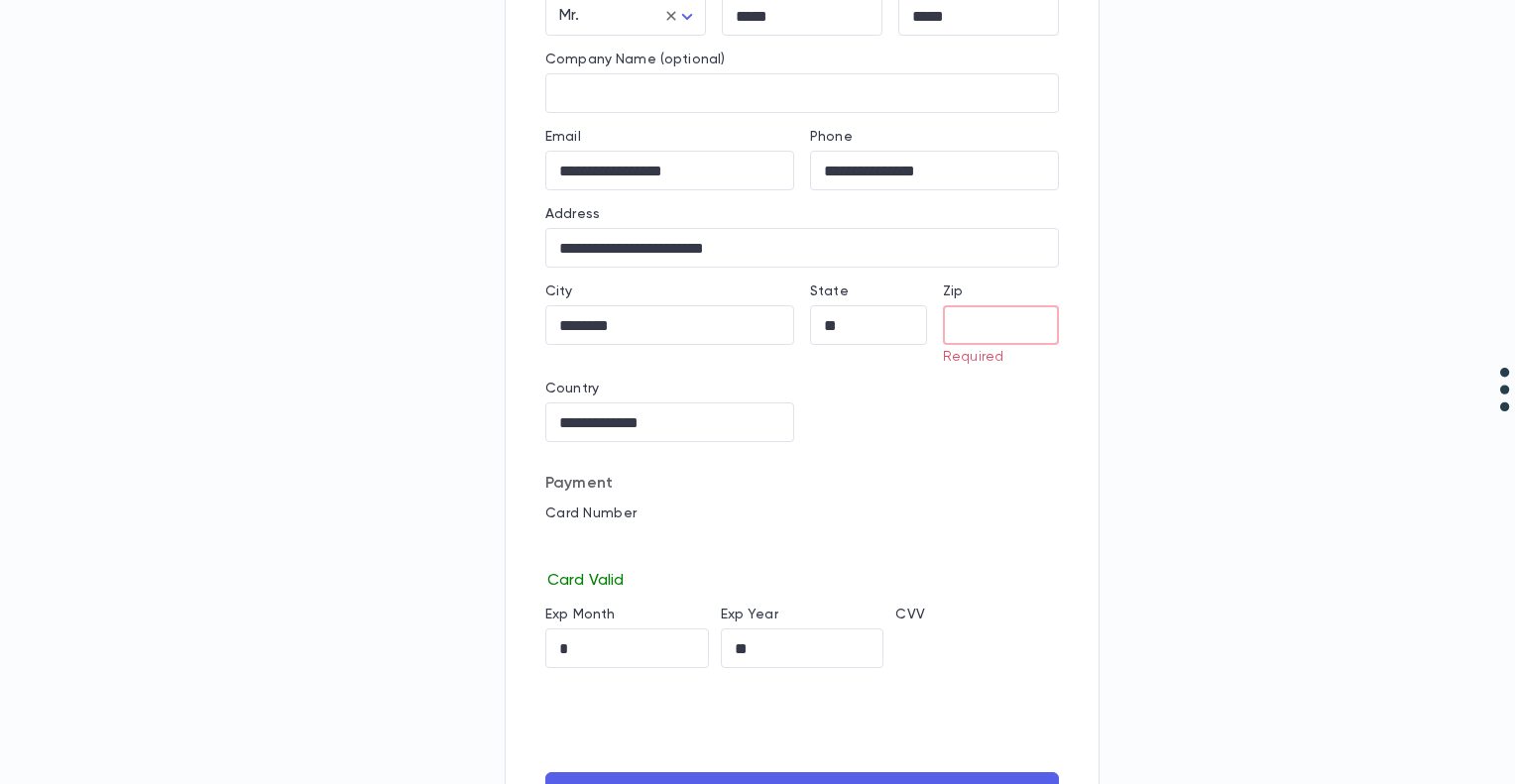 type on "*****" 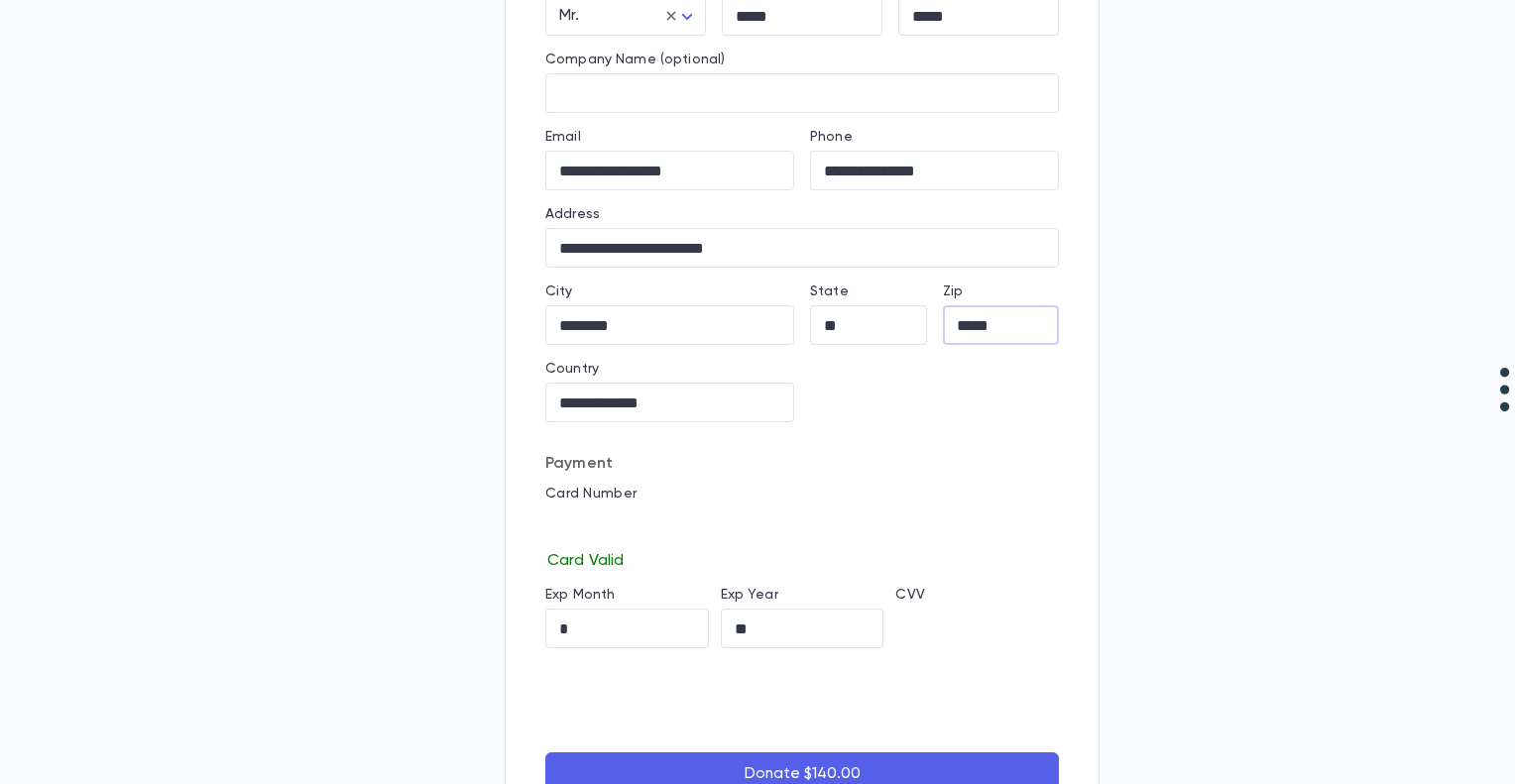 scroll, scrollTop: 594, scrollLeft: 0, axis: vertical 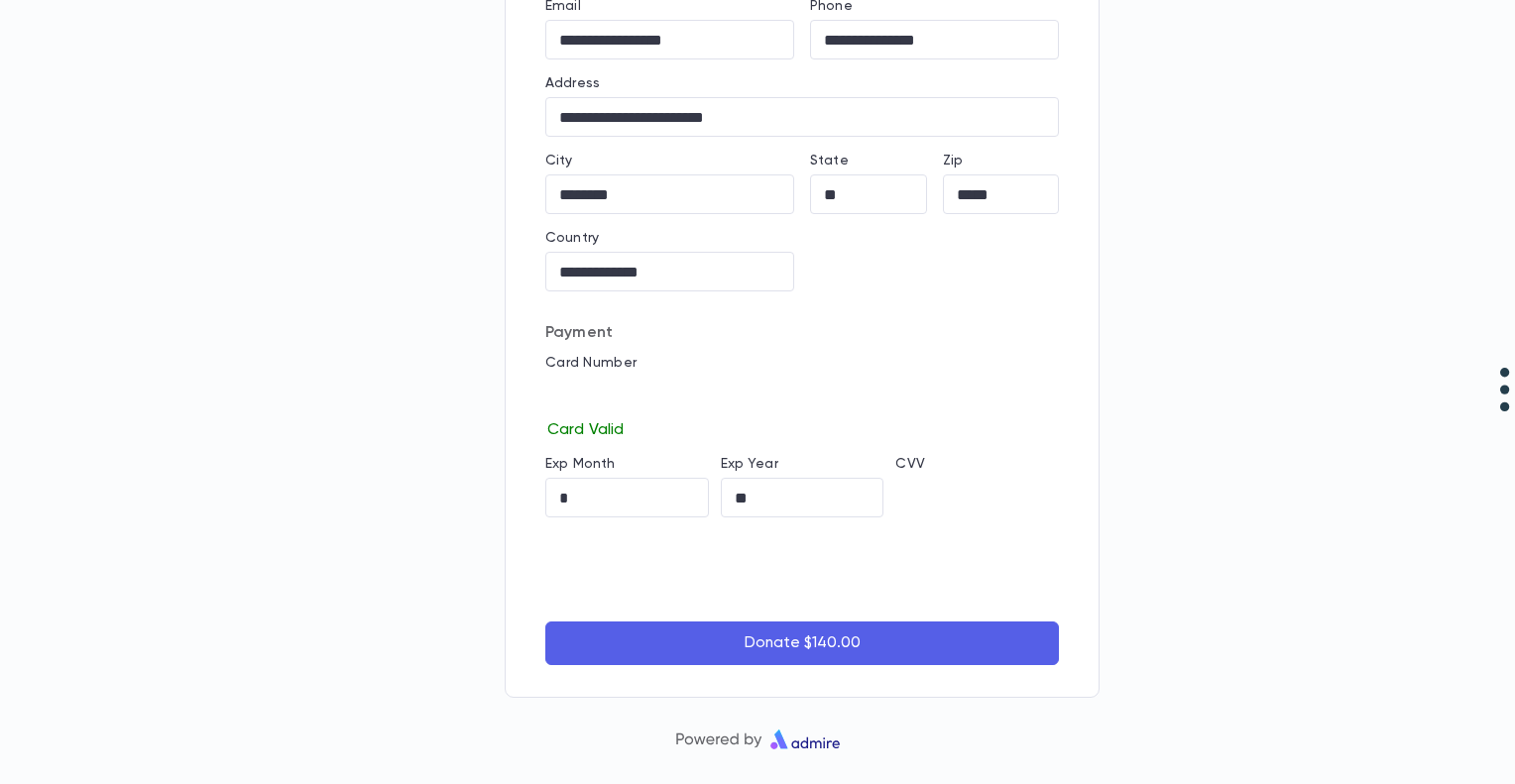 click on "Donate $140.00" at bounding box center [802, 643] 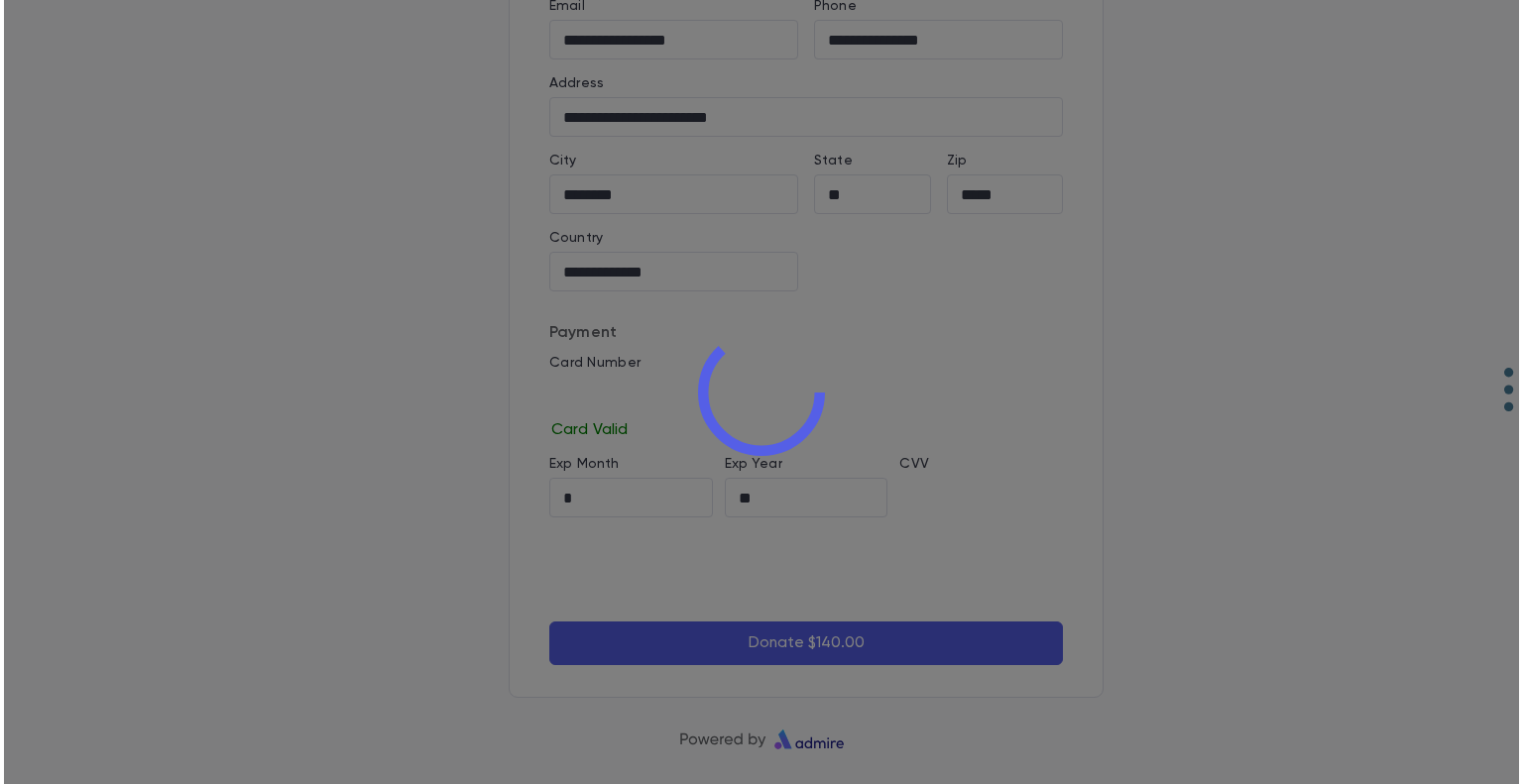 scroll, scrollTop: 0, scrollLeft: 0, axis: both 